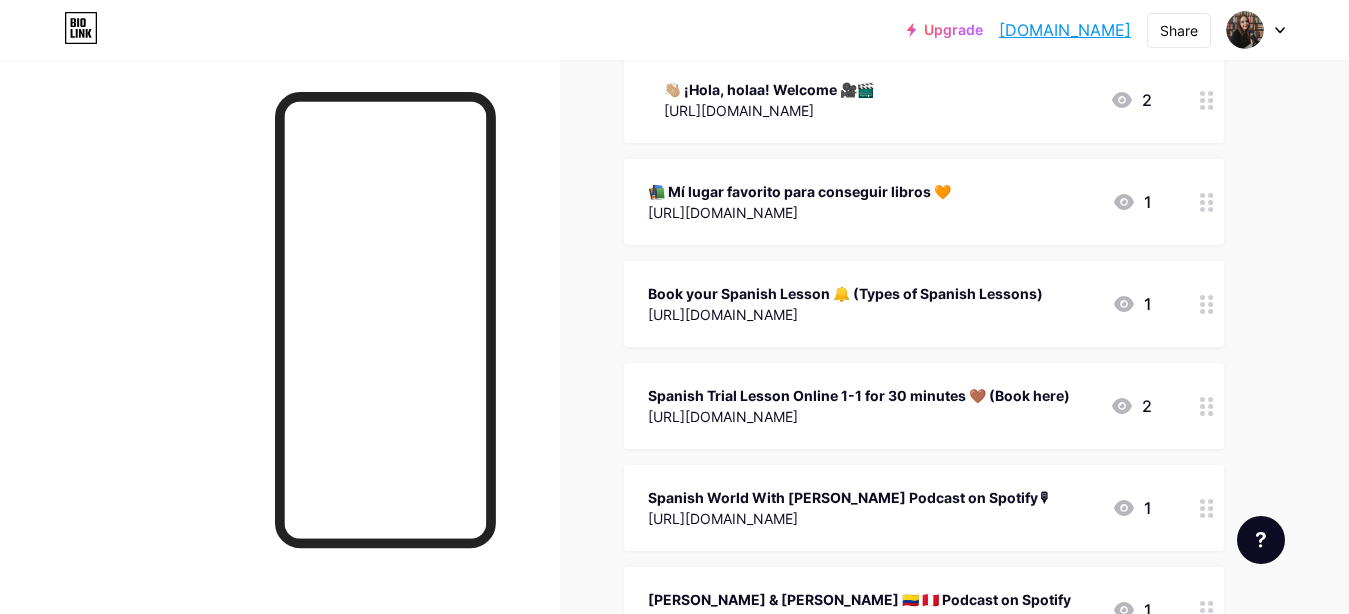 scroll, scrollTop: 0, scrollLeft: 0, axis: both 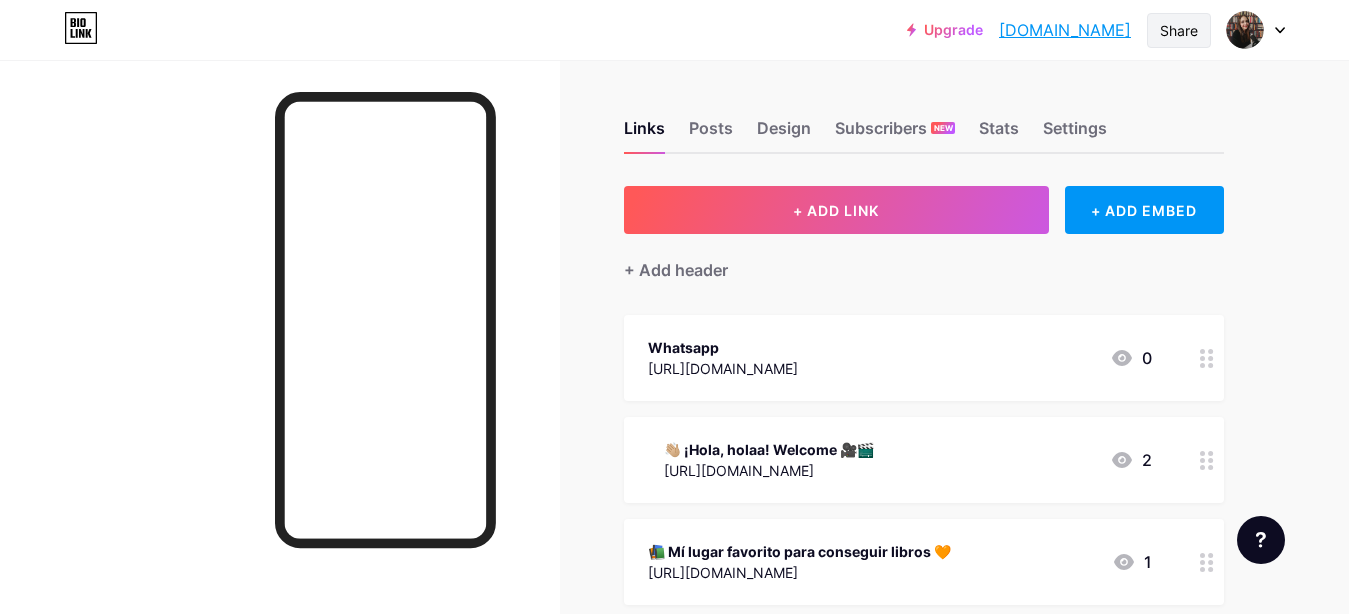 click on "Share" at bounding box center [1179, 30] 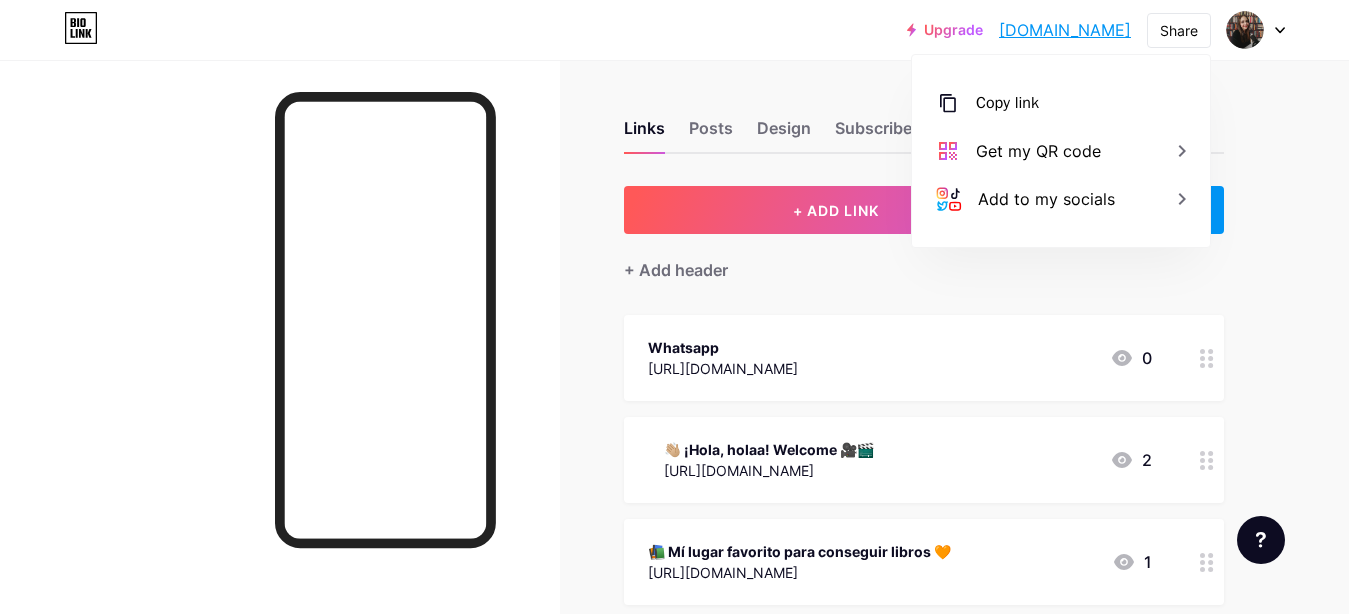 drag, startPoint x: 1094, startPoint y: 93, endPoint x: 1041, endPoint y: 59, distance: 62.968246 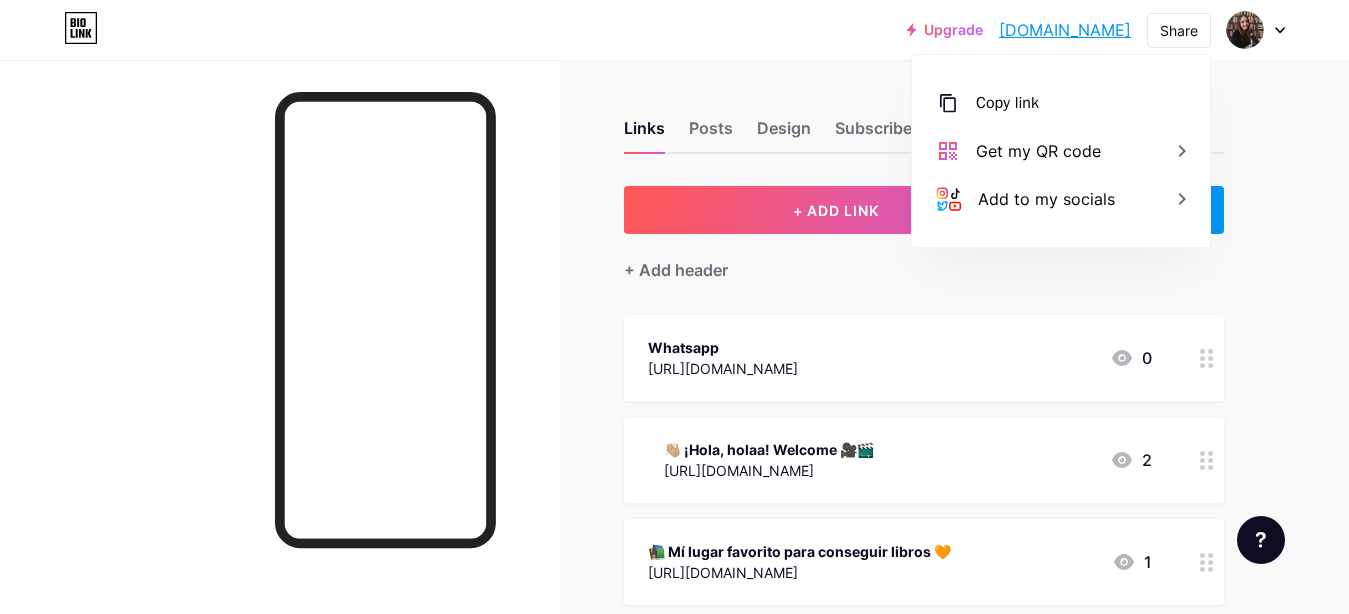 click on "Upgrade   spanishwithmari...   spanishwithmaria.bio.link   Share
Copy link   spanishwithmaria.bio.link
Get my QR code
Add to my socials                   Switch accounts     Maria Hernández   bio.link/spanishwithmaria       + Add a new page        Account settings   Logout" at bounding box center [674, 30] 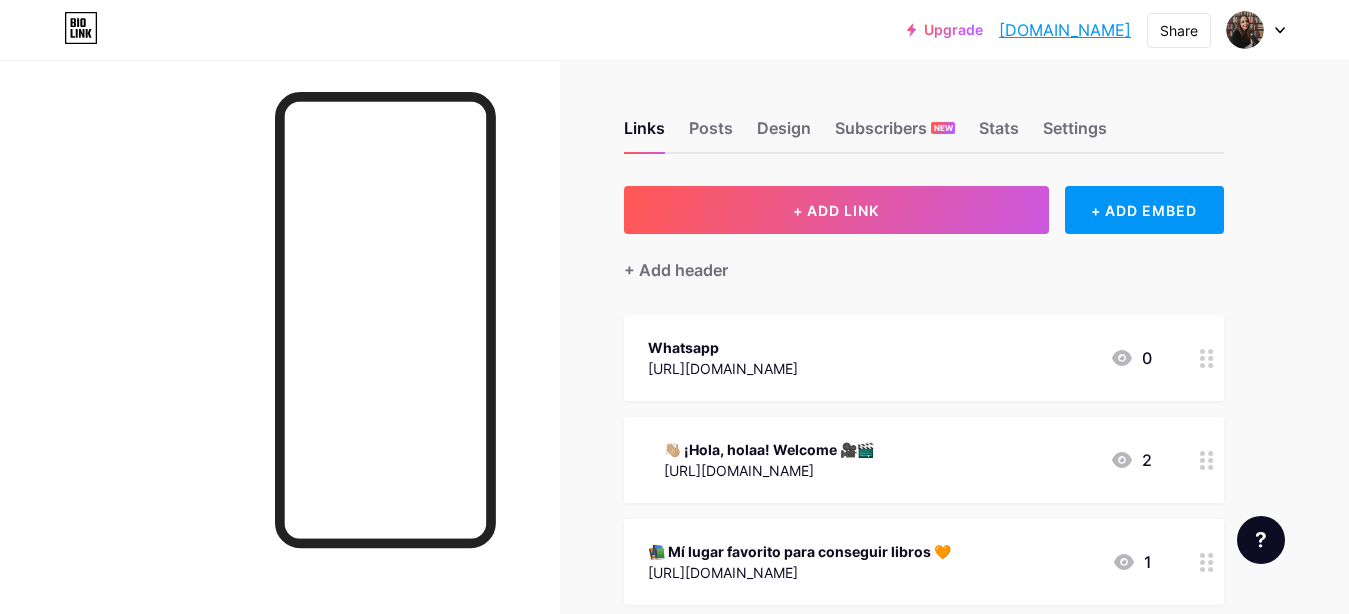 click on "Upgrade   spanishwithmari...   spanishwithmaria.bio.link   Share               Switch accounts     Maria Hernández   bio.link/spanishwithmaria       + Add a new page        Account settings   Logout" at bounding box center [674, 30] 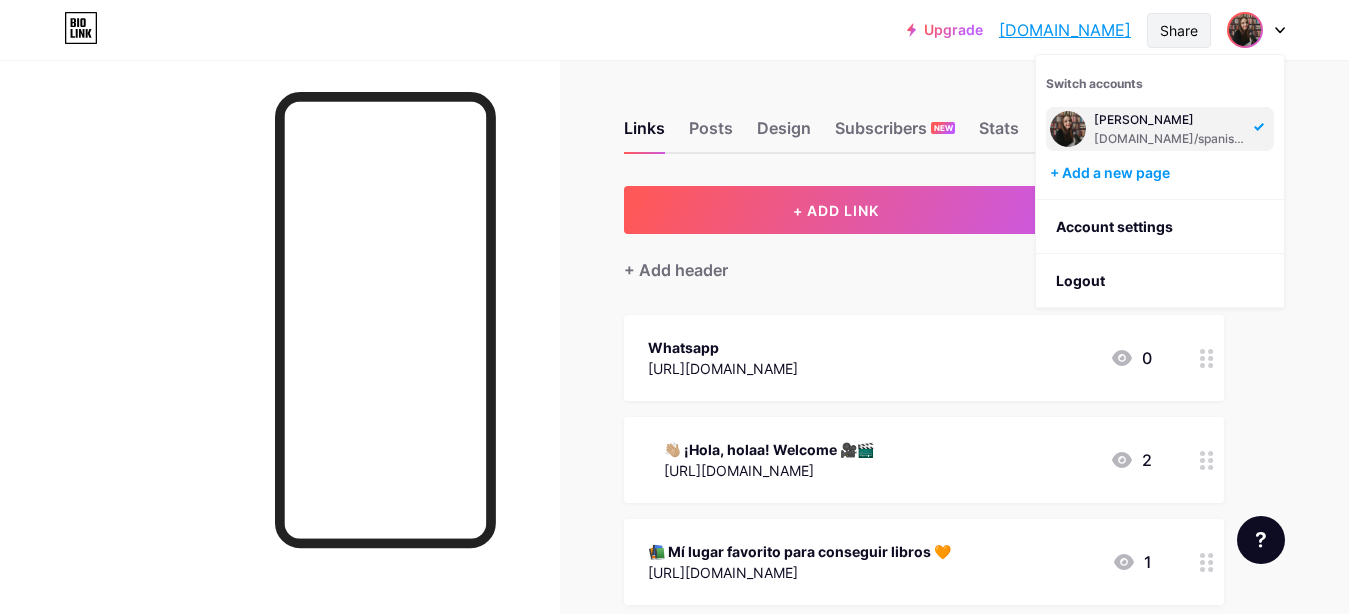 click on "Share" at bounding box center [1179, 30] 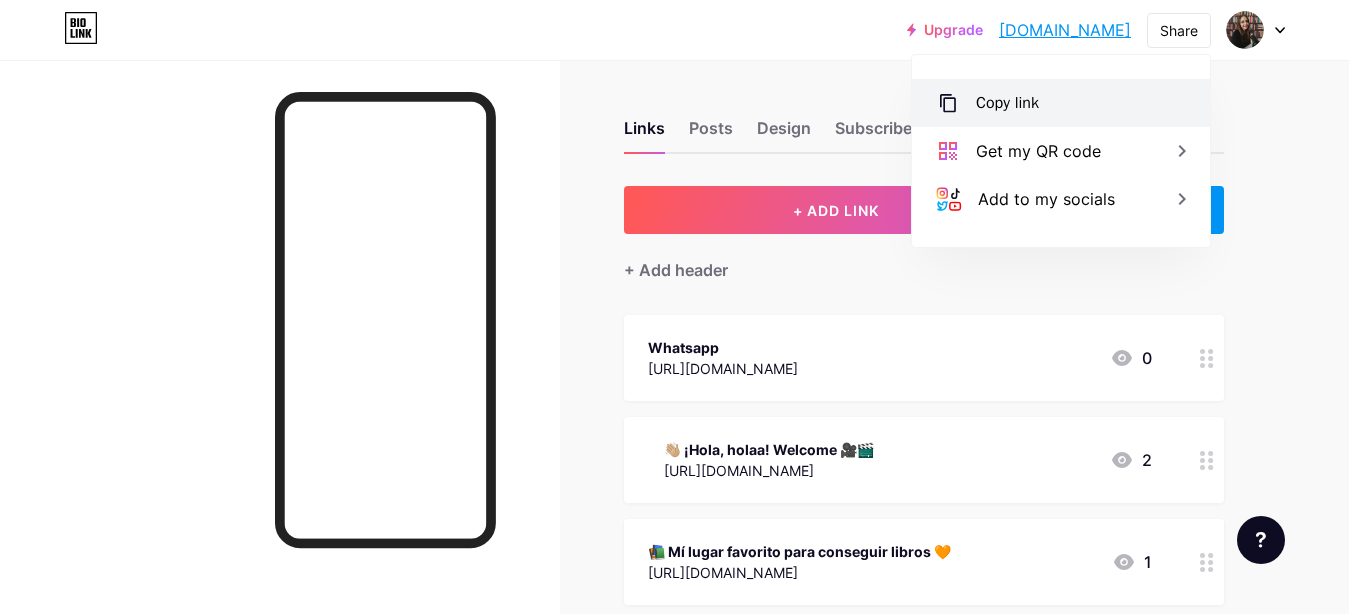 click on "Copy link" at bounding box center (1061, 103) 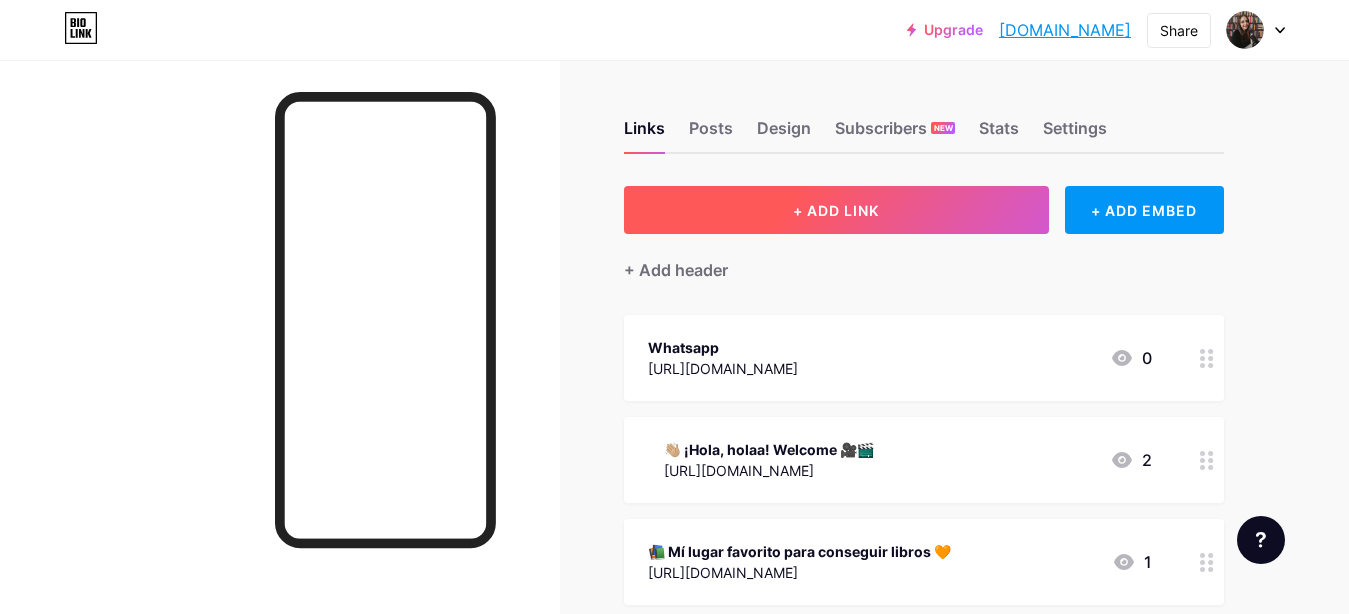 scroll, scrollTop: 0, scrollLeft: 0, axis: both 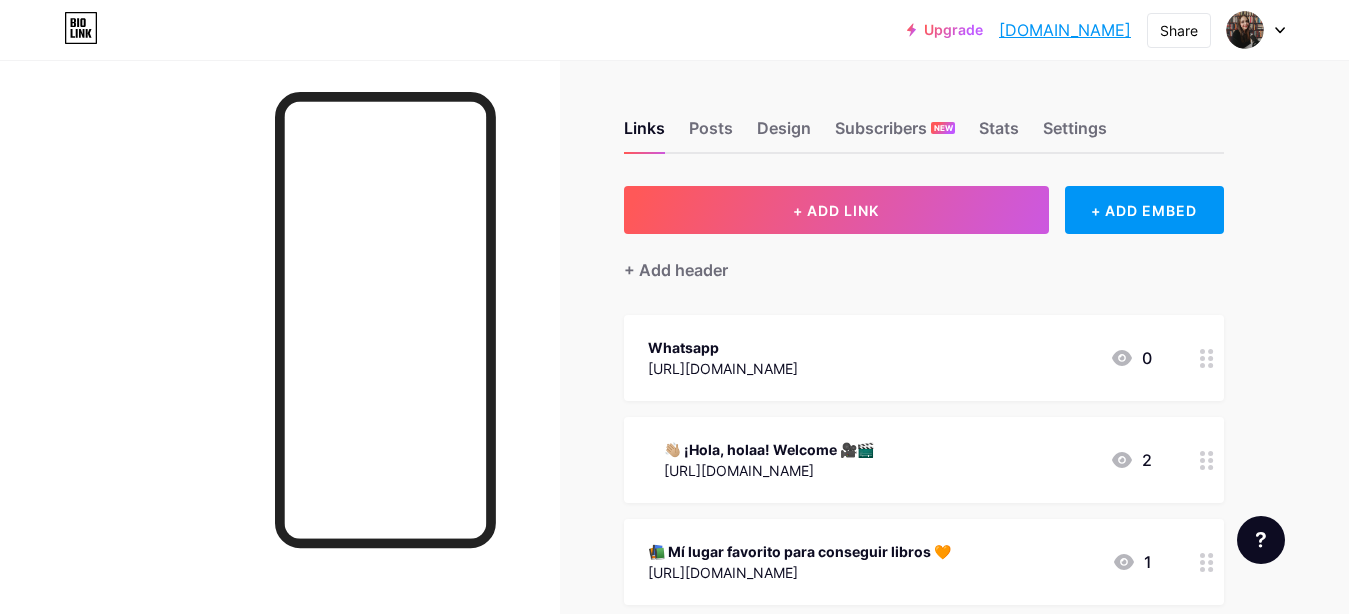 click 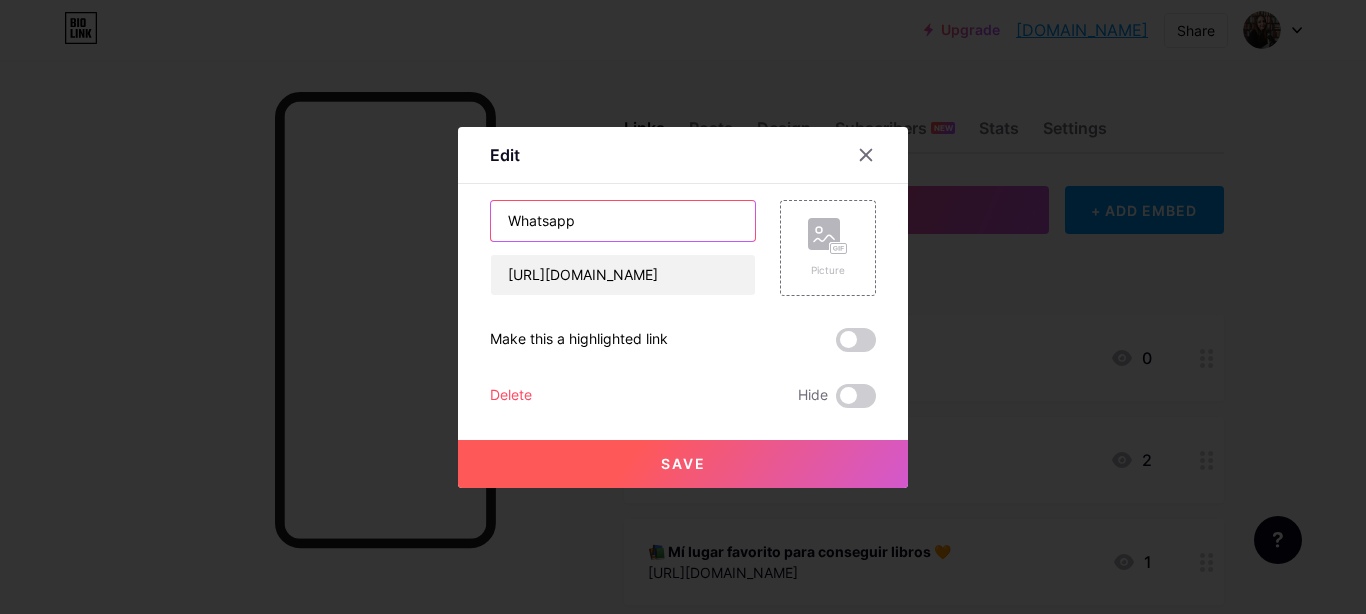 drag, startPoint x: 583, startPoint y: 212, endPoint x: 462, endPoint y: 213, distance: 121.004135 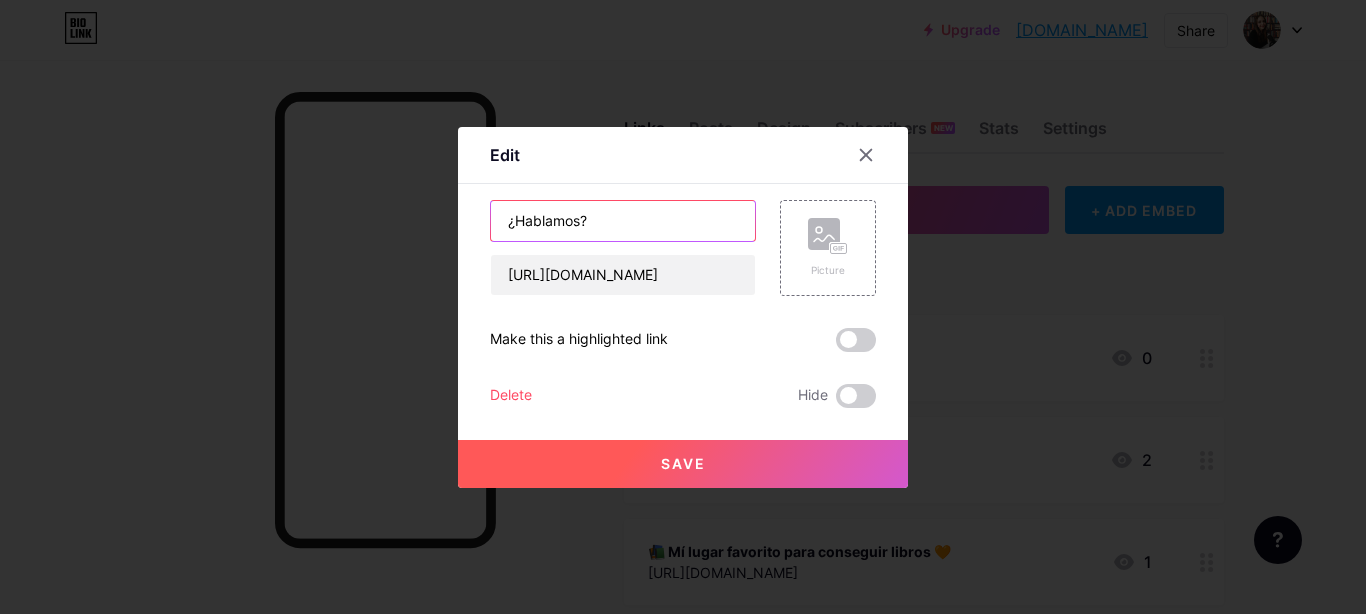 type on "¿Hablamos?" 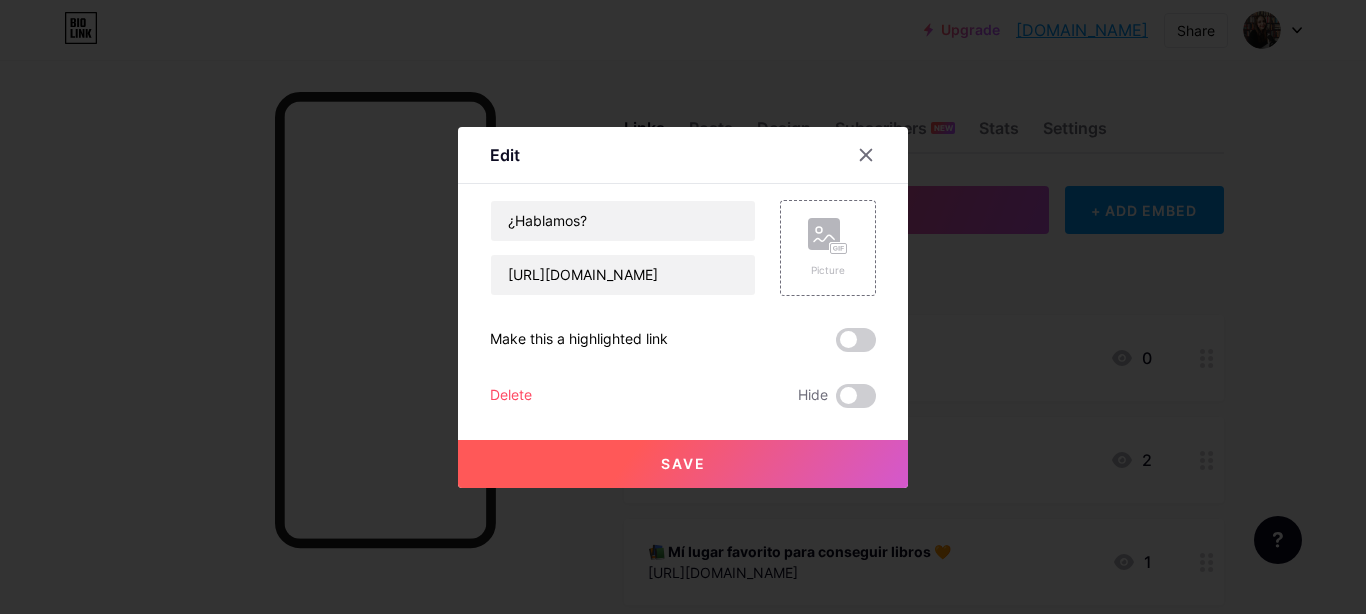 click on "Save" at bounding box center (683, 463) 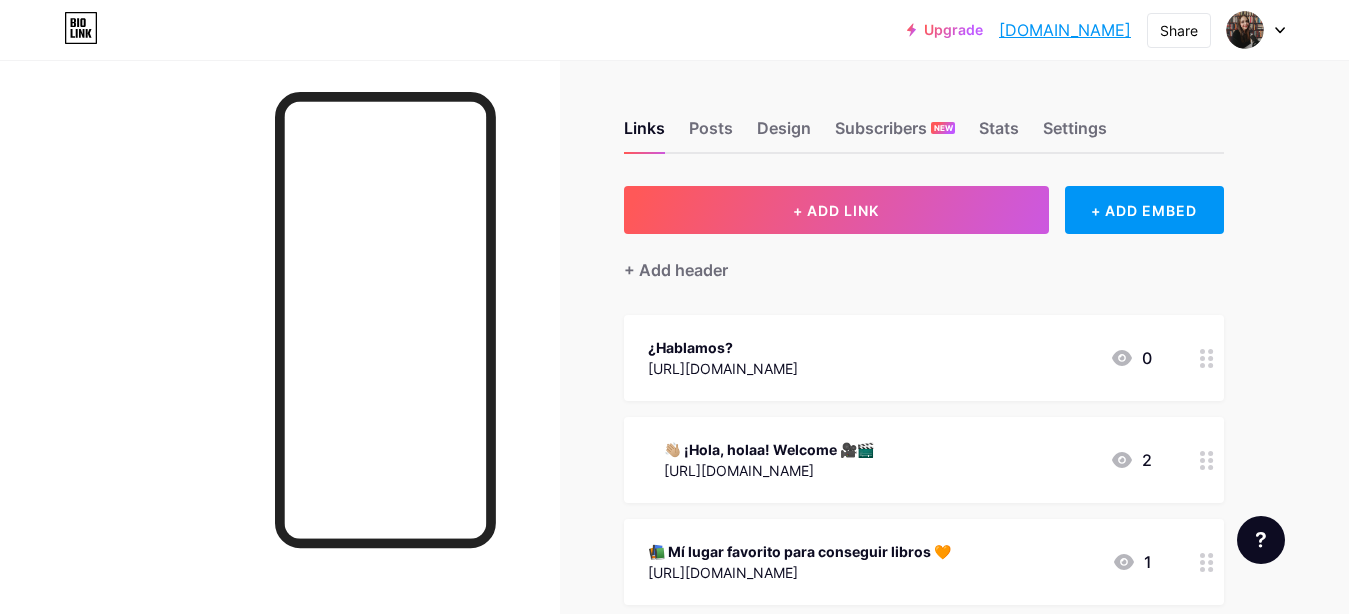 click 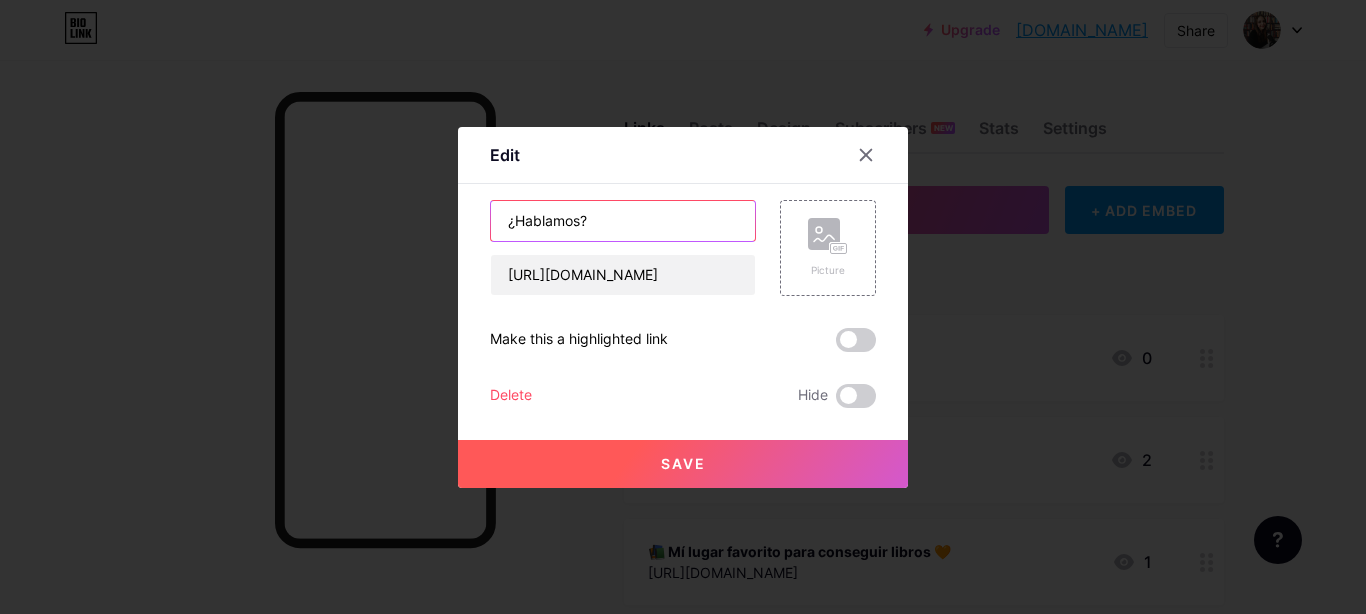 click on "¿Hablamos?" at bounding box center (623, 221) 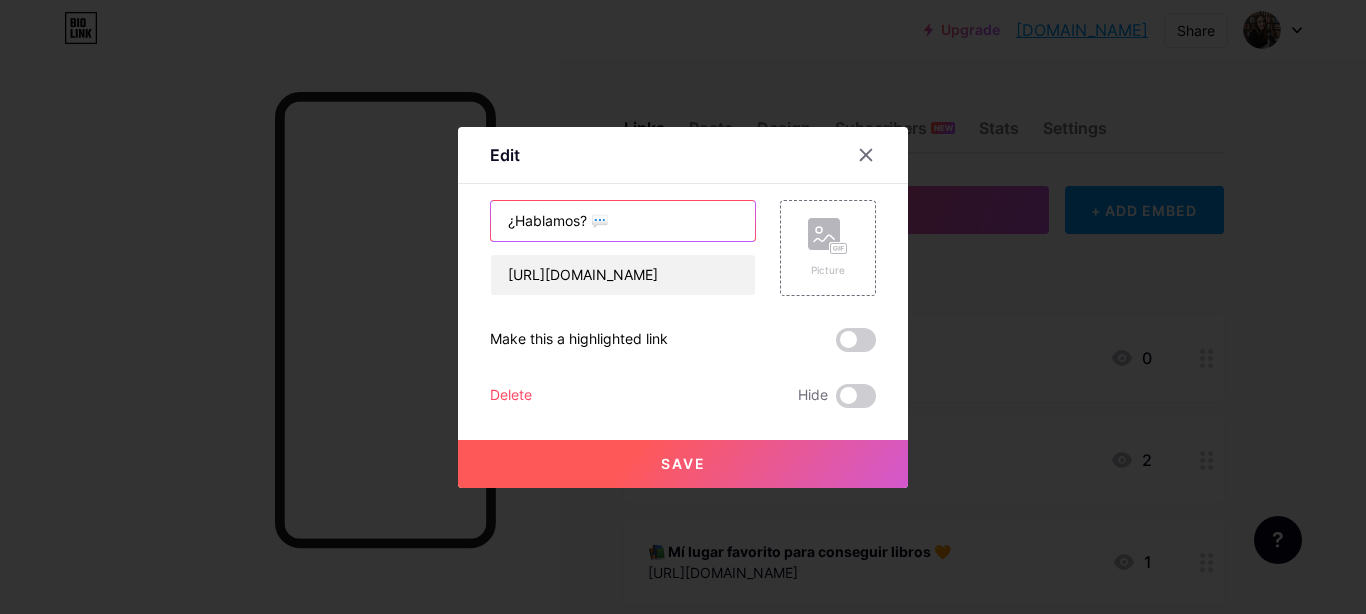 type on "¿Hablamos? 💬" 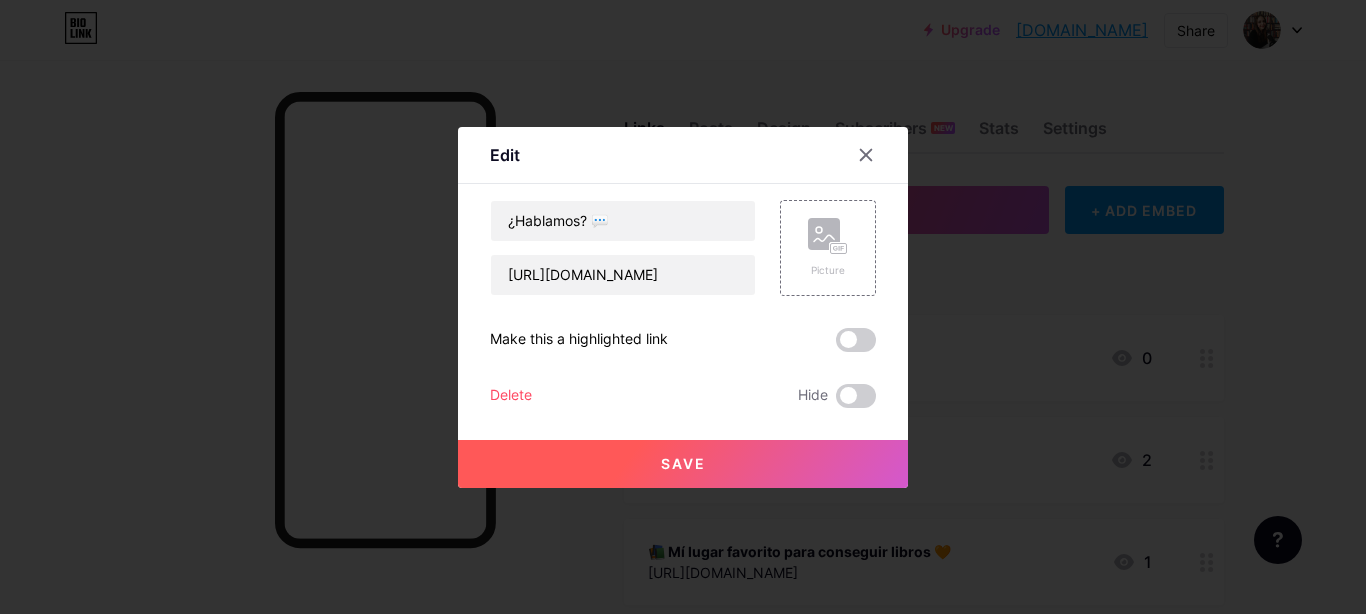 click on "Save" at bounding box center [683, 464] 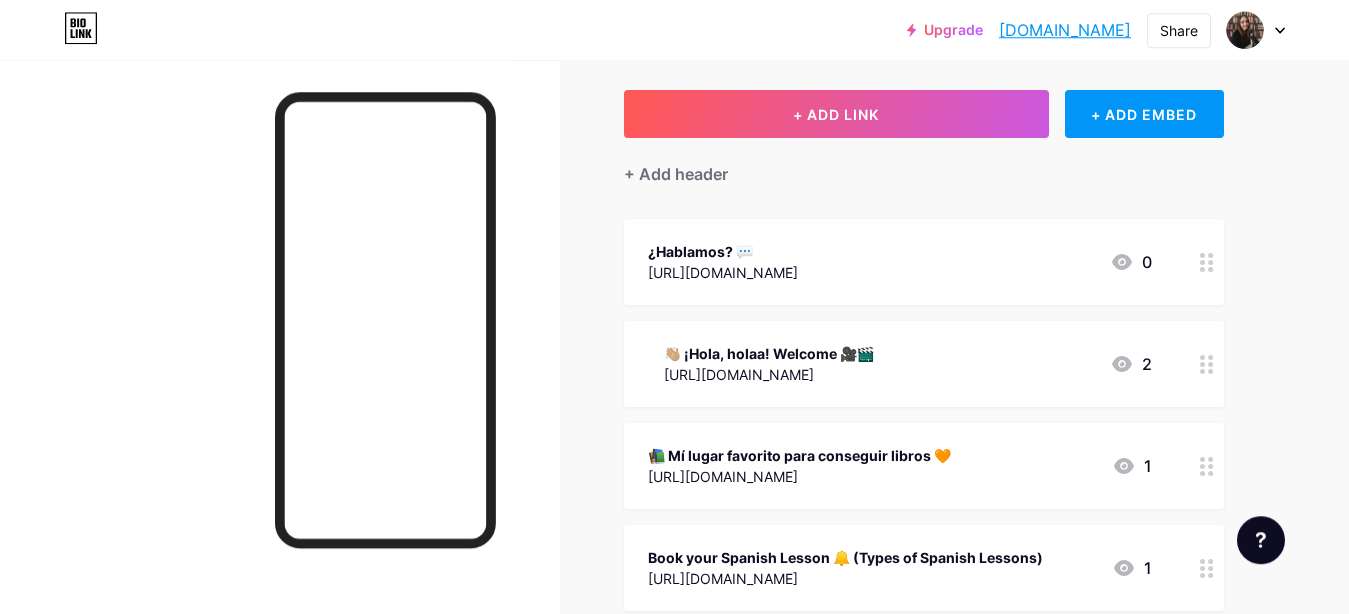 scroll, scrollTop: 180, scrollLeft: 0, axis: vertical 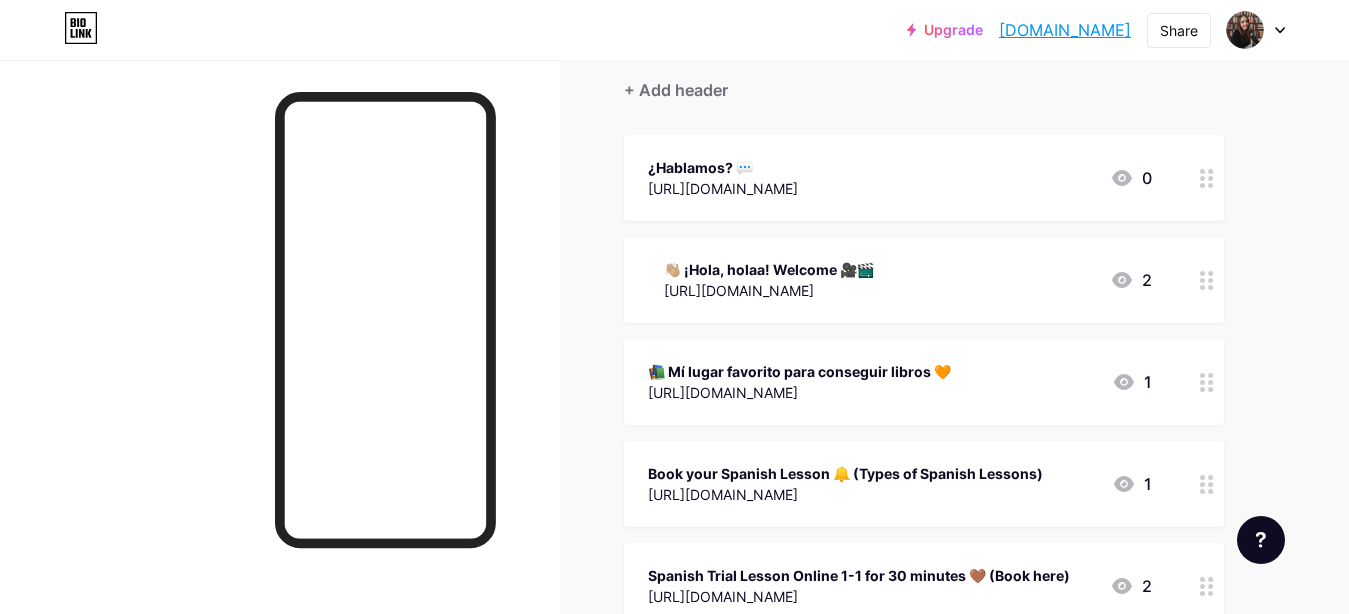 click 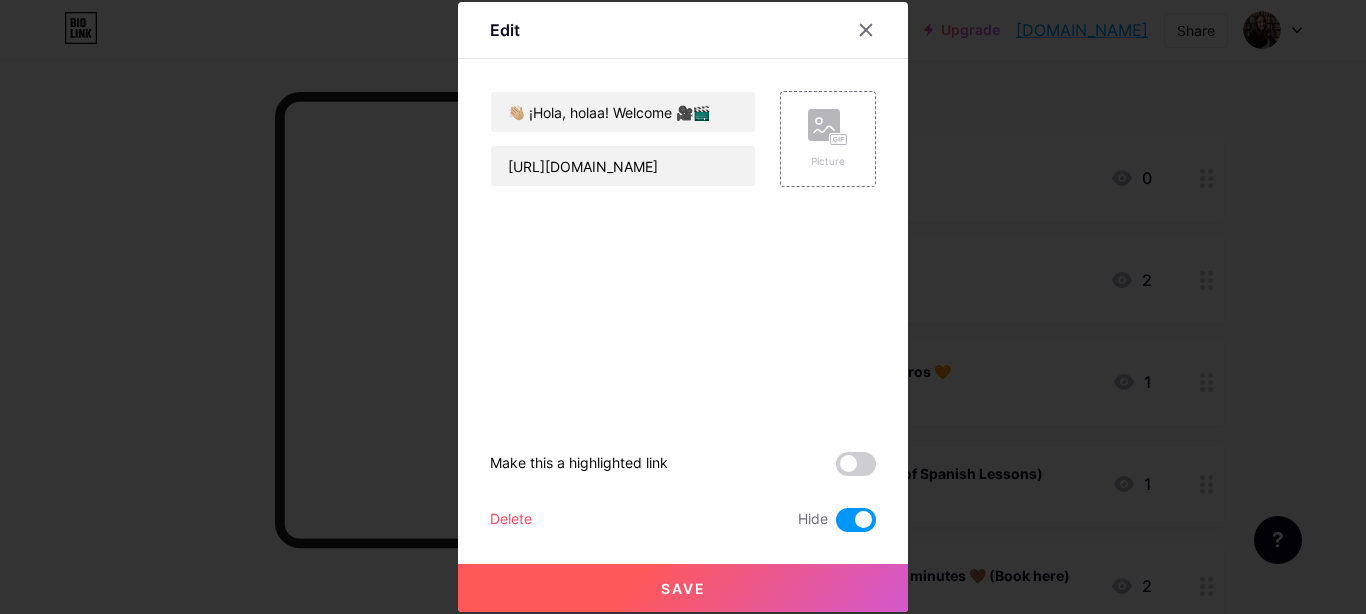 click at bounding box center [856, 520] 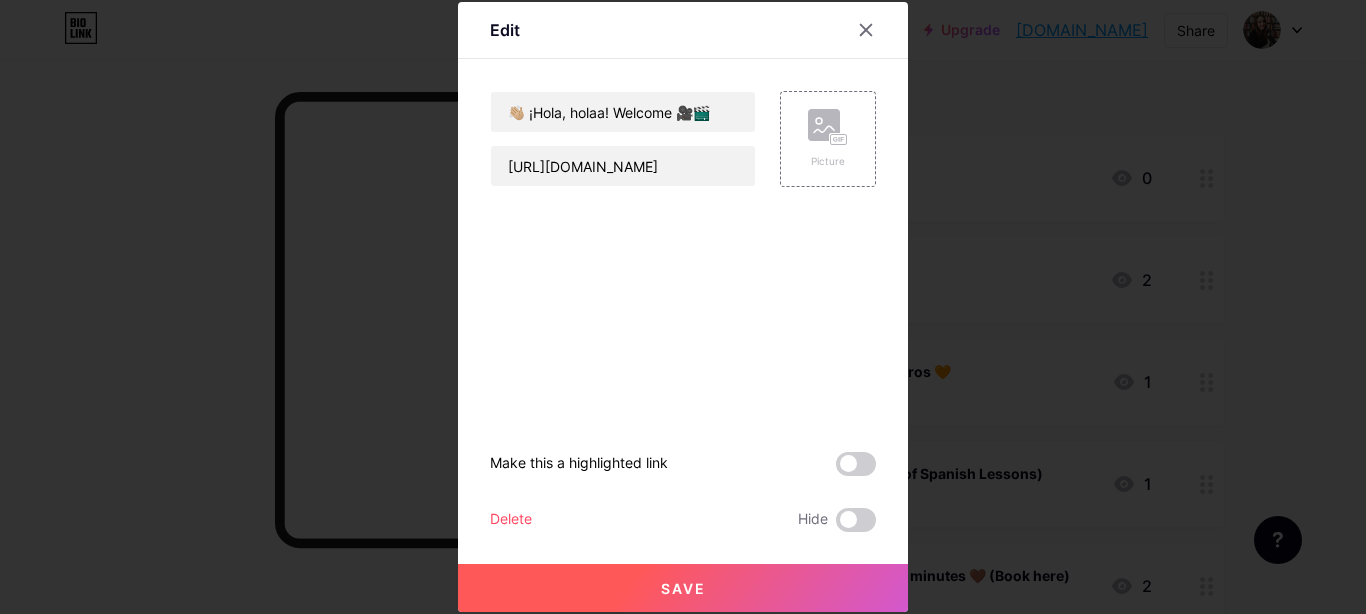 click on "Save" at bounding box center [683, 588] 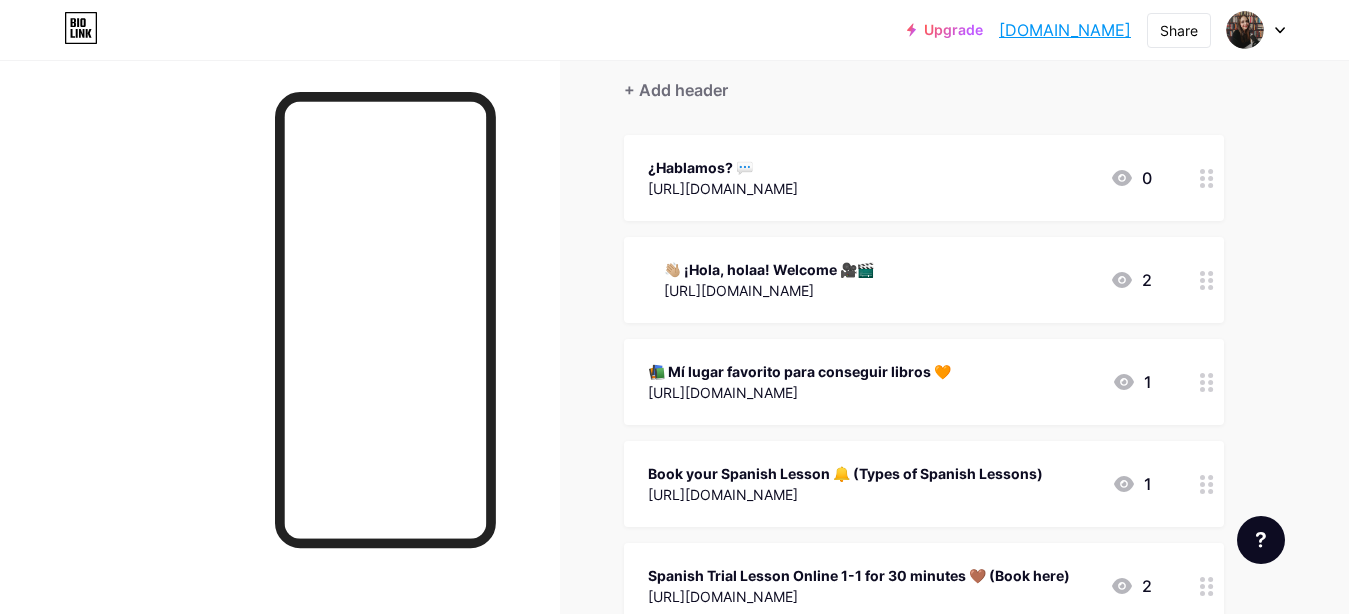 click at bounding box center [1207, 280] 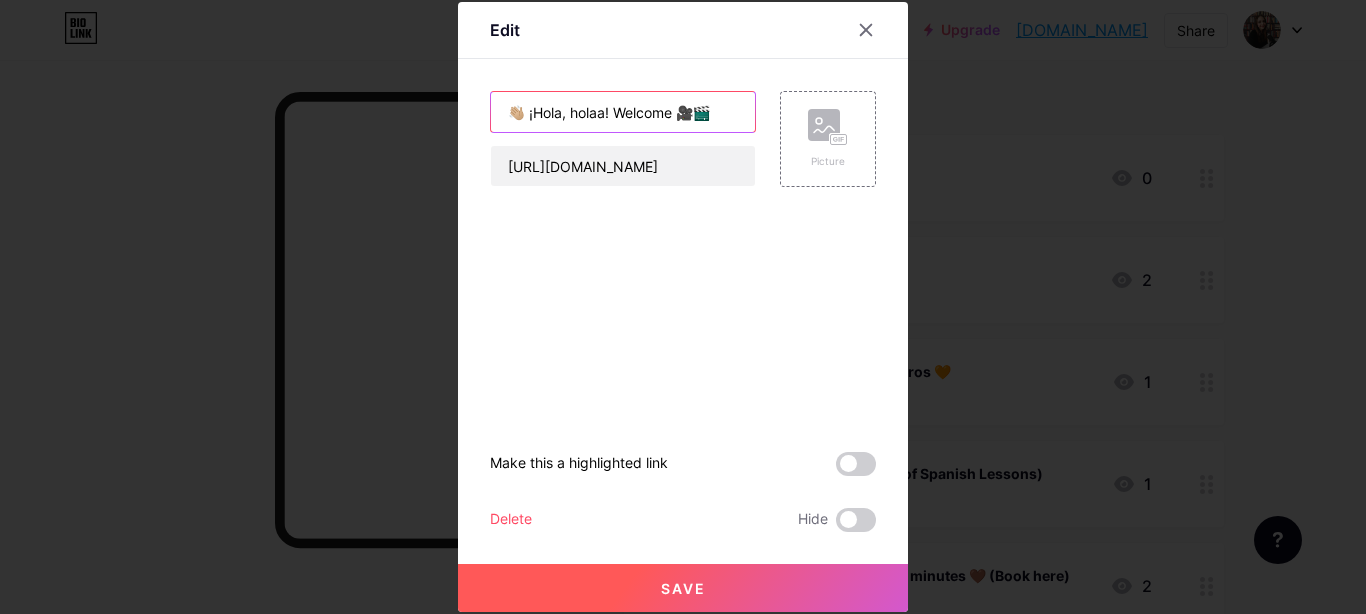 click on "👋🏼 ¡Hola, holaa! Welcome 🎥🎬" at bounding box center (623, 112) 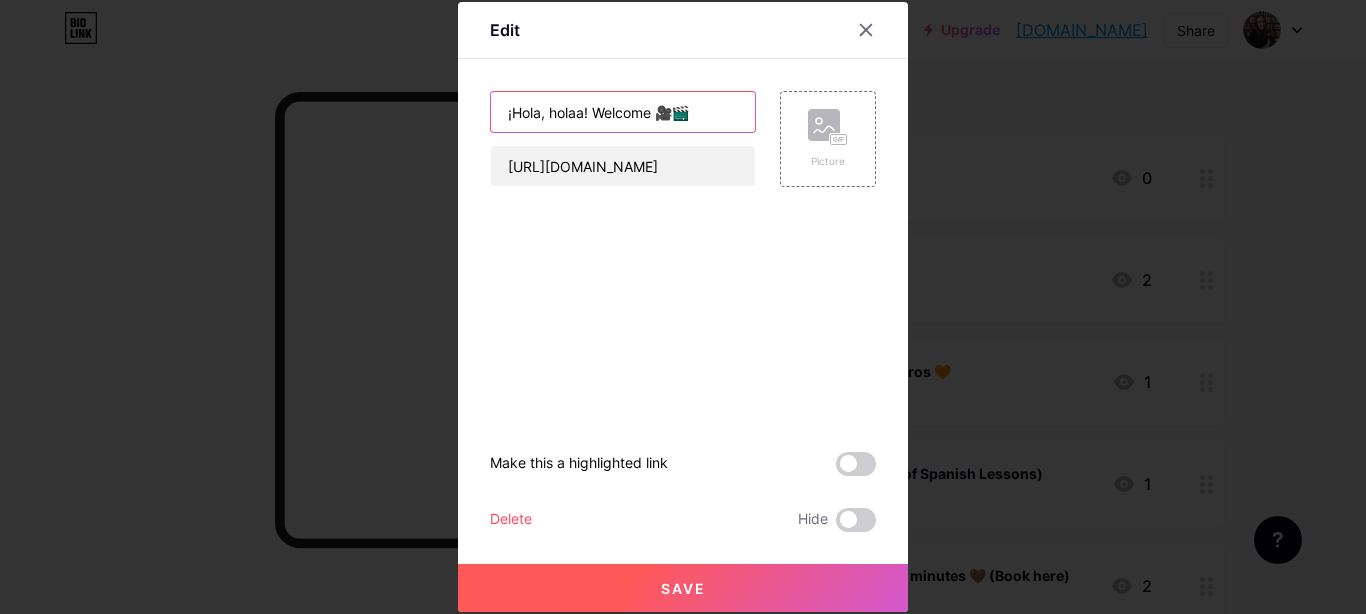 type on "¡Hola, holaa! Welcome 🎥🎬" 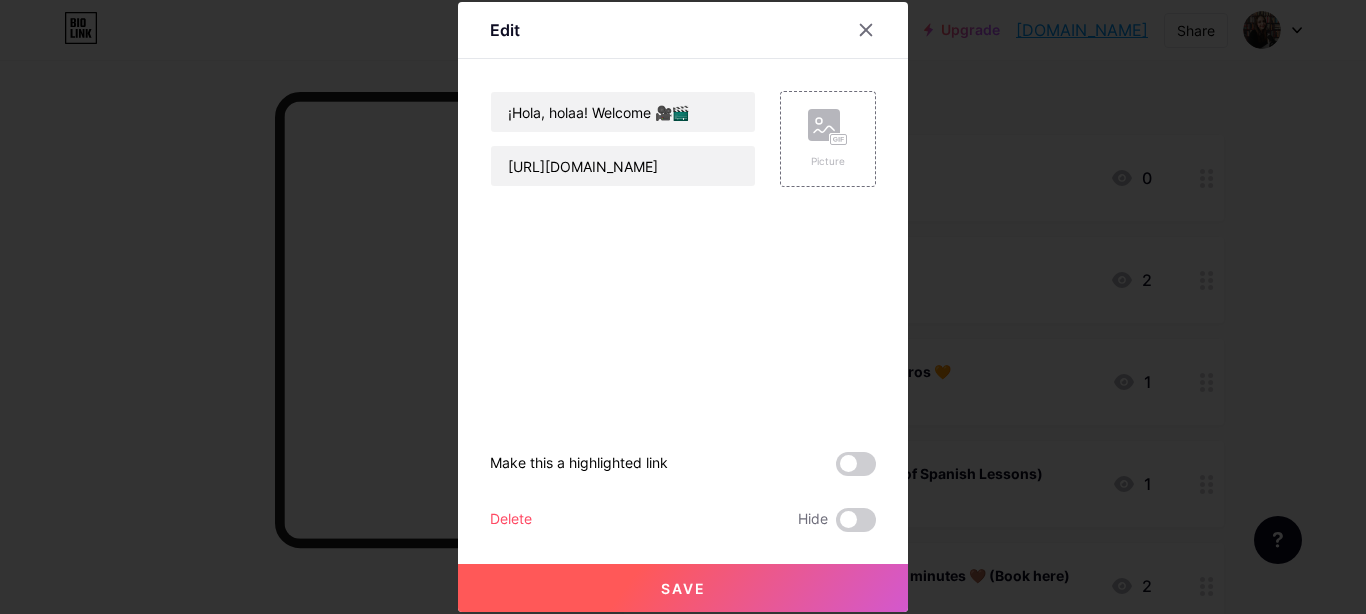 click on "Save" at bounding box center [683, 588] 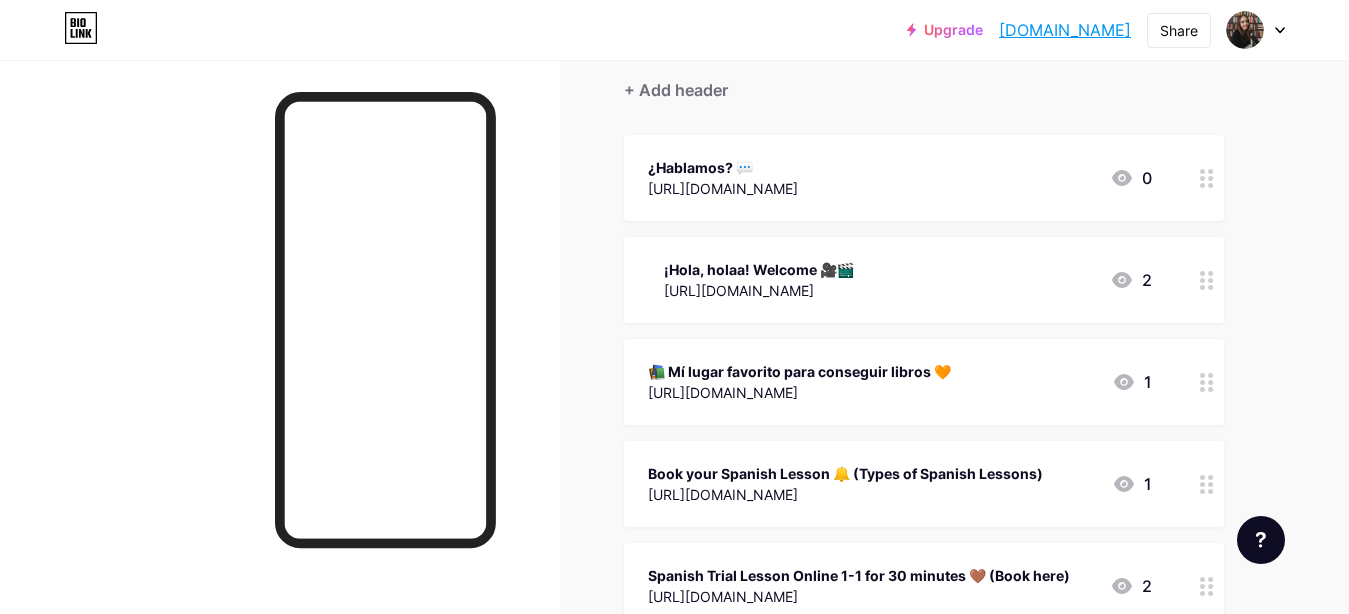 type 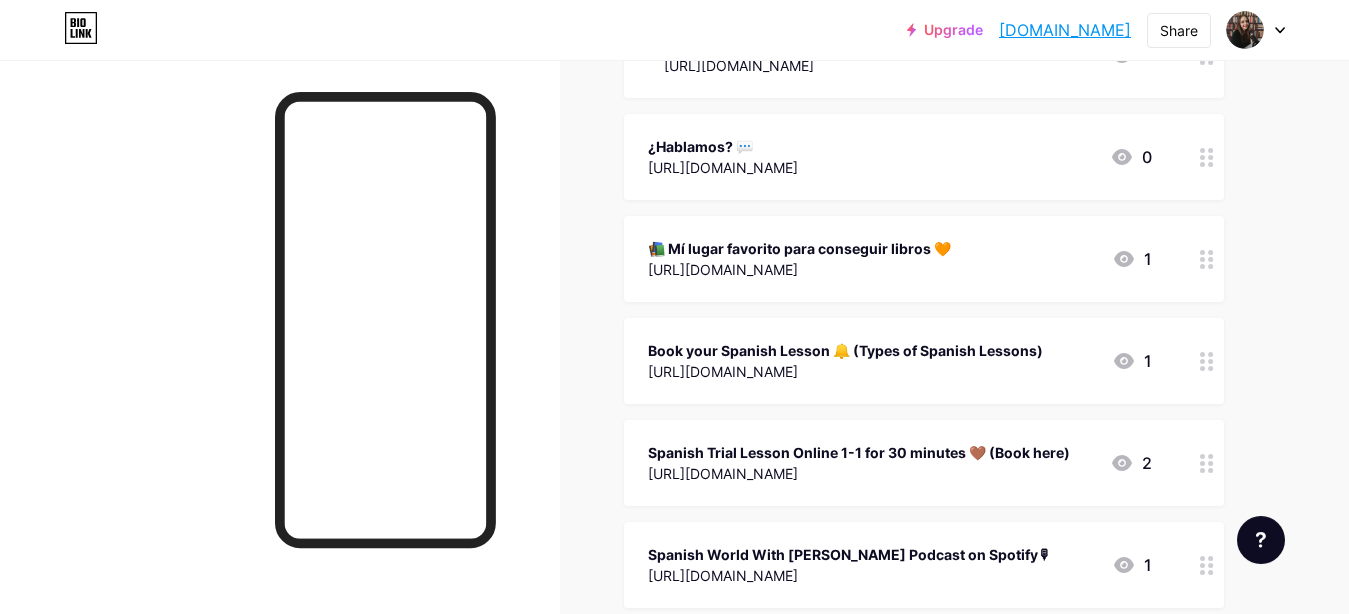 scroll, scrollTop: 360, scrollLeft: 0, axis: vertical 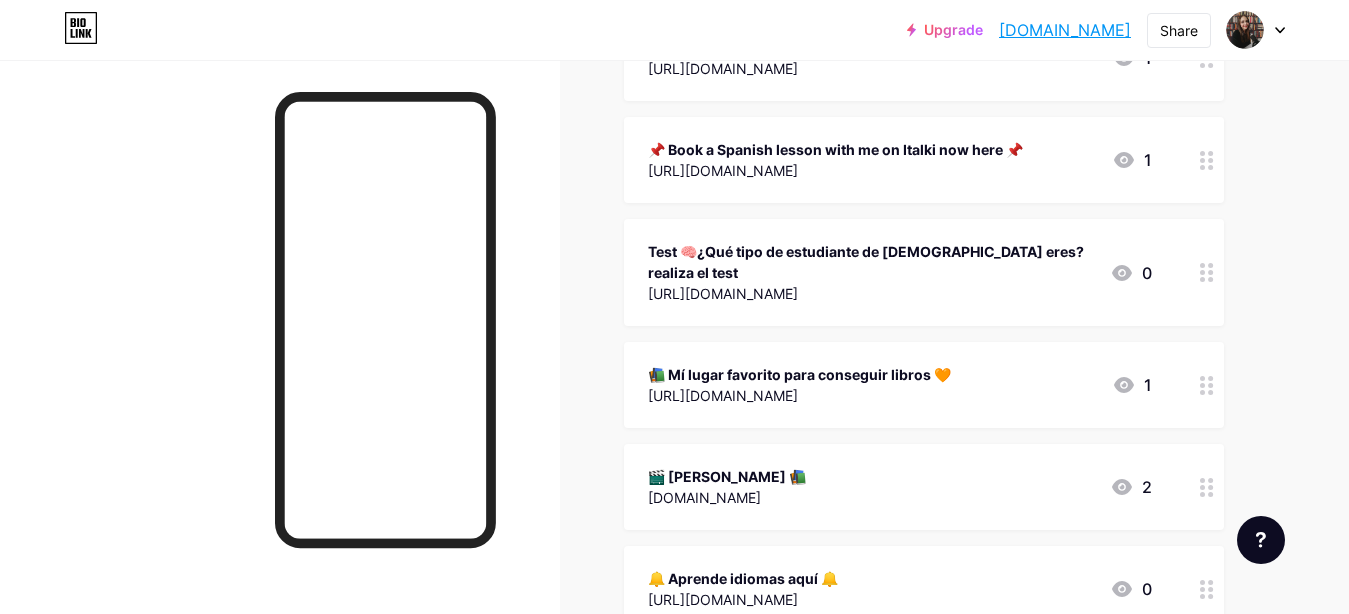 click at bounding box center (1207, 385) 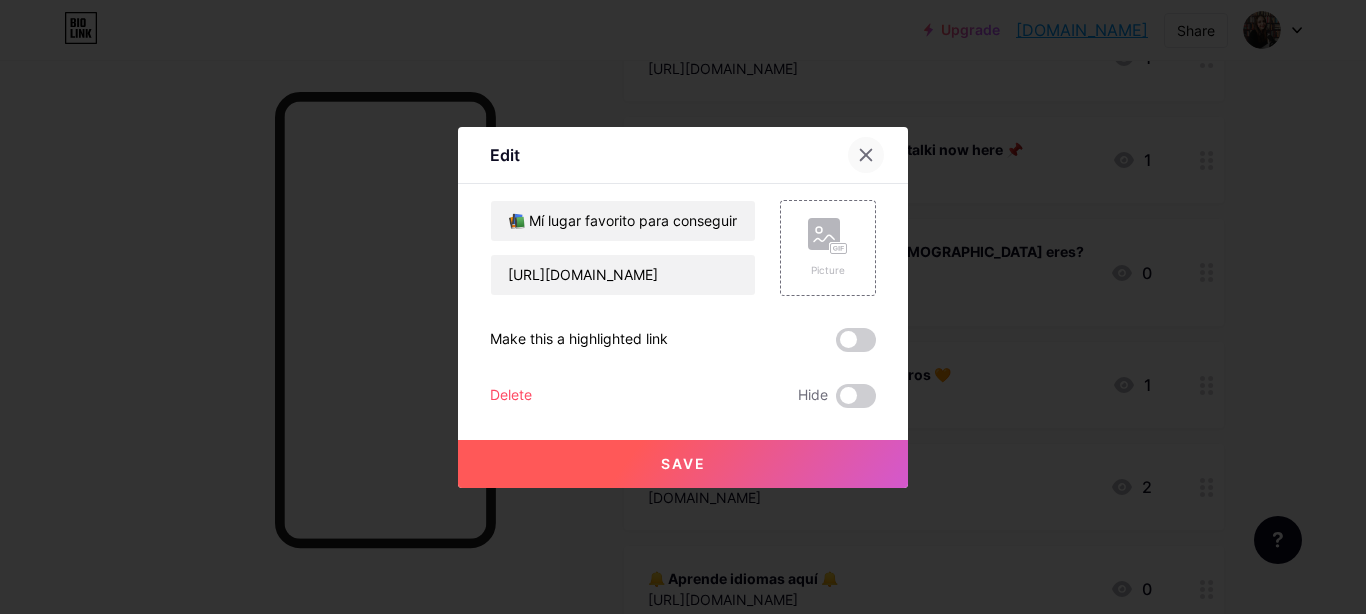 click 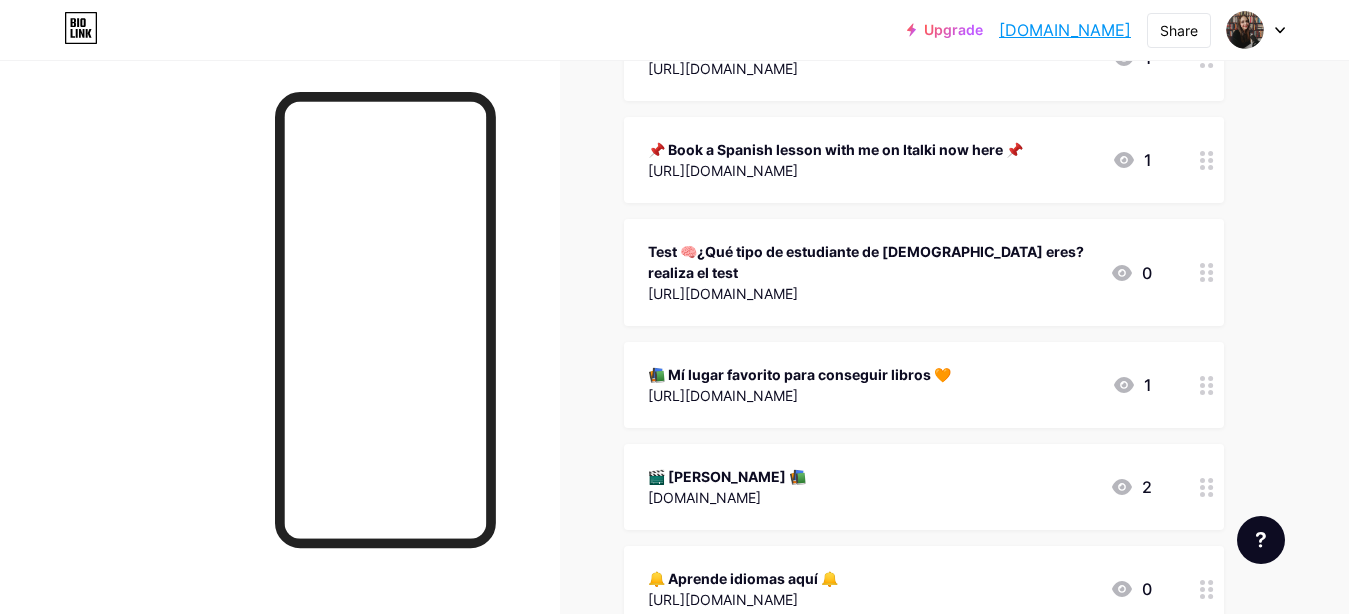 scroll, scrollTop: 900, scrollLeft: 0, axis: vertical 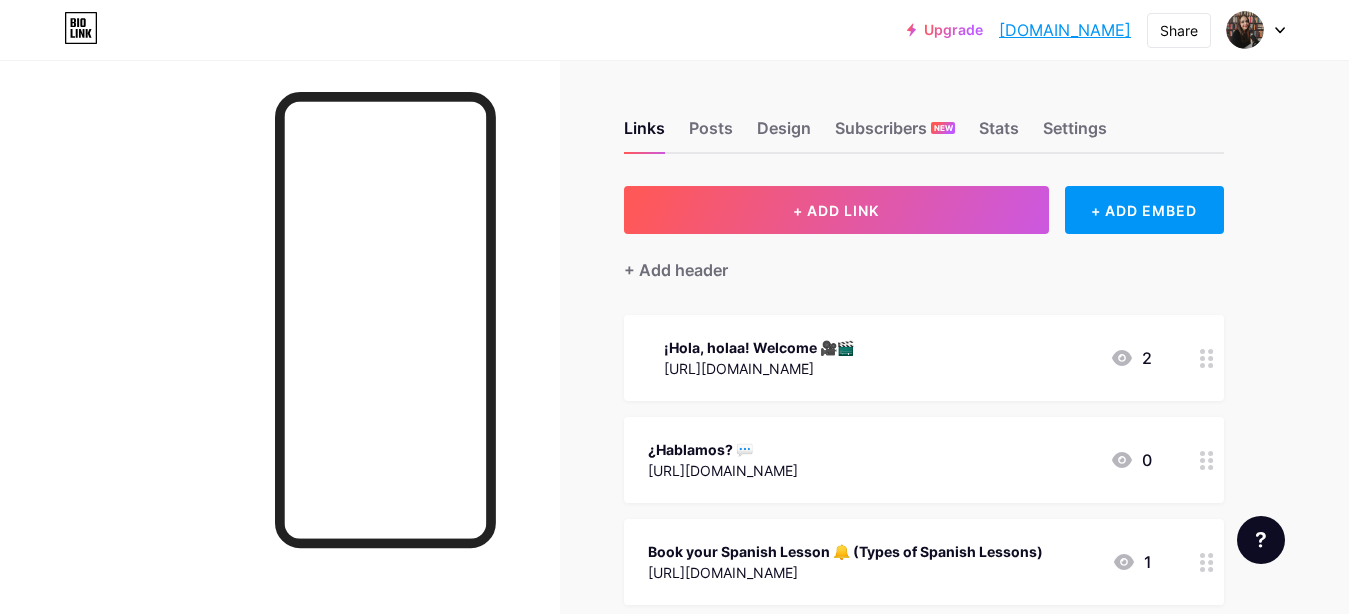 click on "¡Hola, holaa! Welcome 🎥🎬" at bounding box center [759, 347] 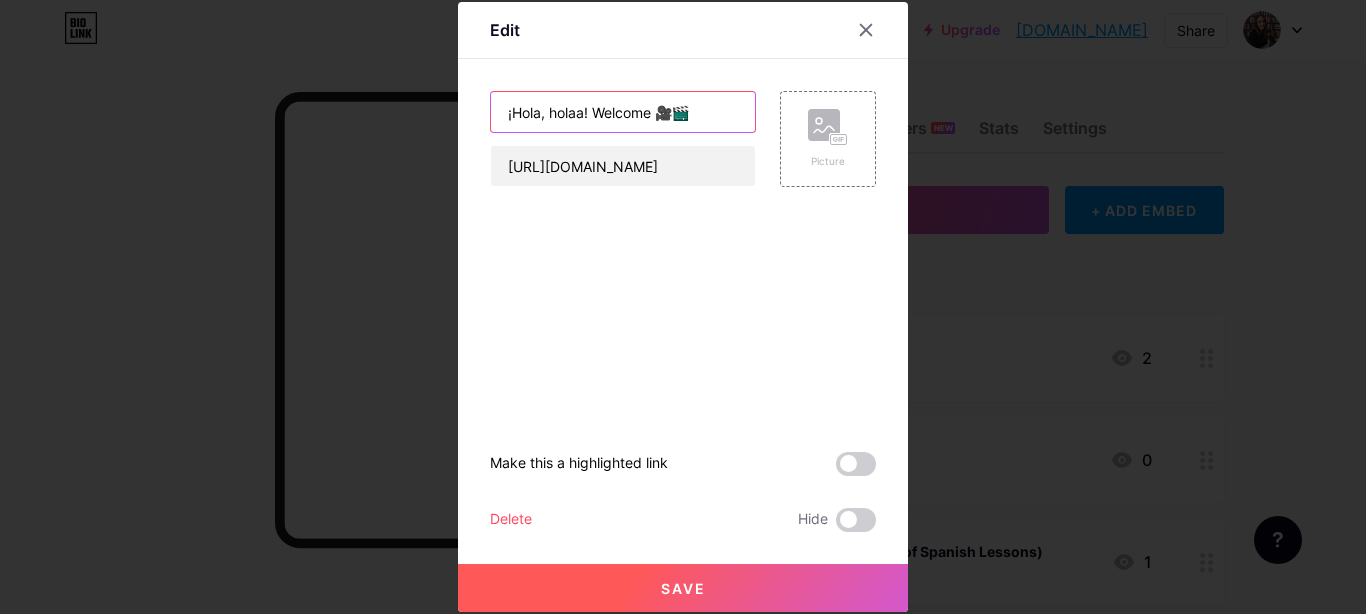 click on "¡Hola, holaa! Welcome 🎥🎬" at bounding box center (623, 112) 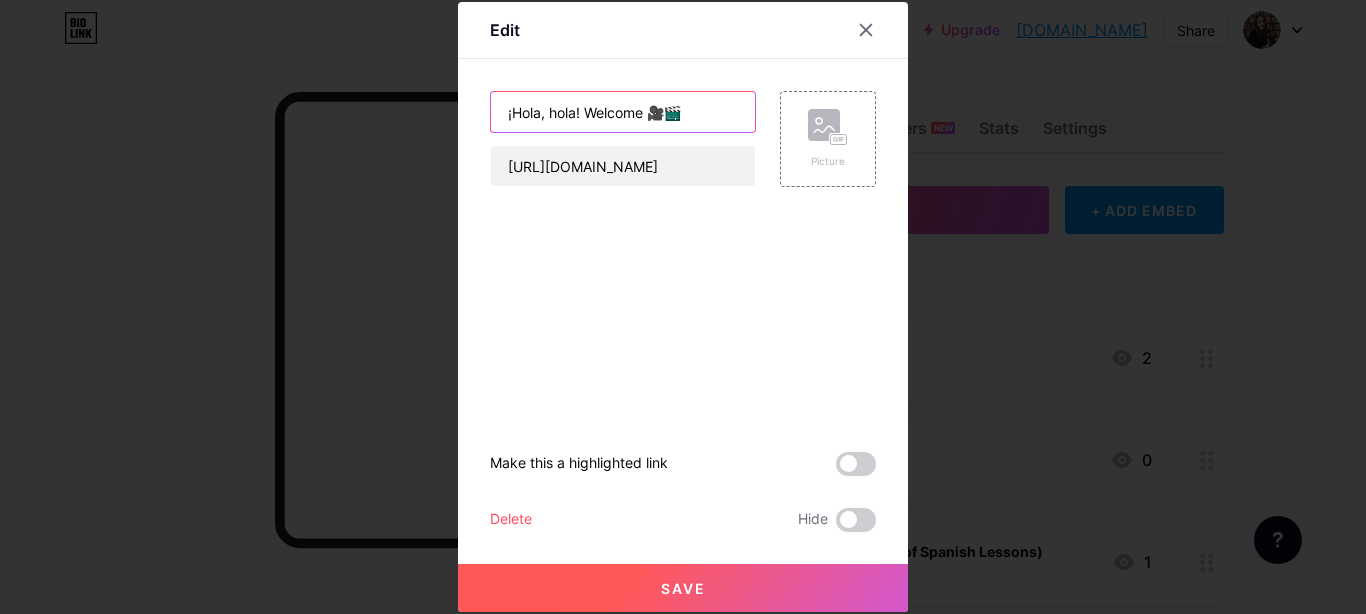 type on "¡Hola, hola! Welcome 🎥🎬" 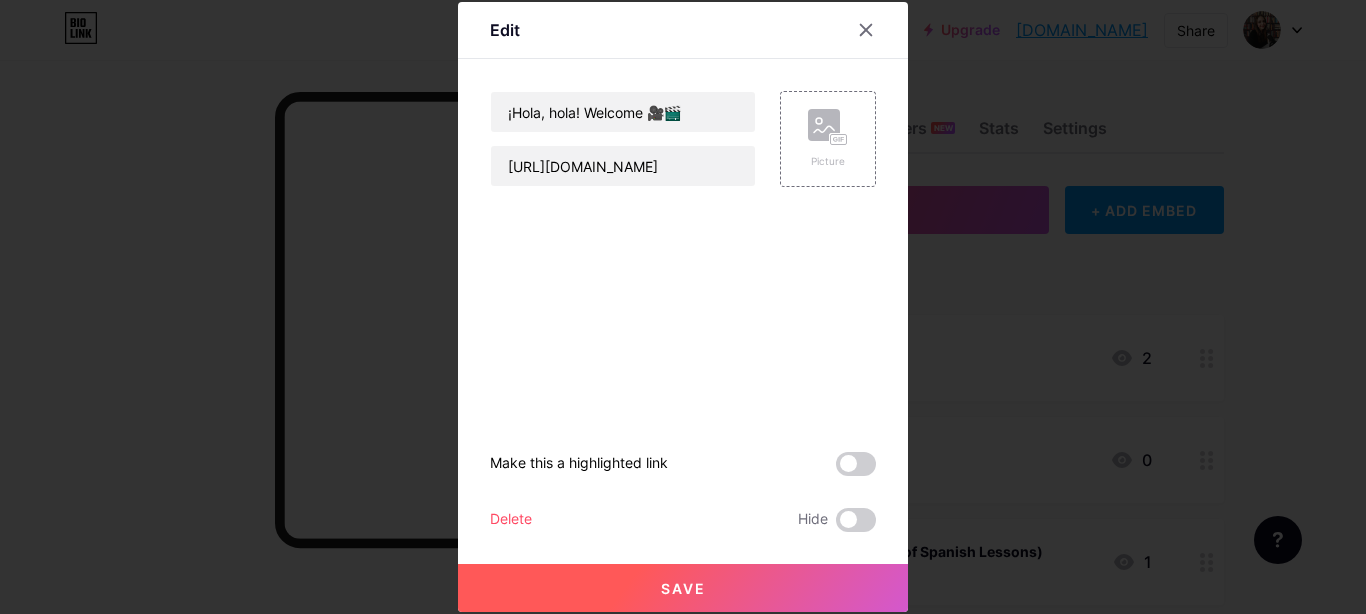 click on "Save" at bounding box center [683, 588] 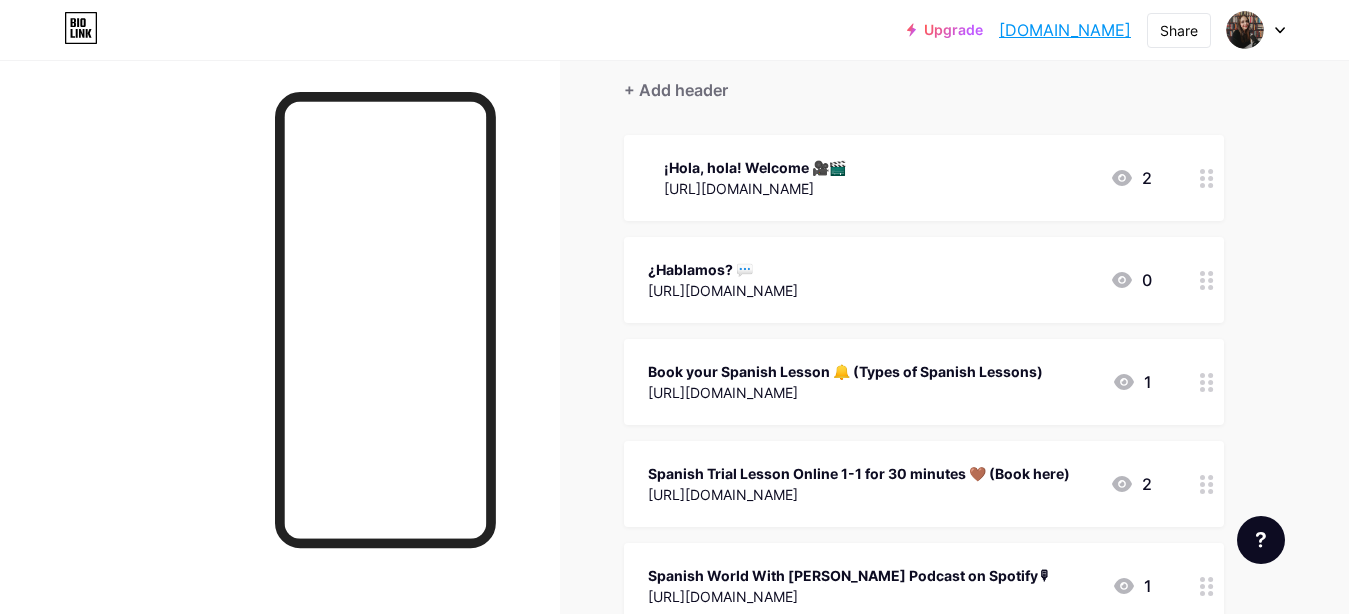 scroll, scrollTop: 630, scrollLeft: 0, axis: vertical 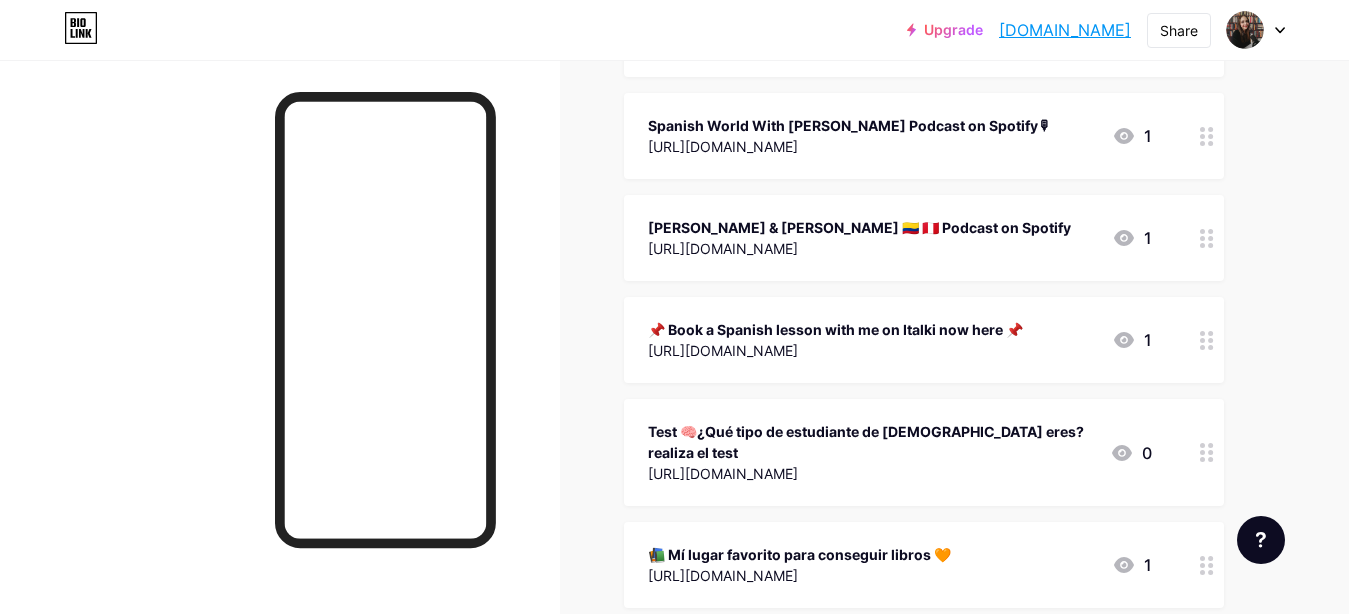 click at bounding box center [1207, 340] 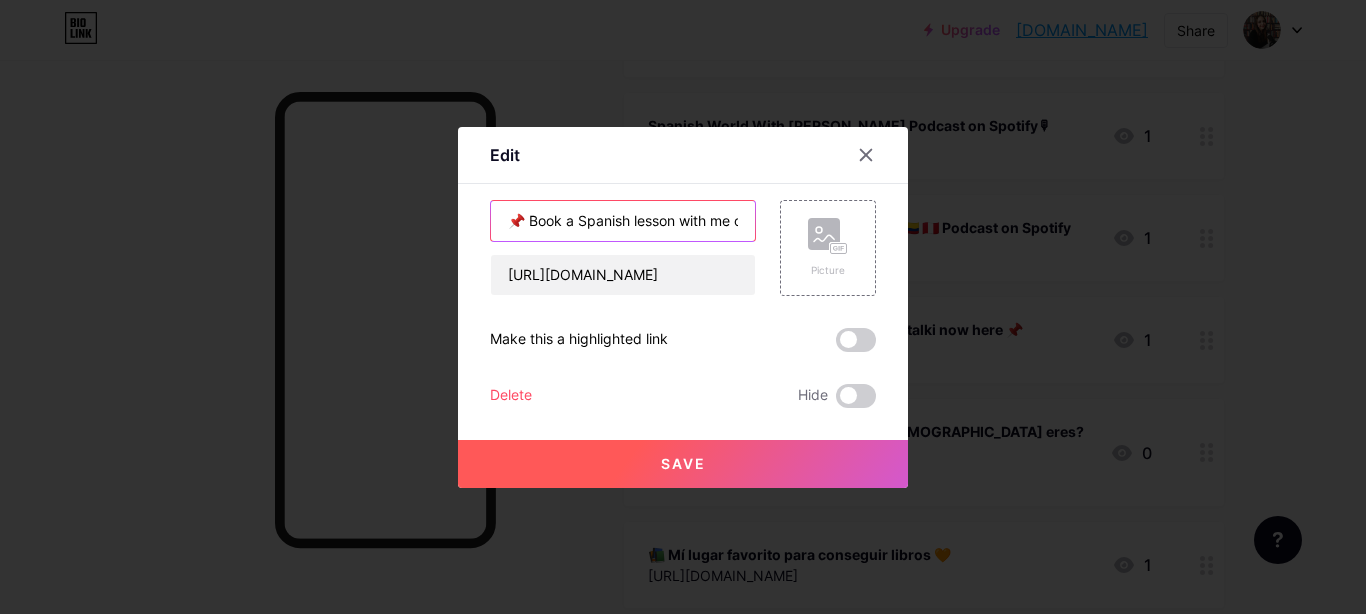 click on "📌 Book a Spanish lesson with me on Italki now here 📌" at bounding box center (623, 221) 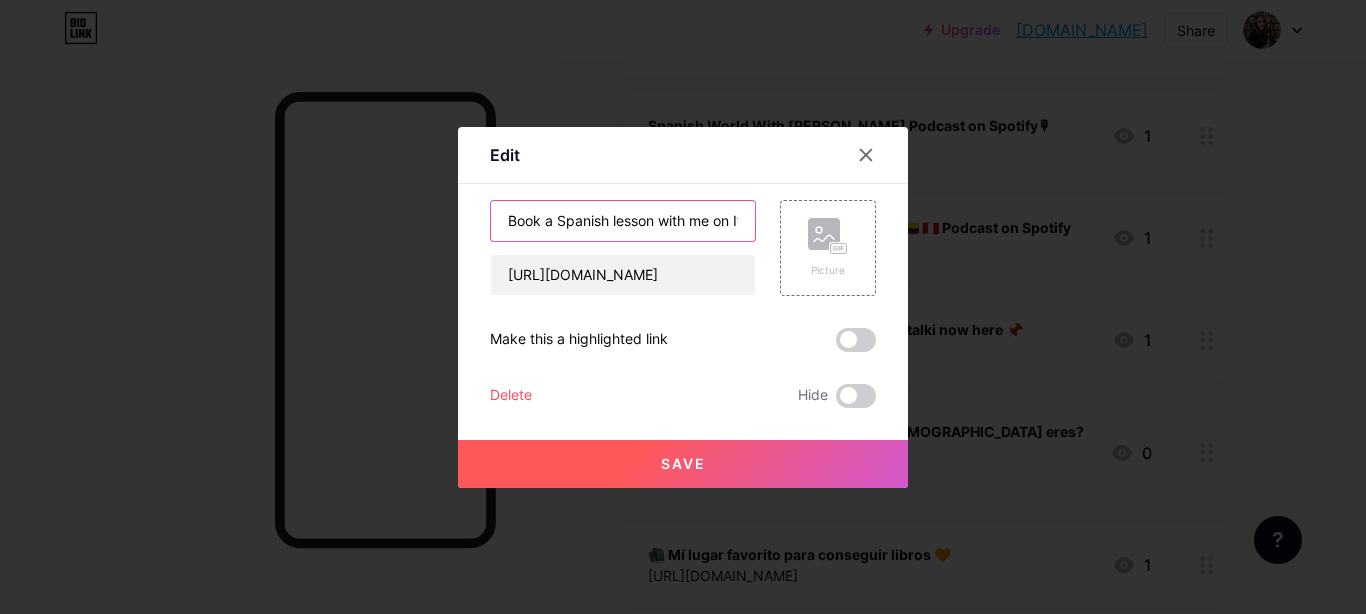type on "Book a Spanish lesson with me on Italki now here 📌" 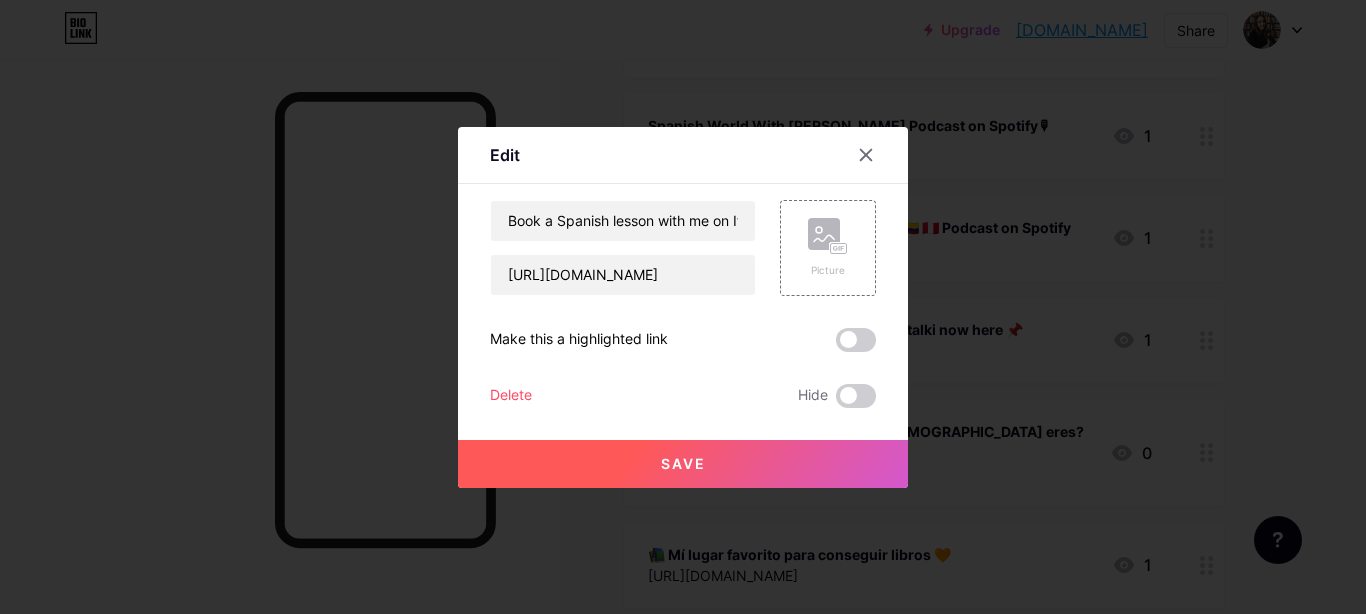 click on "Save" at bounding box center [683, 464] 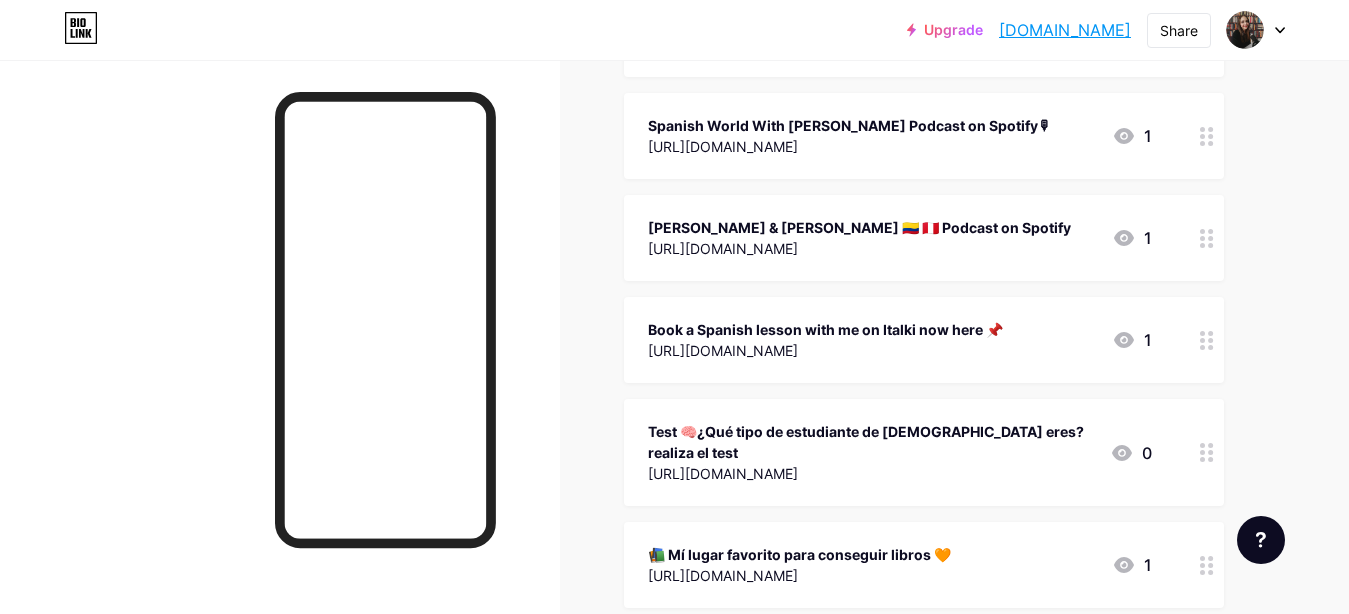 click on "Test 🧠¿Qué tipo de estudiante de [DEMOGRAPHIC_DATA] eres? realiza el test" at bounding box center (871, 442) 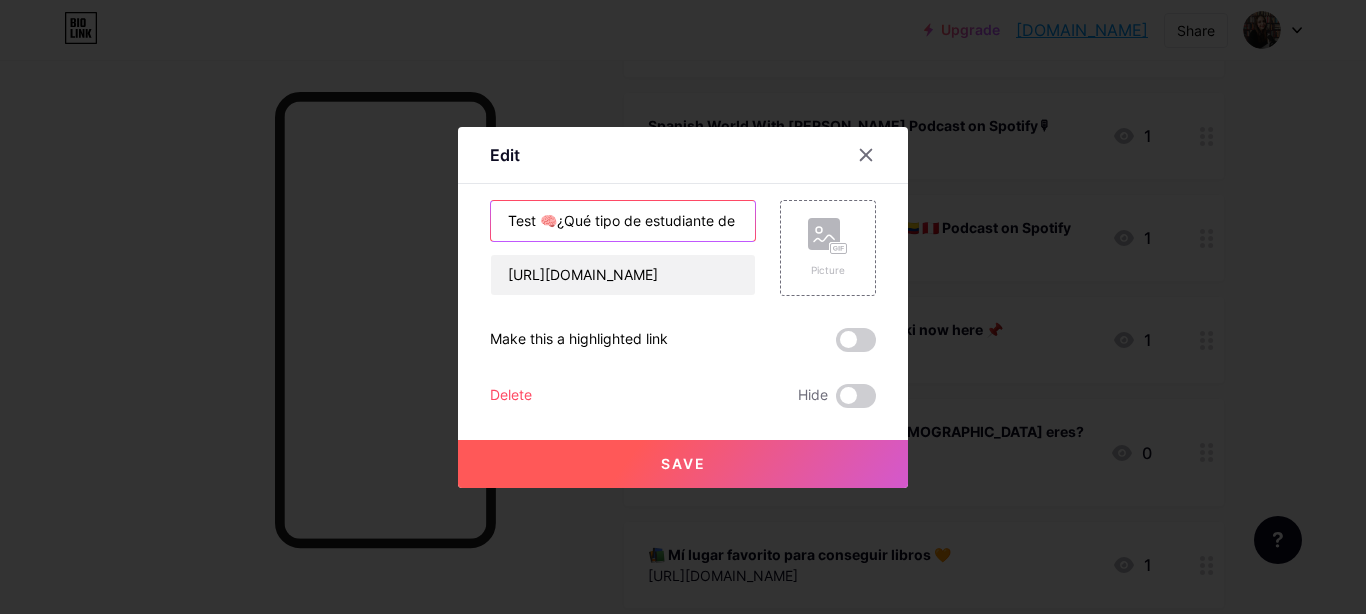click on "Test 🧠¿Qué tipo de estudiante de [DEMOGRAPHIC_DATA] eres? realiza el test" at bounding box center (623, 221) 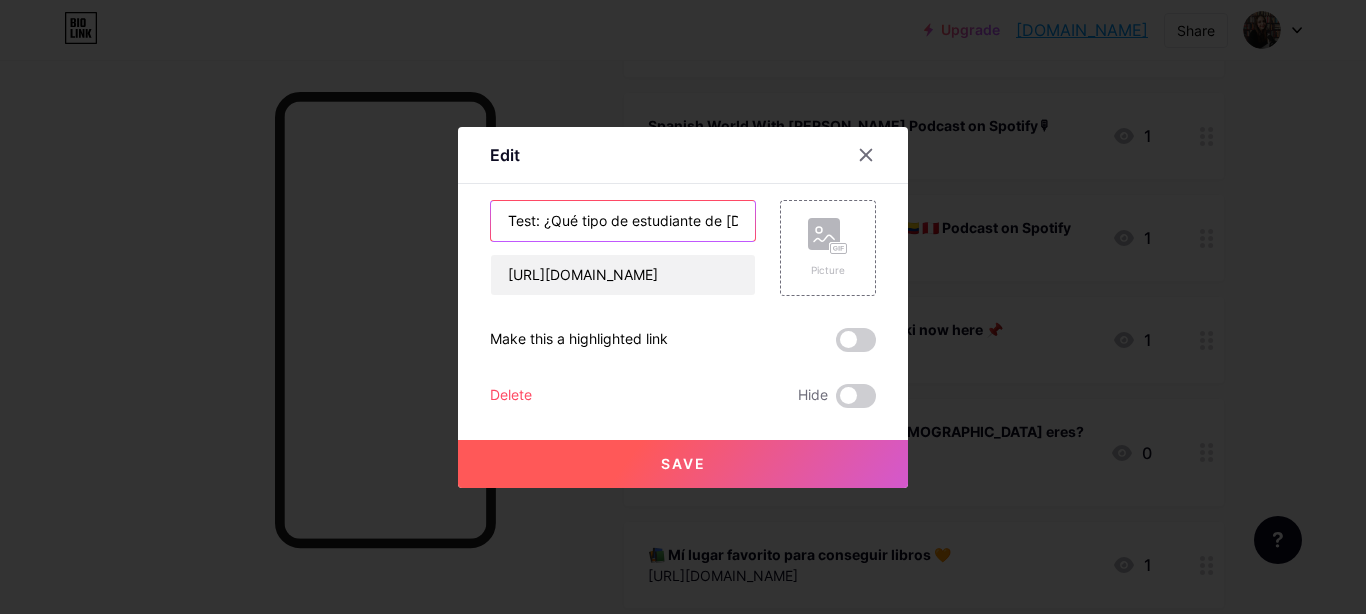 type on "Test: ¿Qué tipo de estudiante de [DEMOGRAPHIC_DATA] eres? realiza el test" 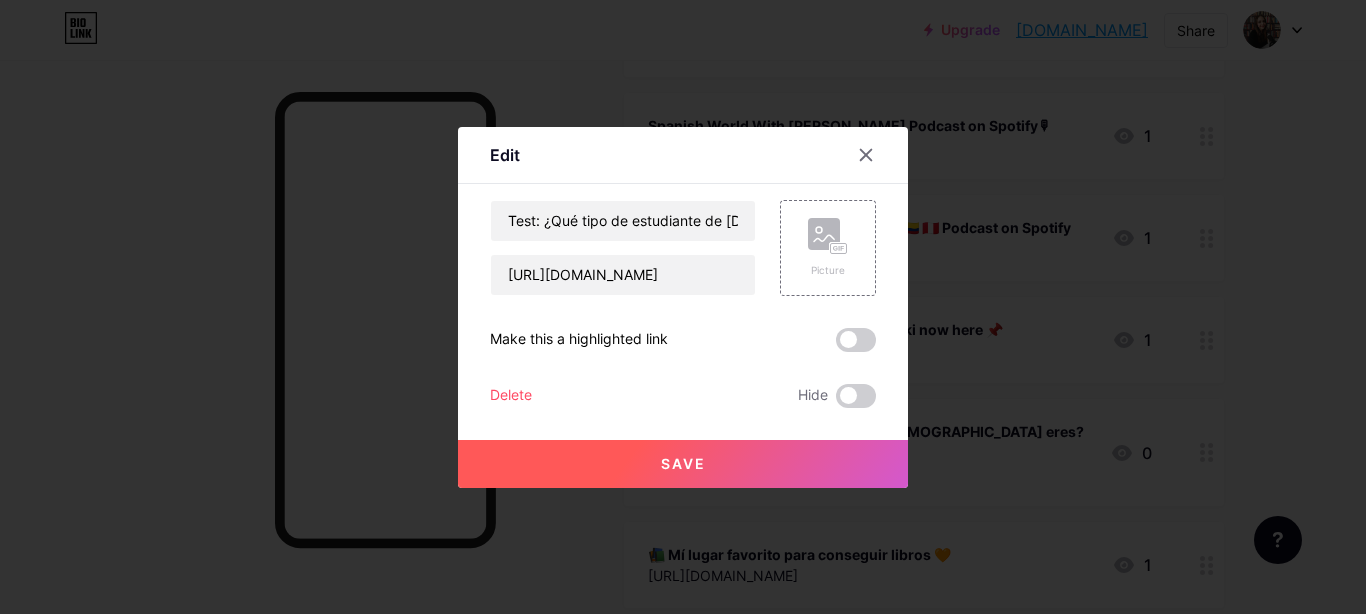 click on "Save" at bounding box center (683, 463) 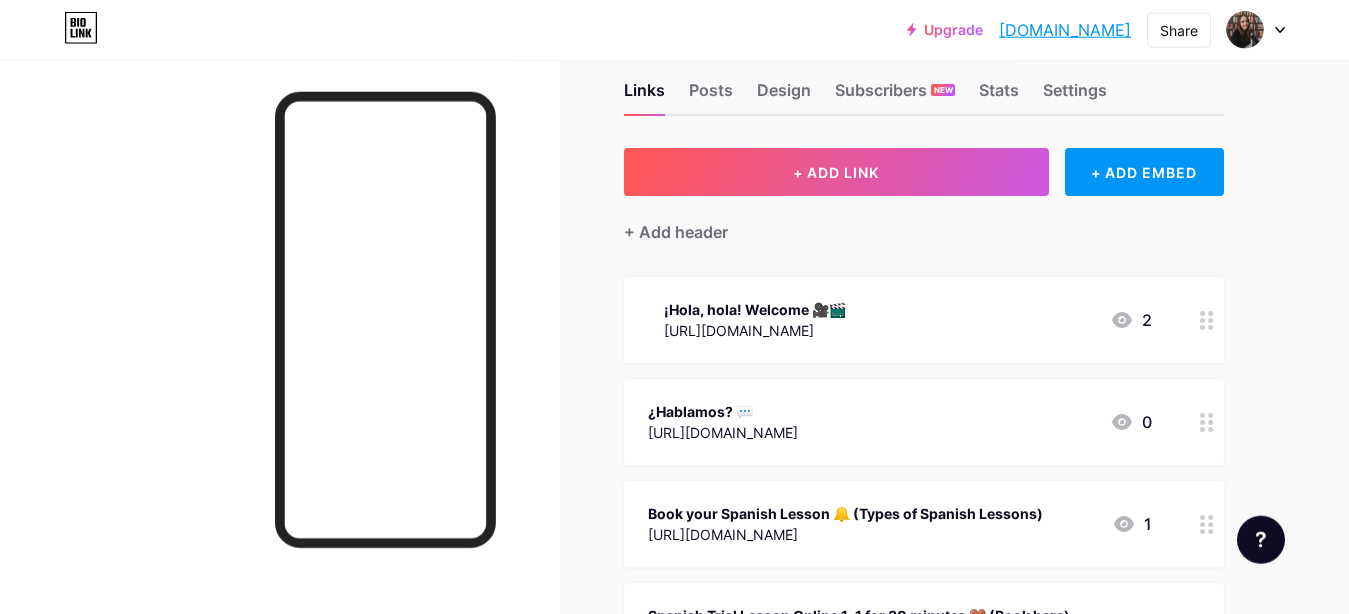 scroll, scrollTop: 0, scrollLeft: 0, axis: both 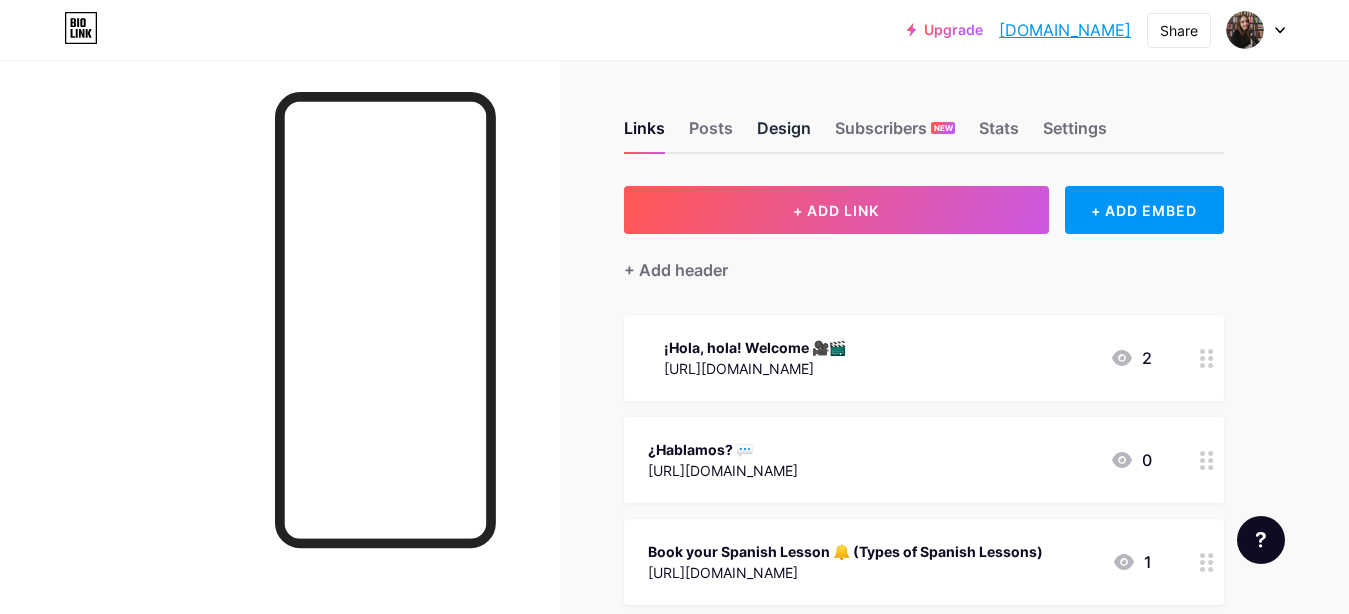 click on "Design" at bounding box center (784, 134) 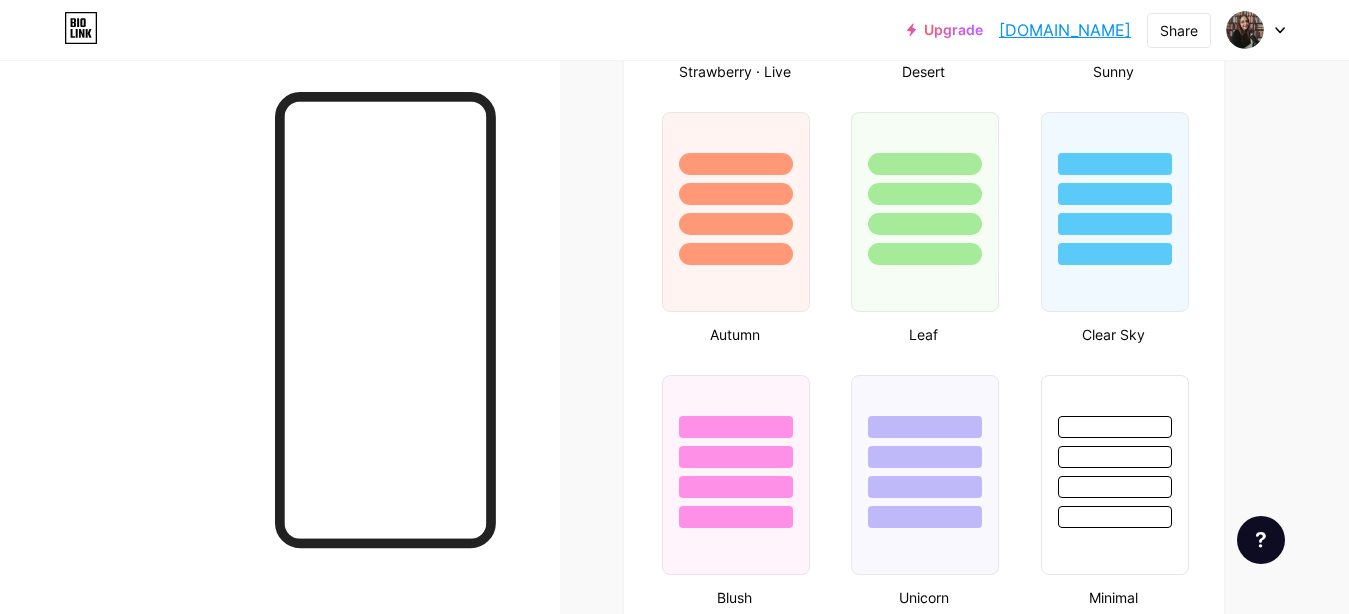scroll, scrollTop: 2160, scrollLeft: 0, axis: vertical 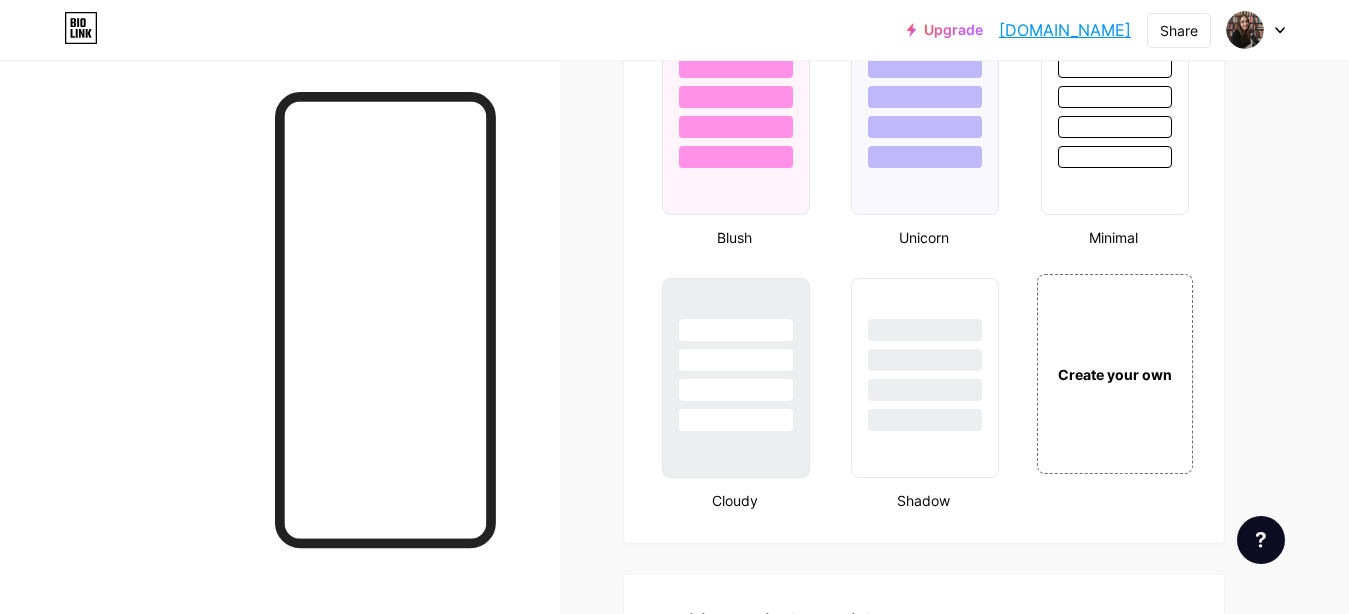 click on "Create your own" at bounding box center [1115, 374] 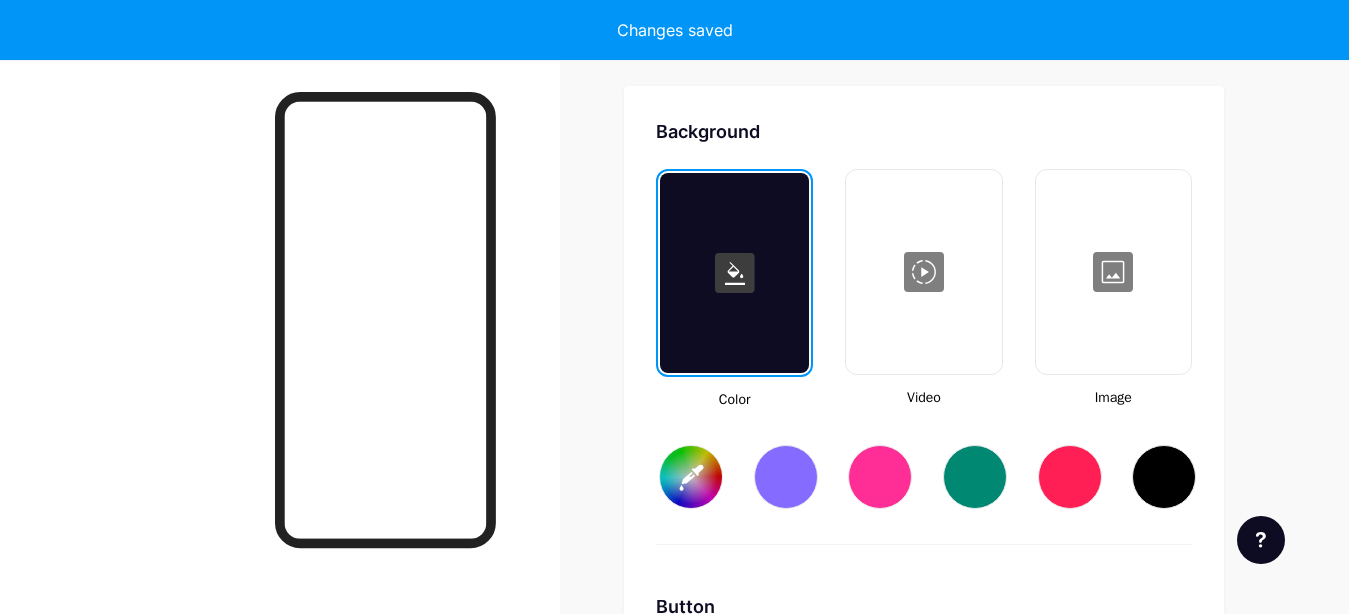type on "#ffffff" 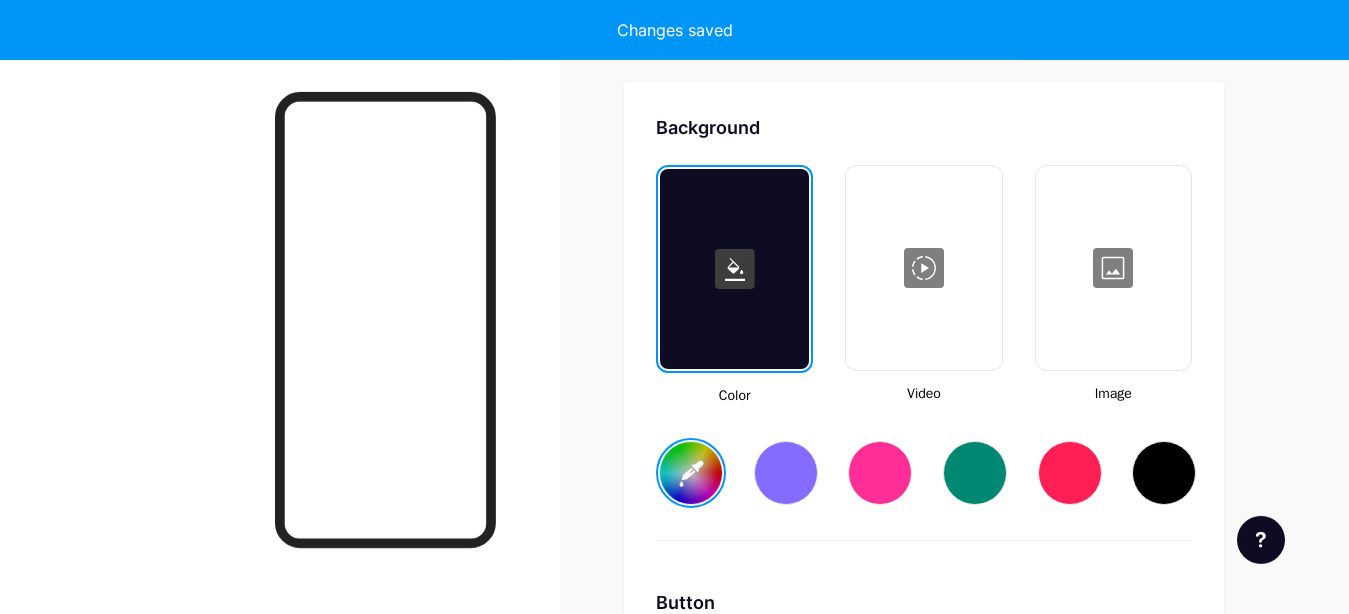 scroll, scrollTop: 2655, scrollLeft: 0, axis: vertical 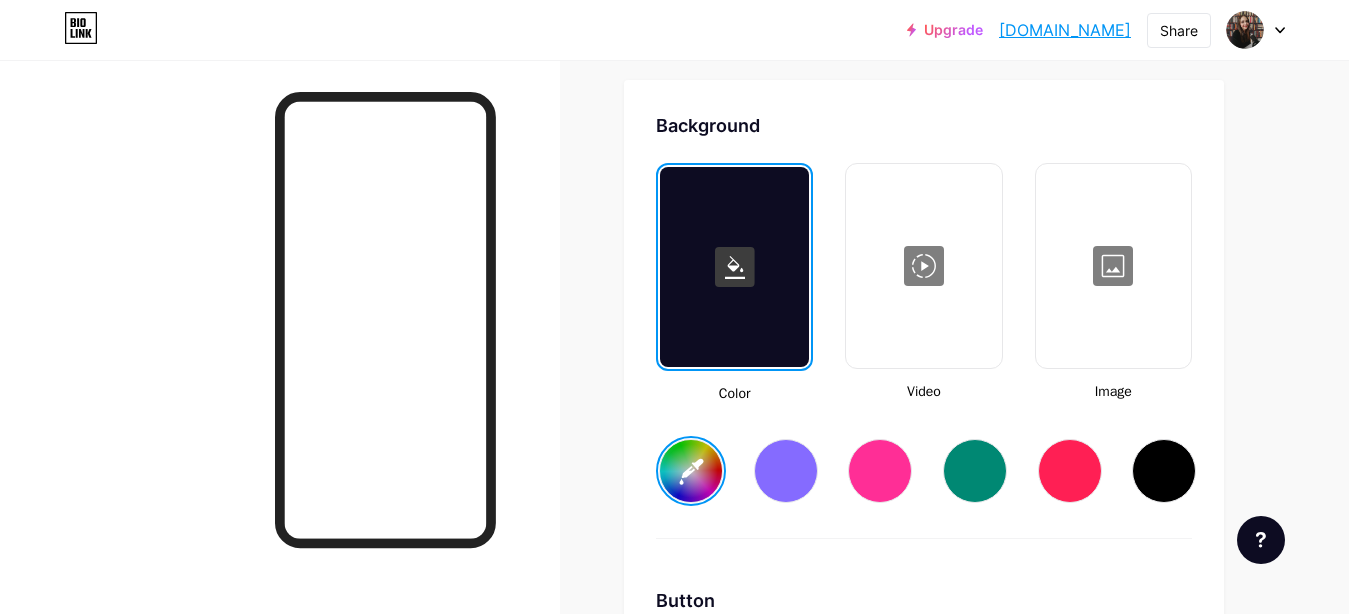 click 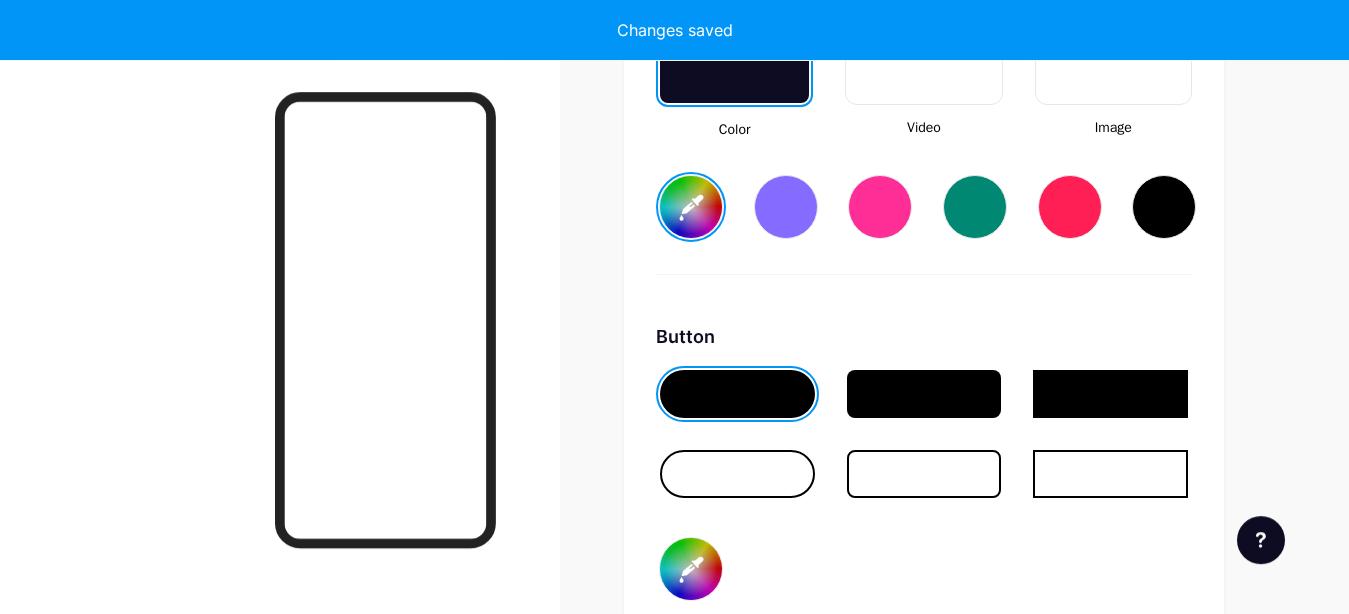 scroll, scrollTop: 2655, scrollLeft: 0, axis: vertical 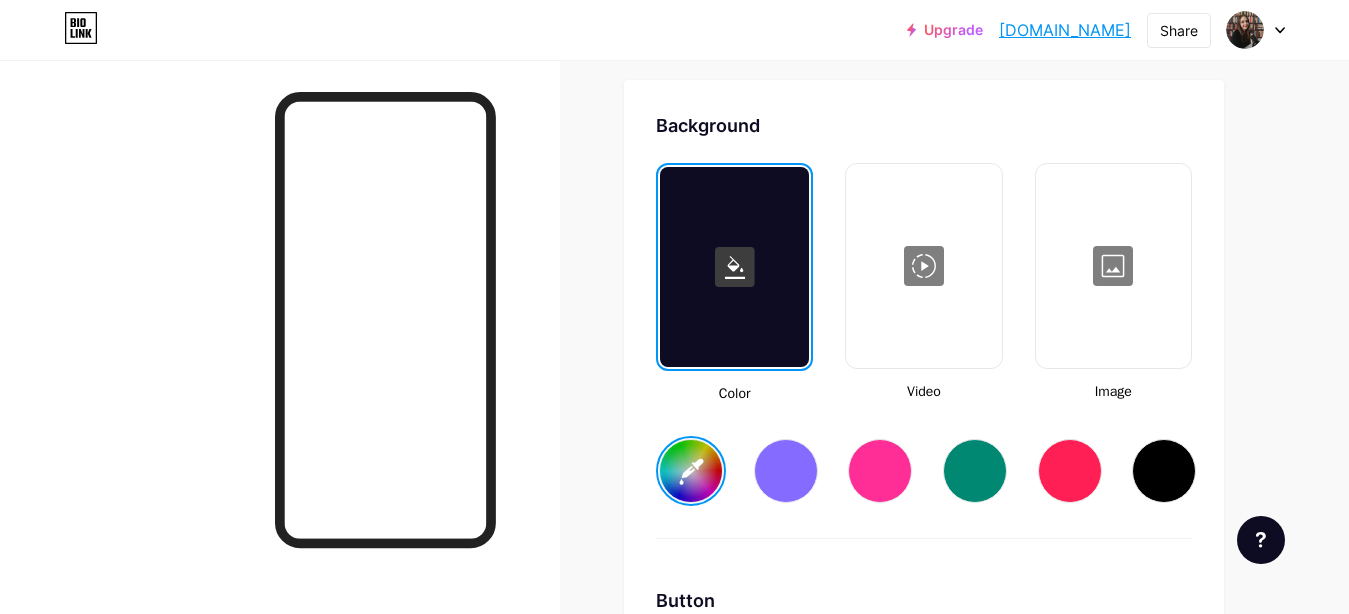 click at bounding box center (1164, 471) 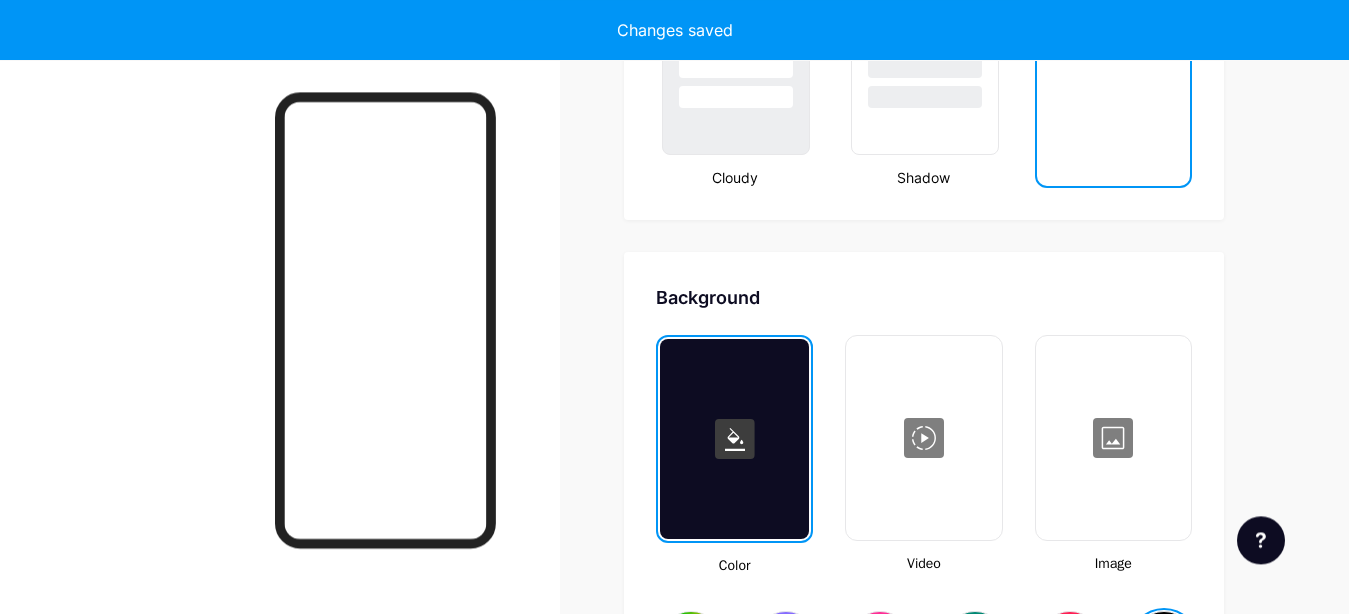 scroll, scrollTop: 2475, scrollLeft: 0, axis: vertical 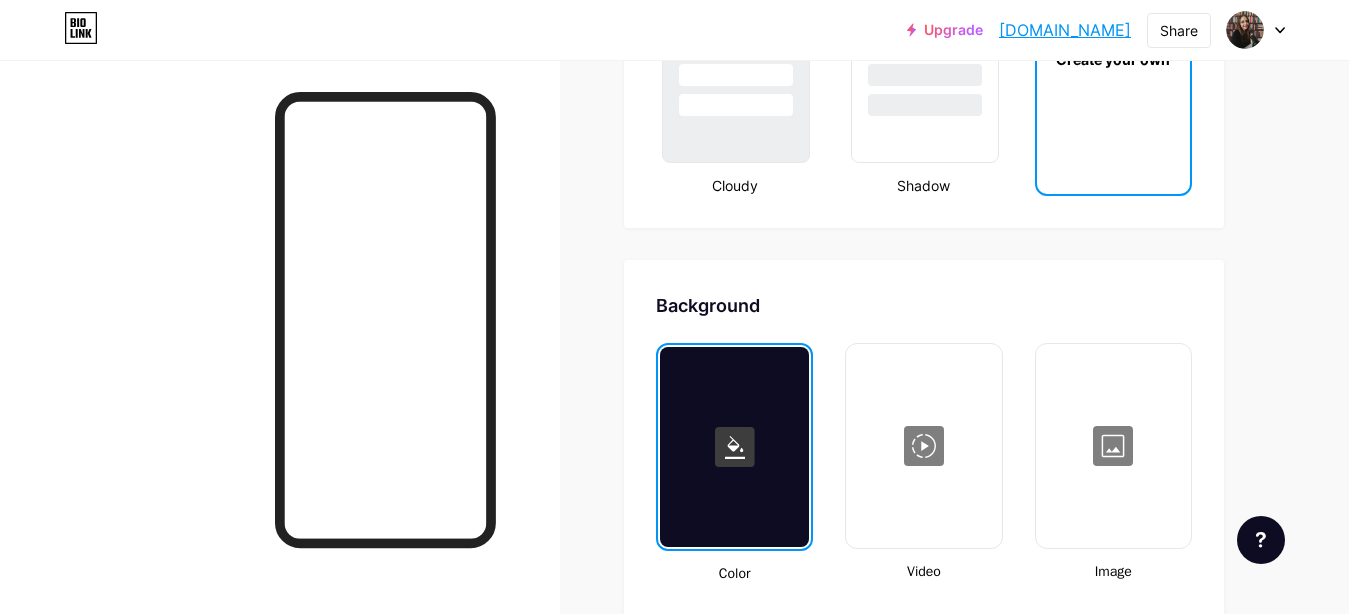 click 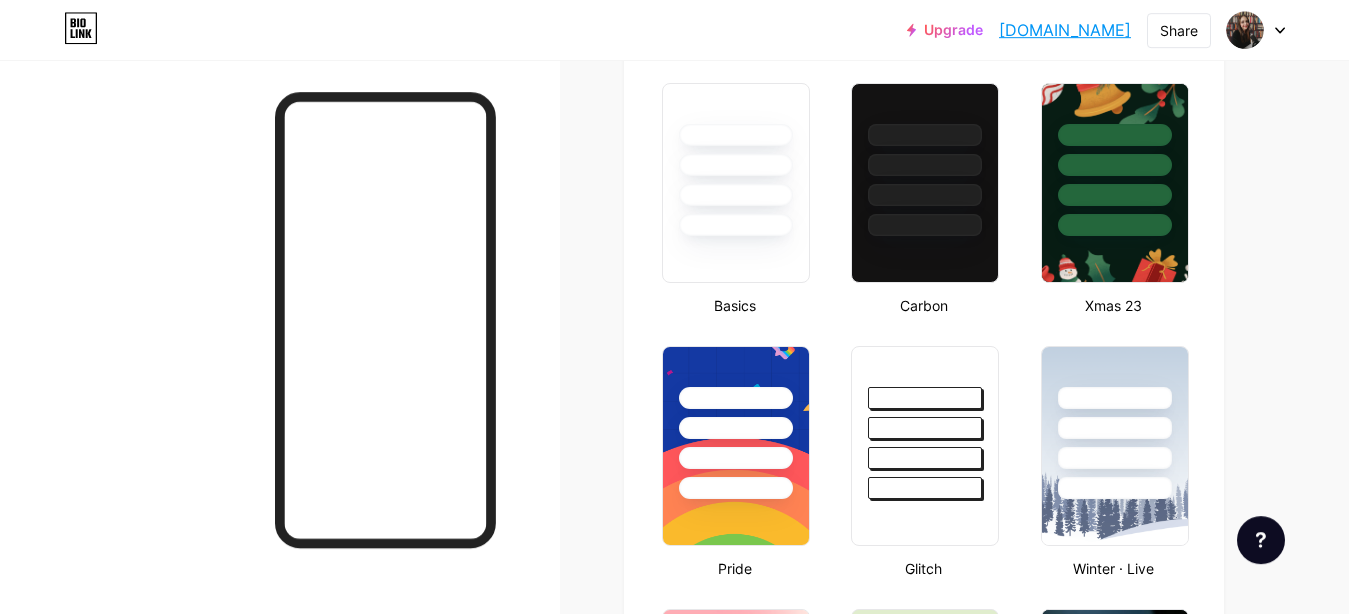 scroll, scrollTop: 495, scrollLeft: 0, axis: vertical 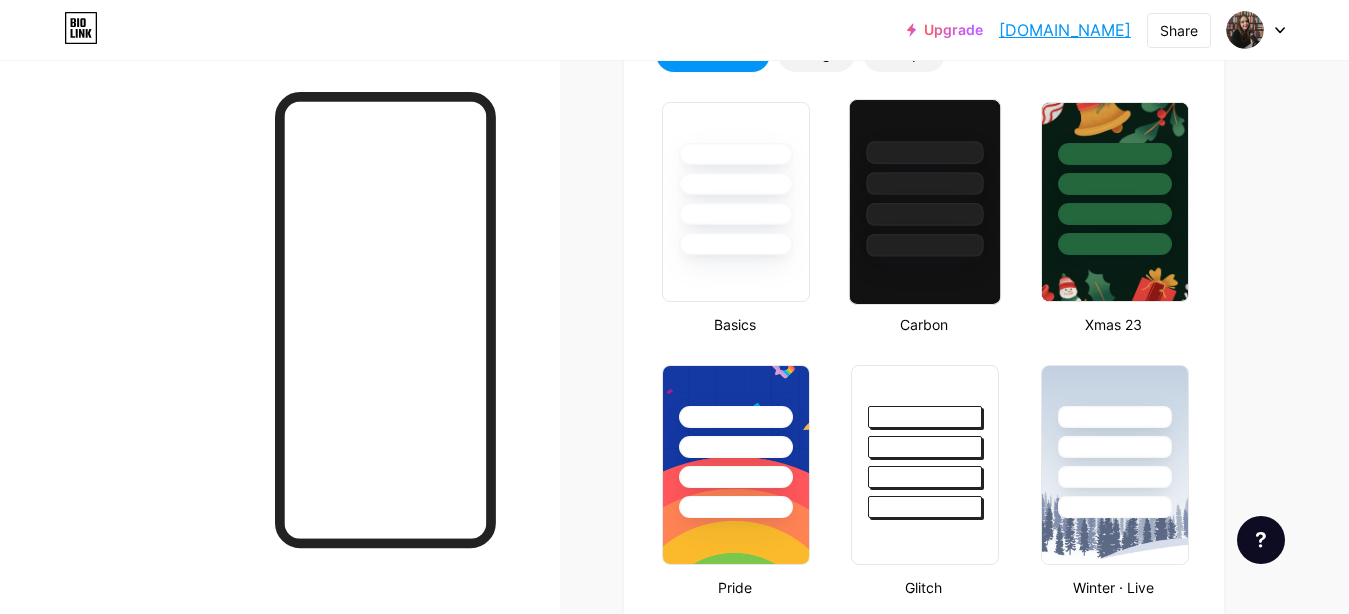 click at bounding box center (925, 183) 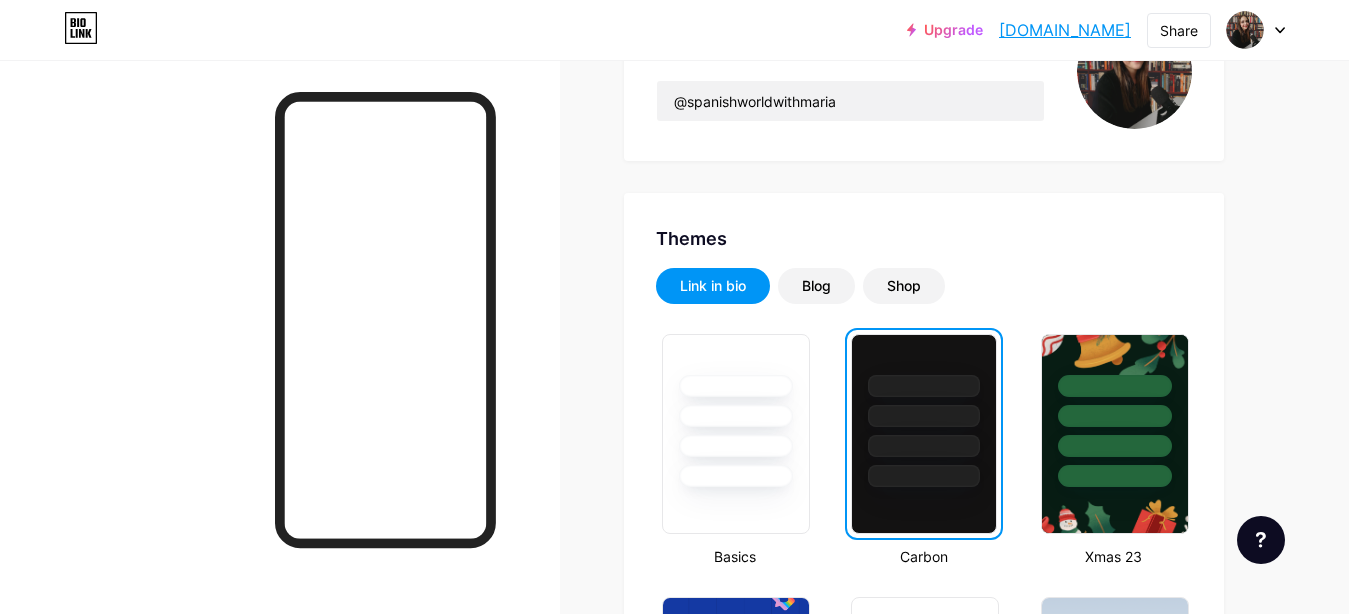 scroll, scrollTop: 0, scrollLeft: 0, axis: both 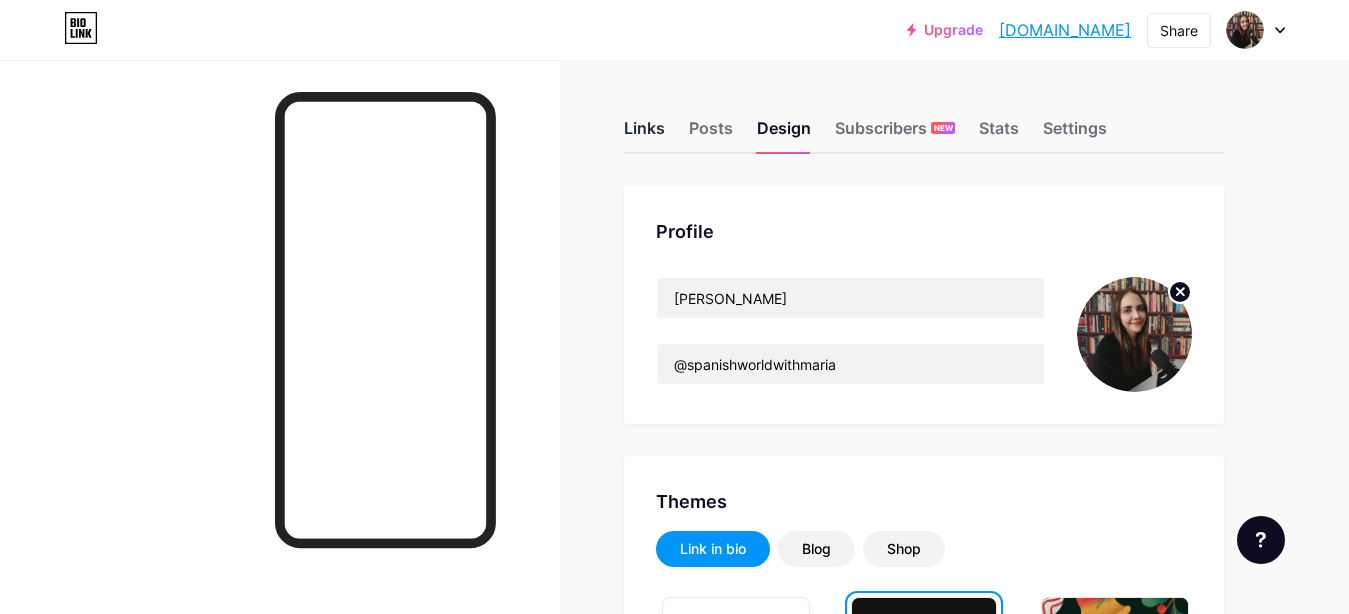 click on "Links" at bounding box center [644, 134] 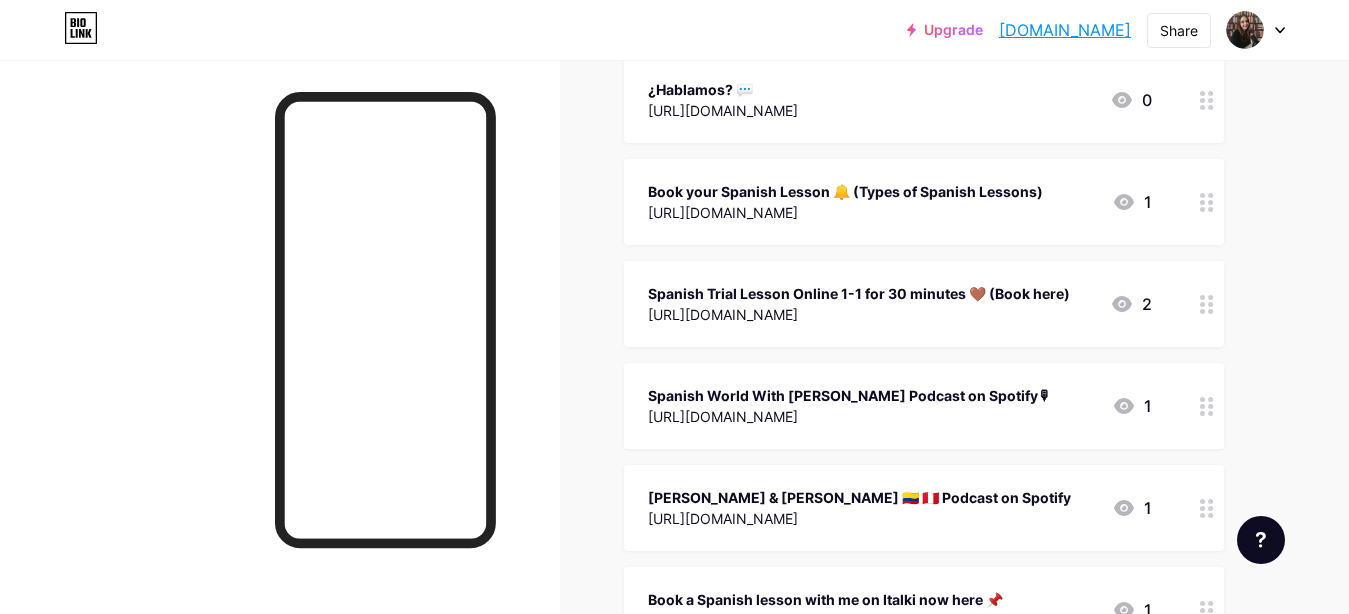 scroll, scrollTop: 0, scrollLeft: 0, axis: both 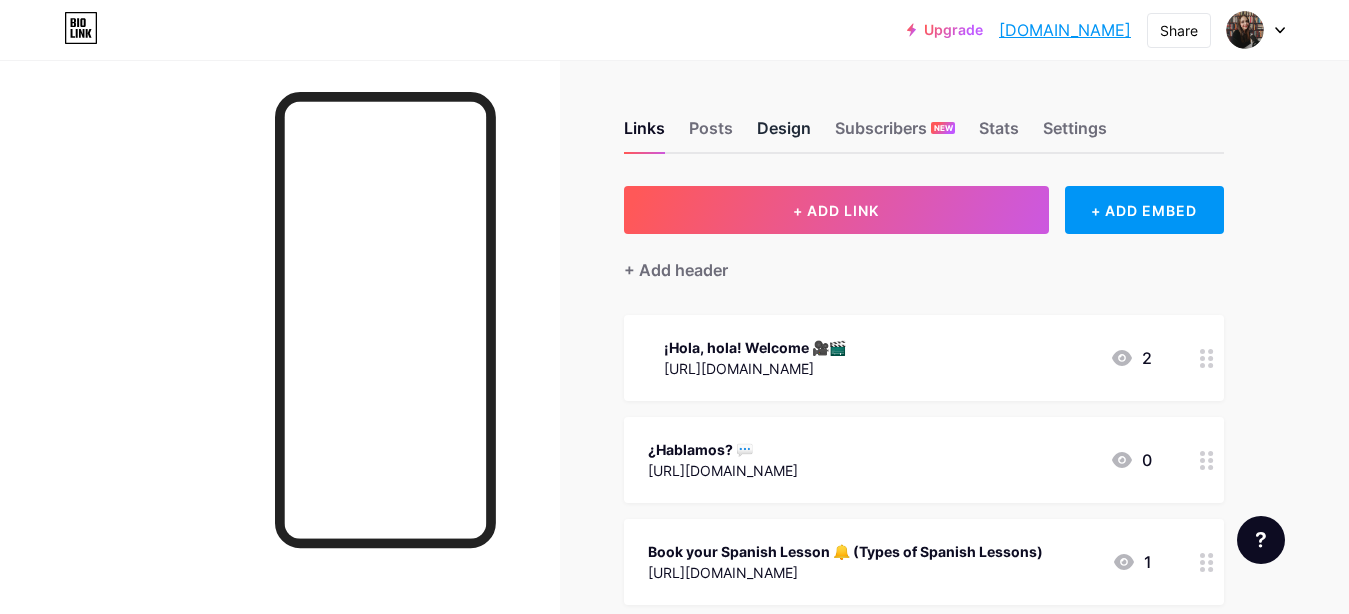 click on "Design" at bounding box center [784, 134] 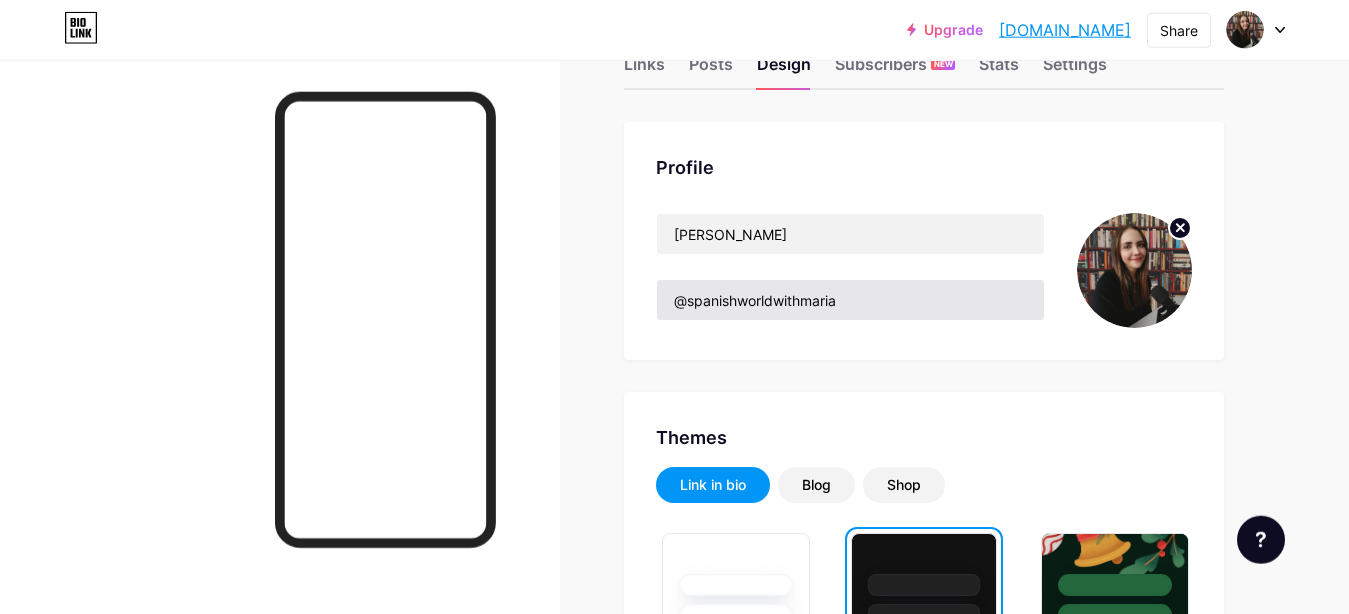 scroll, scrollTop: 270, scrollLeft: 0, axis: vertical 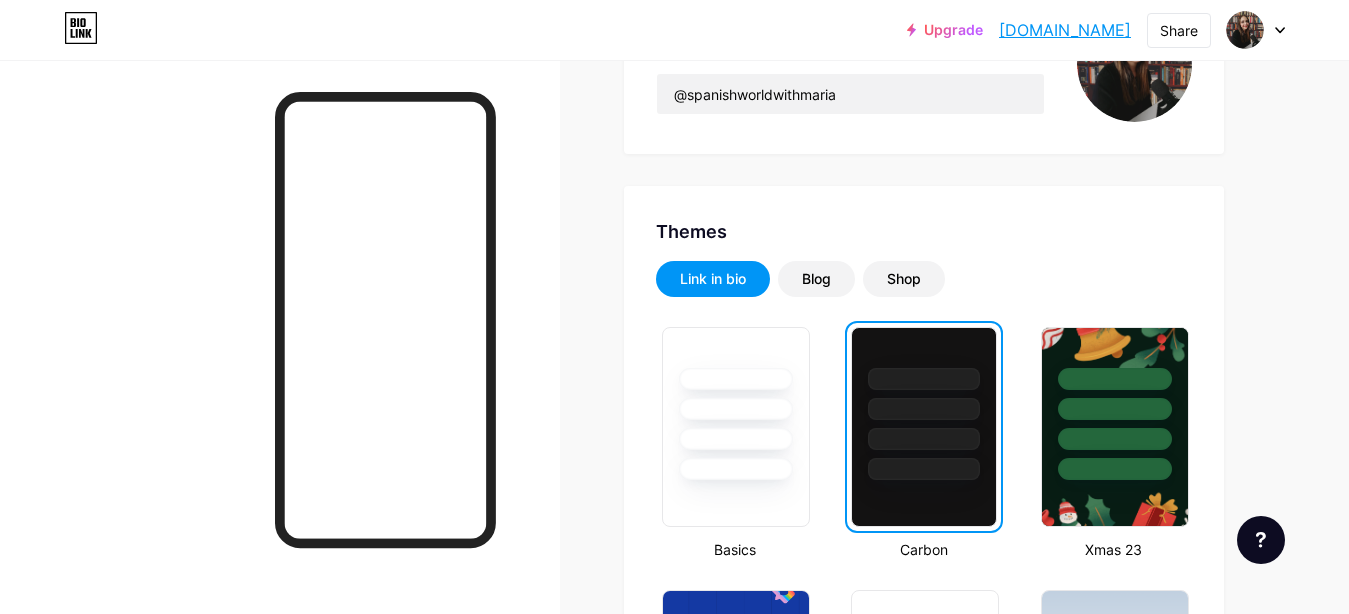 click at bounding box center [923, 409] 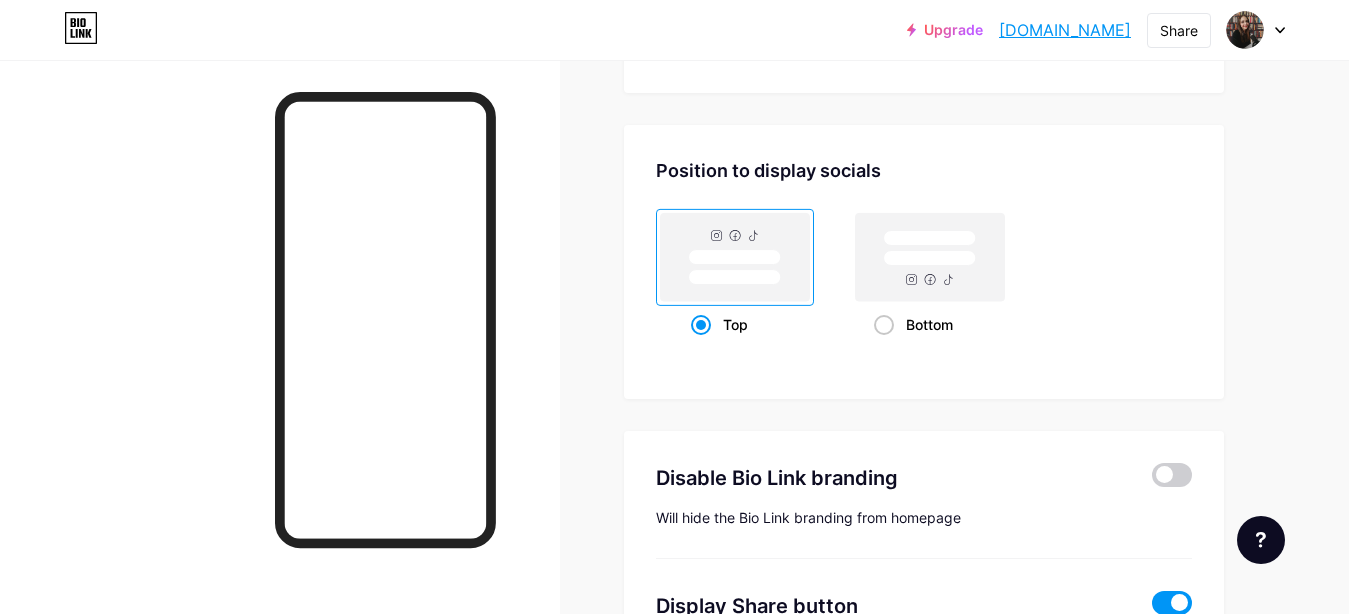 scroll, scrollTop: 2160, scrollLeft: 0, axis: vertical 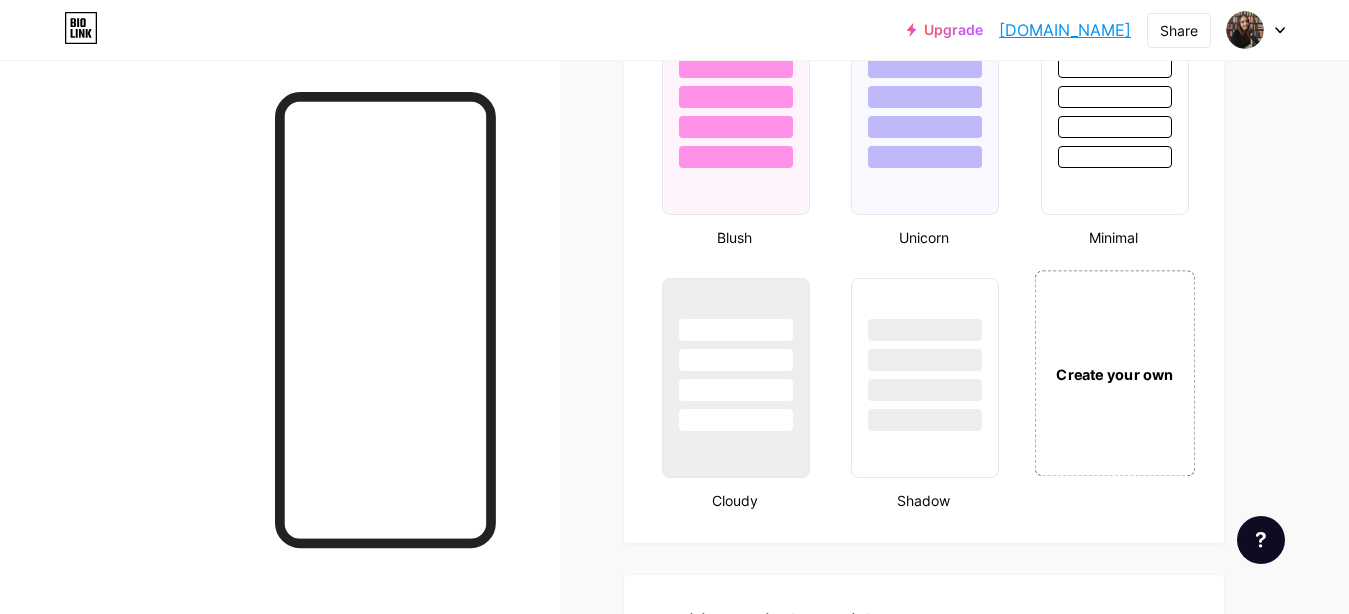 click on "Create your own" at bounding box center [1114, 373] 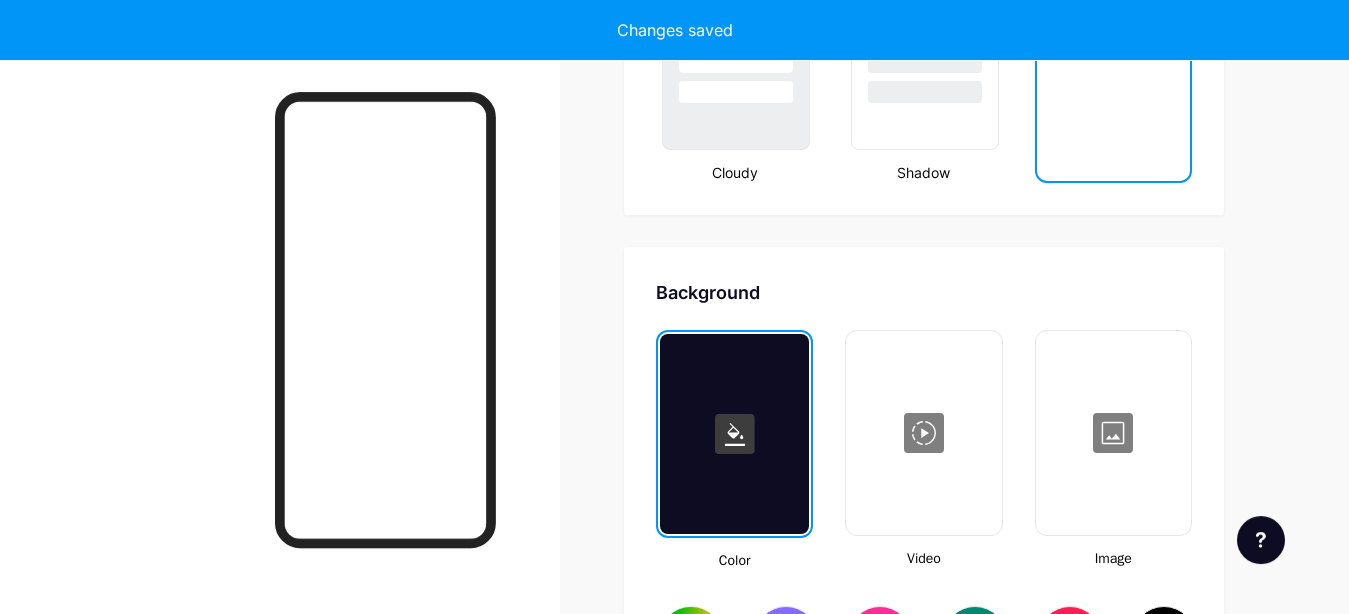 type on "#ffffff" 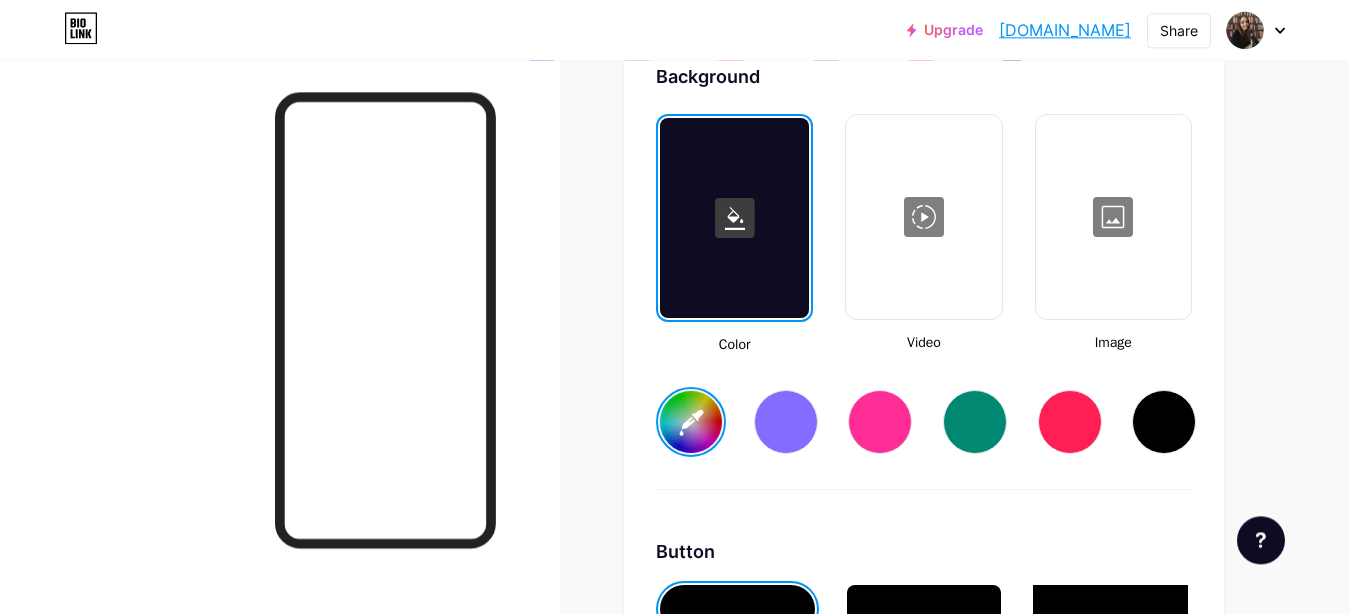 scroll, scrollTop: 3064, scrollLeft: 0, axis: vertical 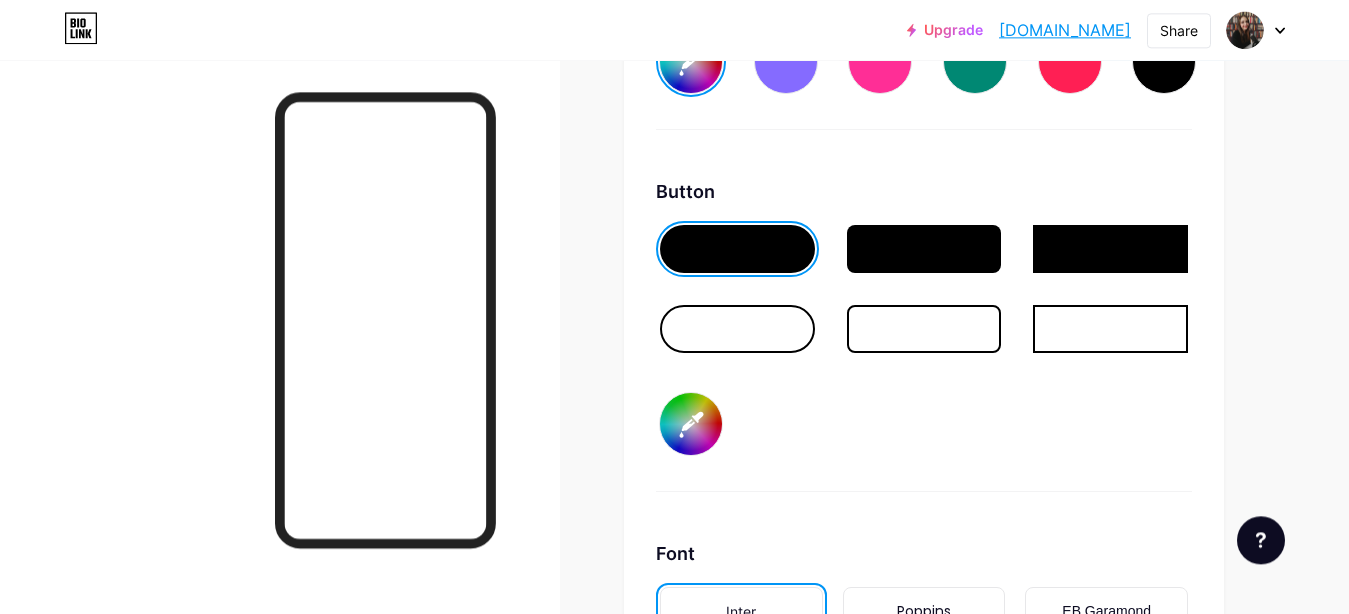 click at bounding box center [924, 249] 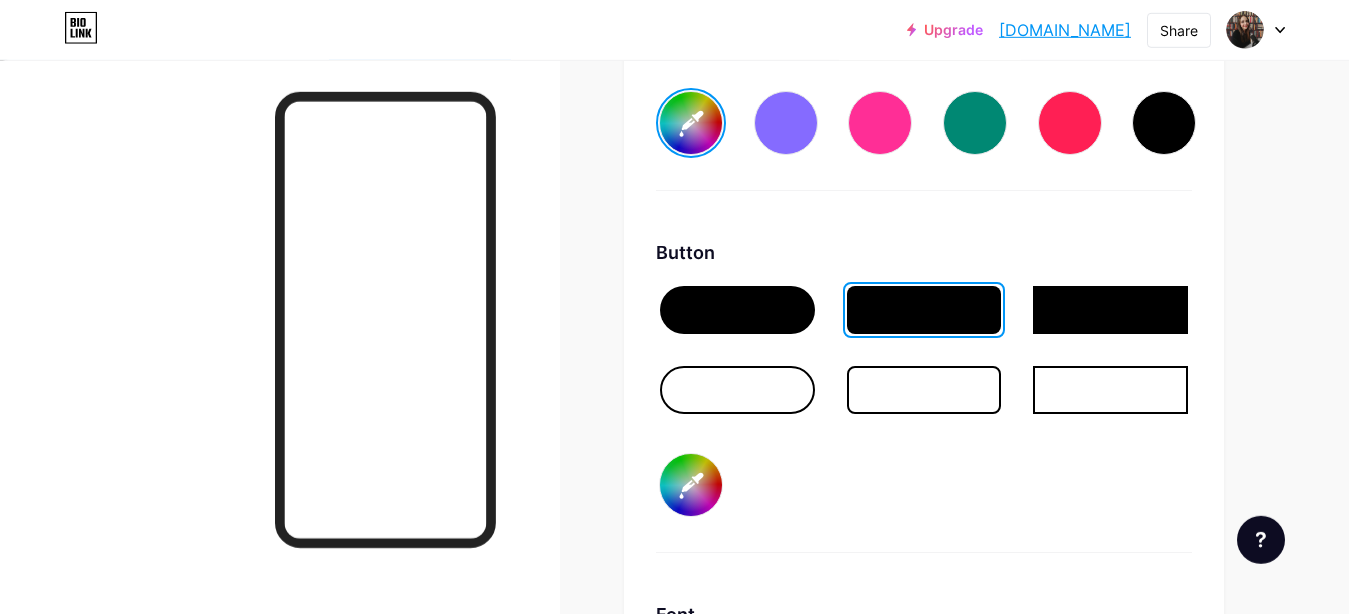 scroll, scrollTop: 2974, scrollLeft: 0, axis: vertical 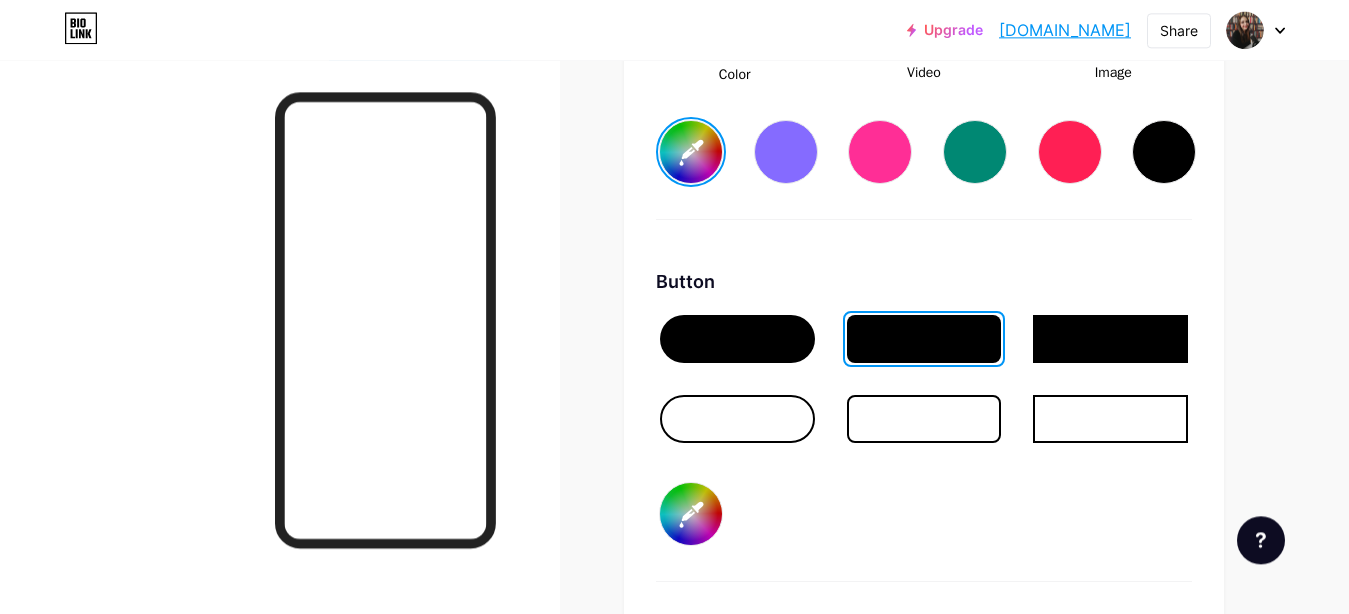 click on "#000000" at bounding box center (691, 514) 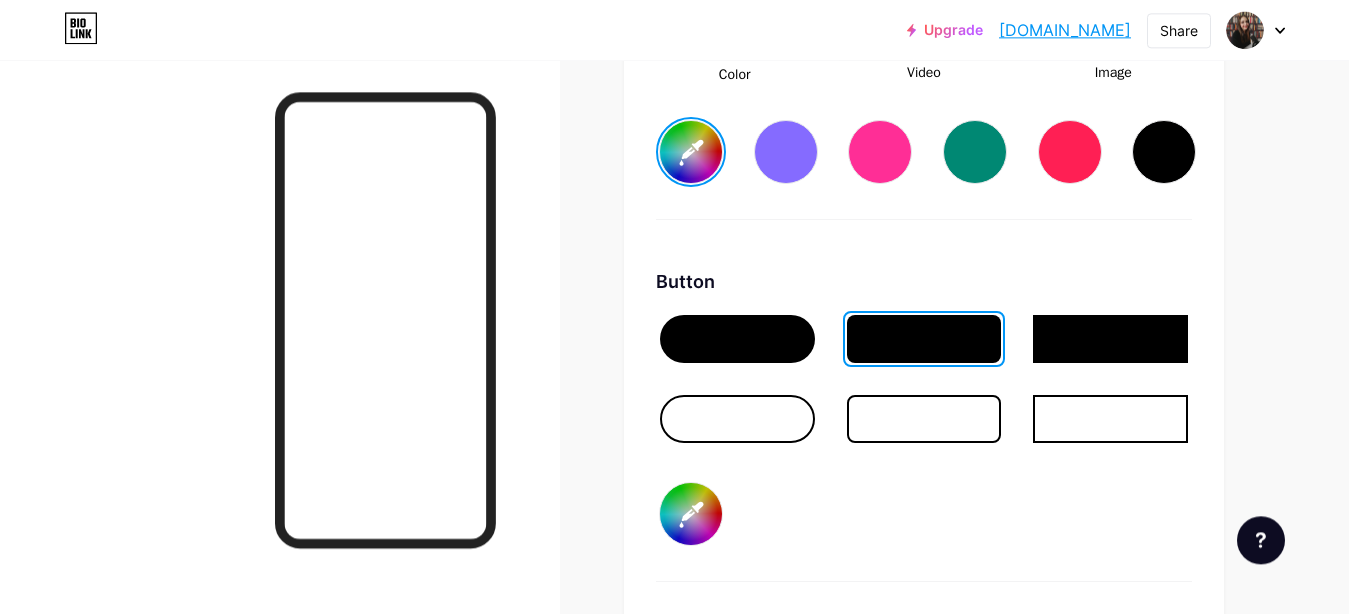 type on "#ffffff" 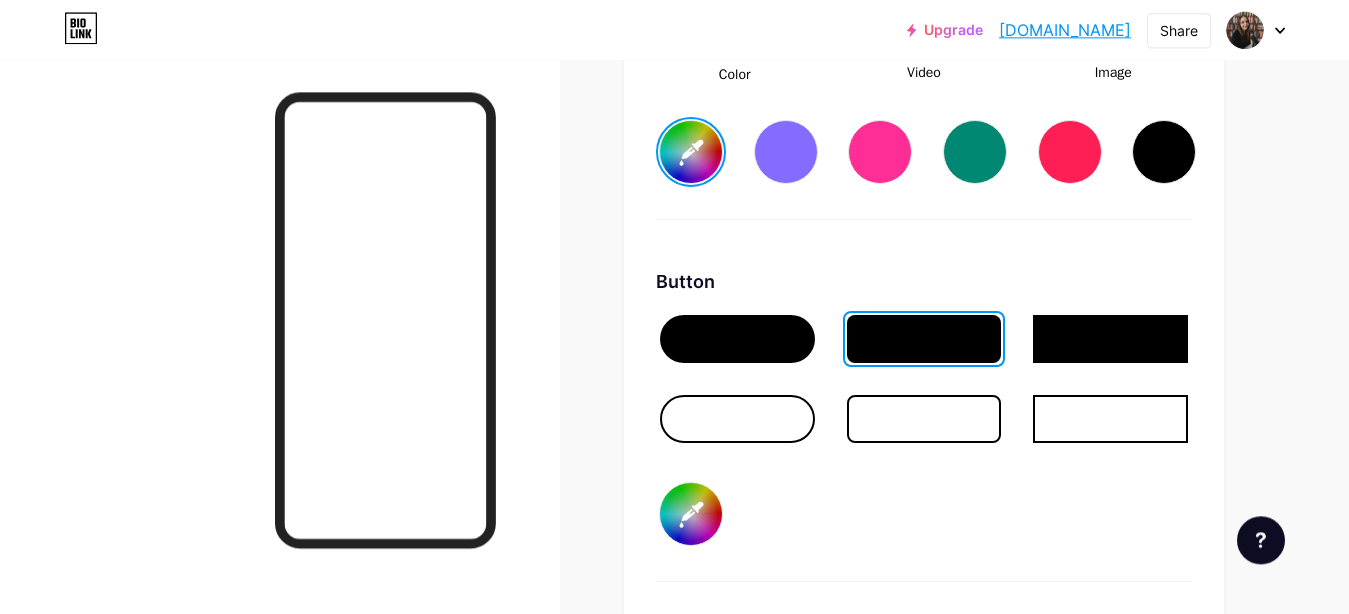 type on "#2032d9" 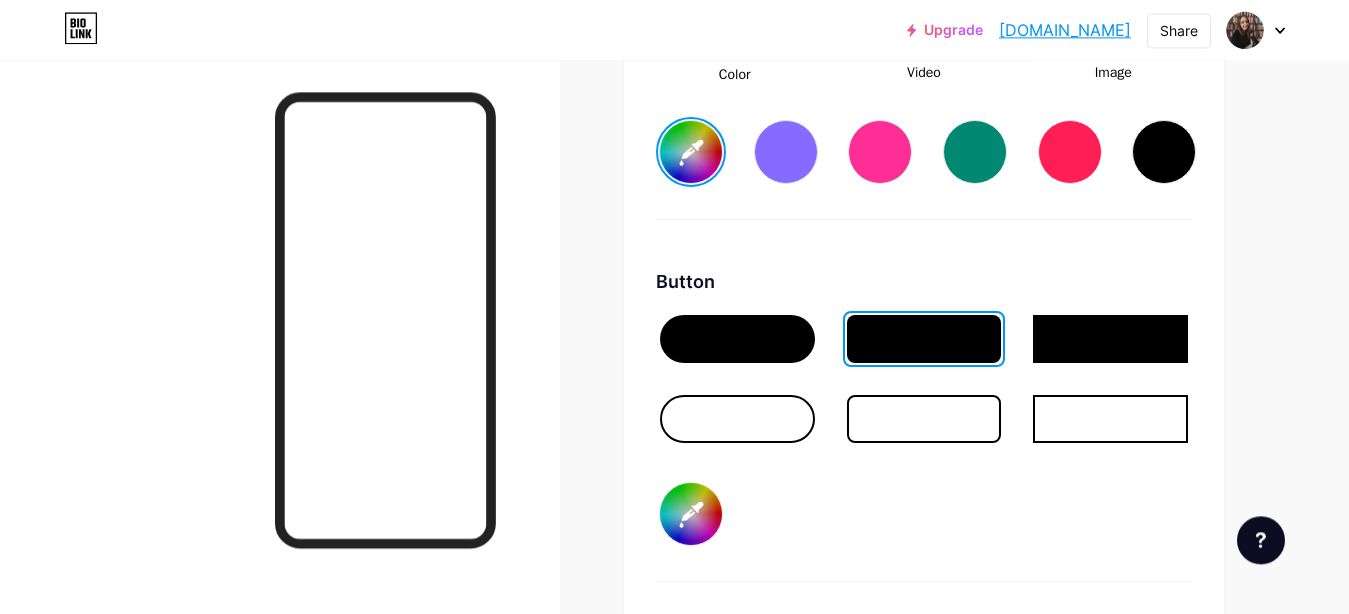 type on "#ffffff" 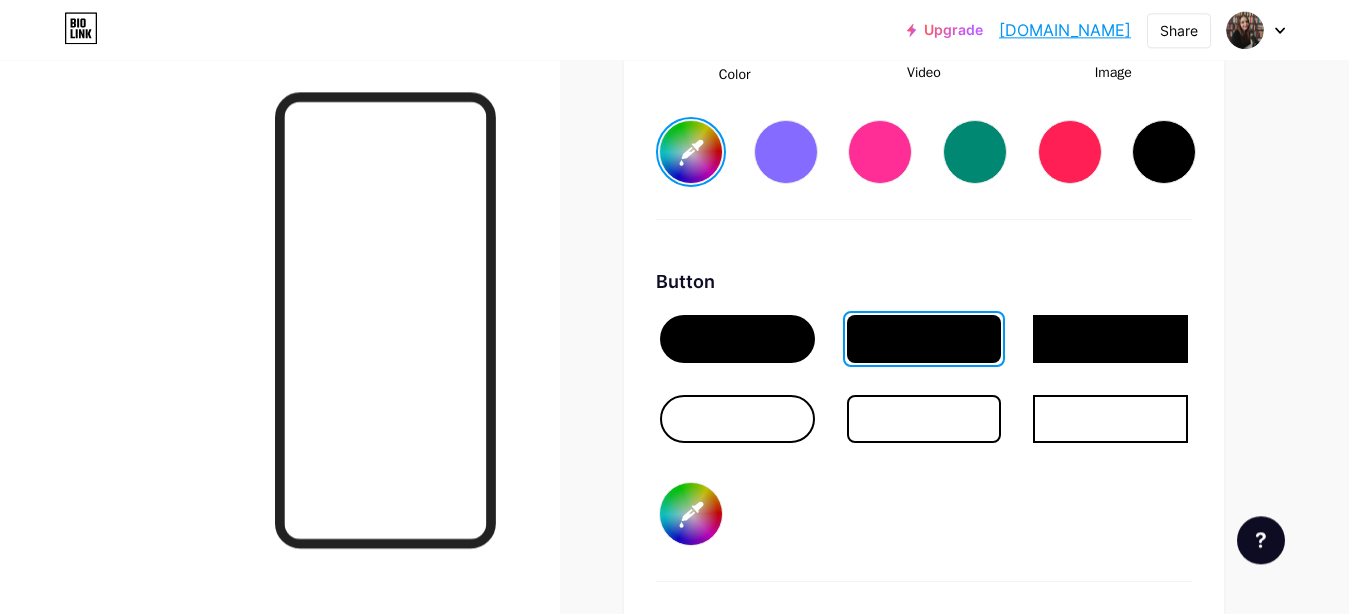 type on "#1f31d1" 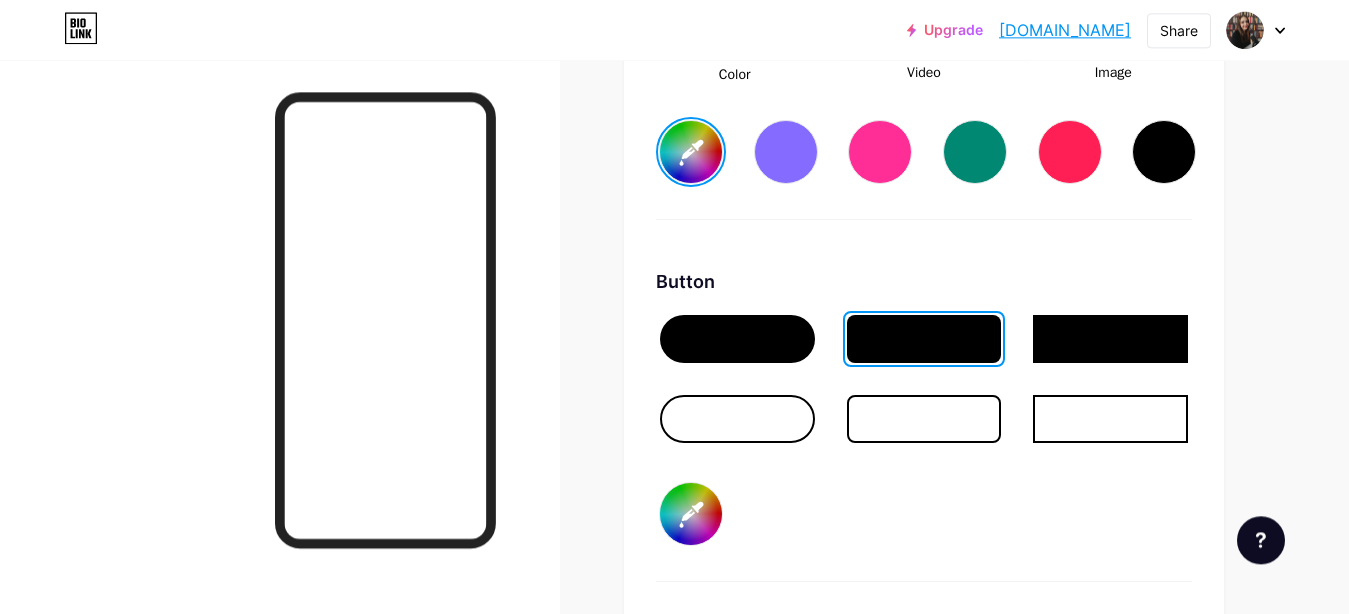 type on "#1e30ce" 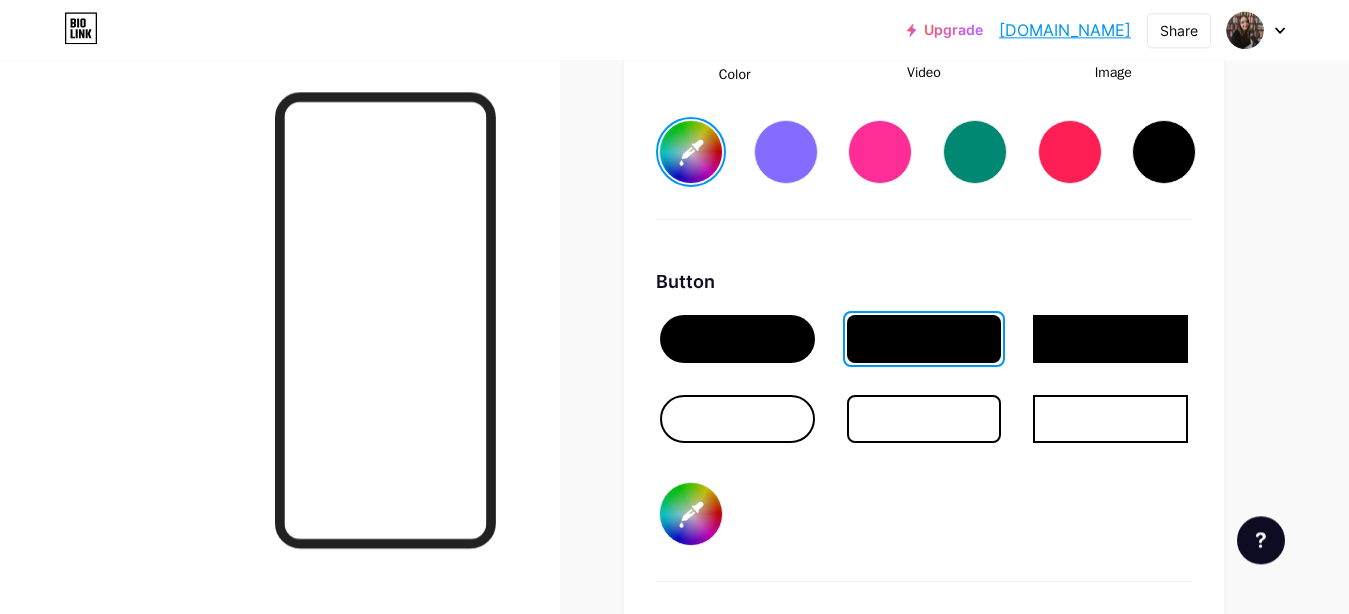 type on "#1e2fcc" 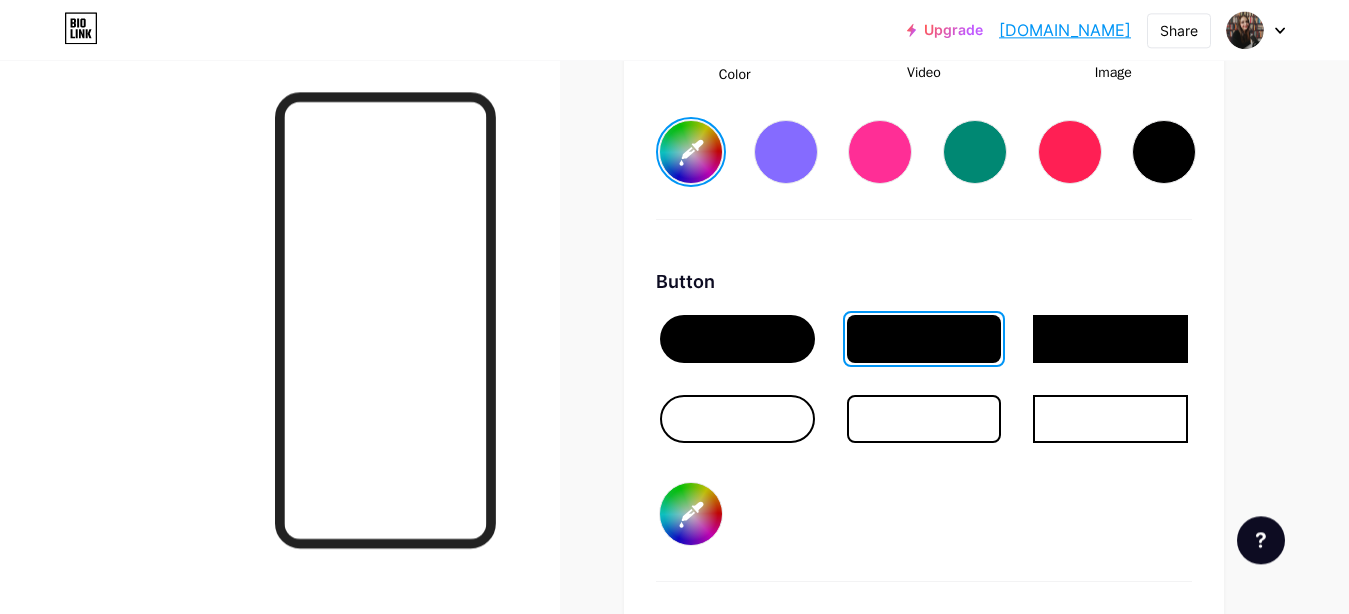 type on "#ffffff" 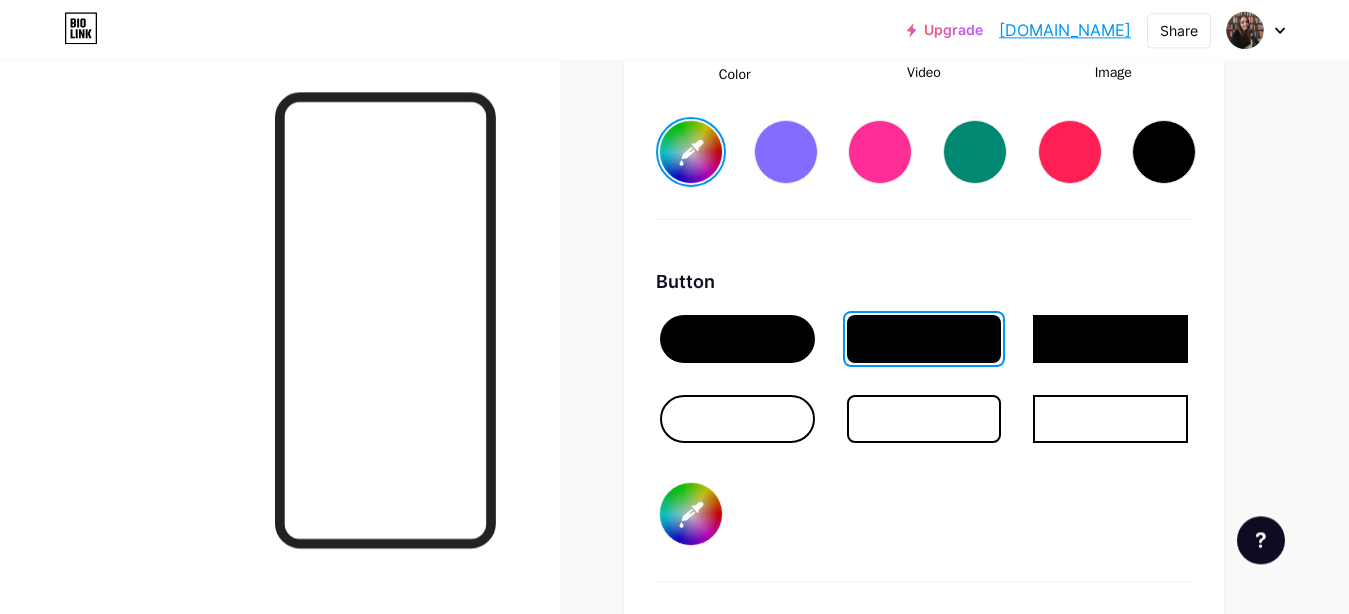 type on "#1e2fca" 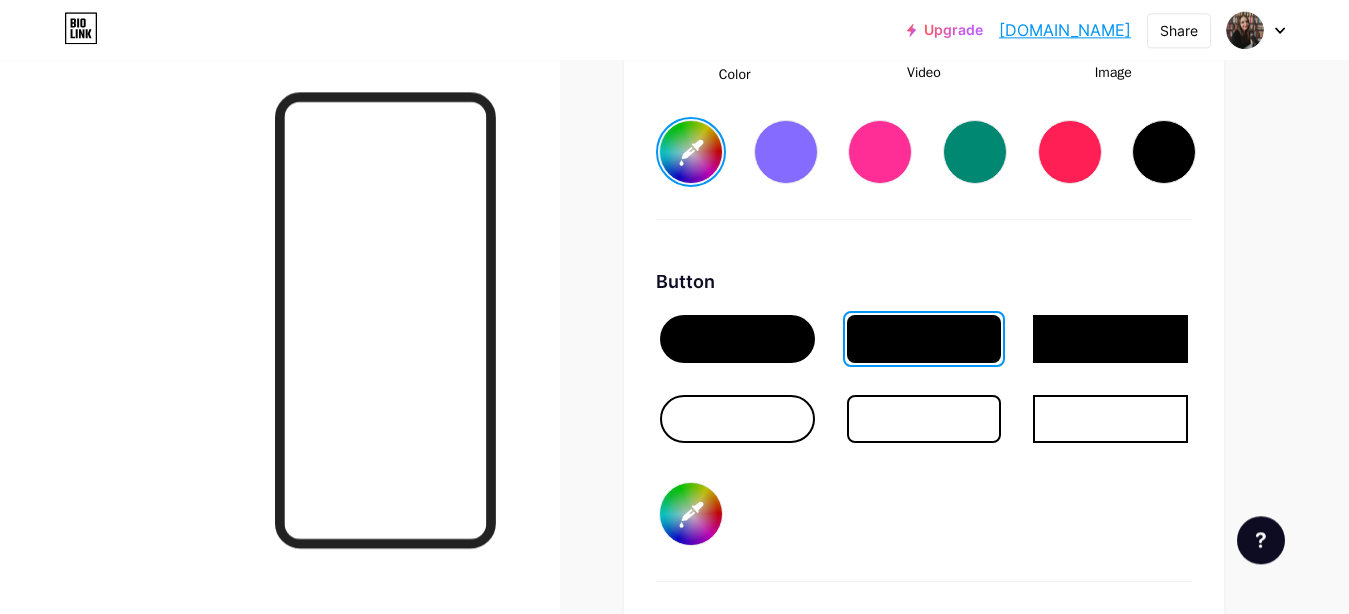 type on "#ffffff" 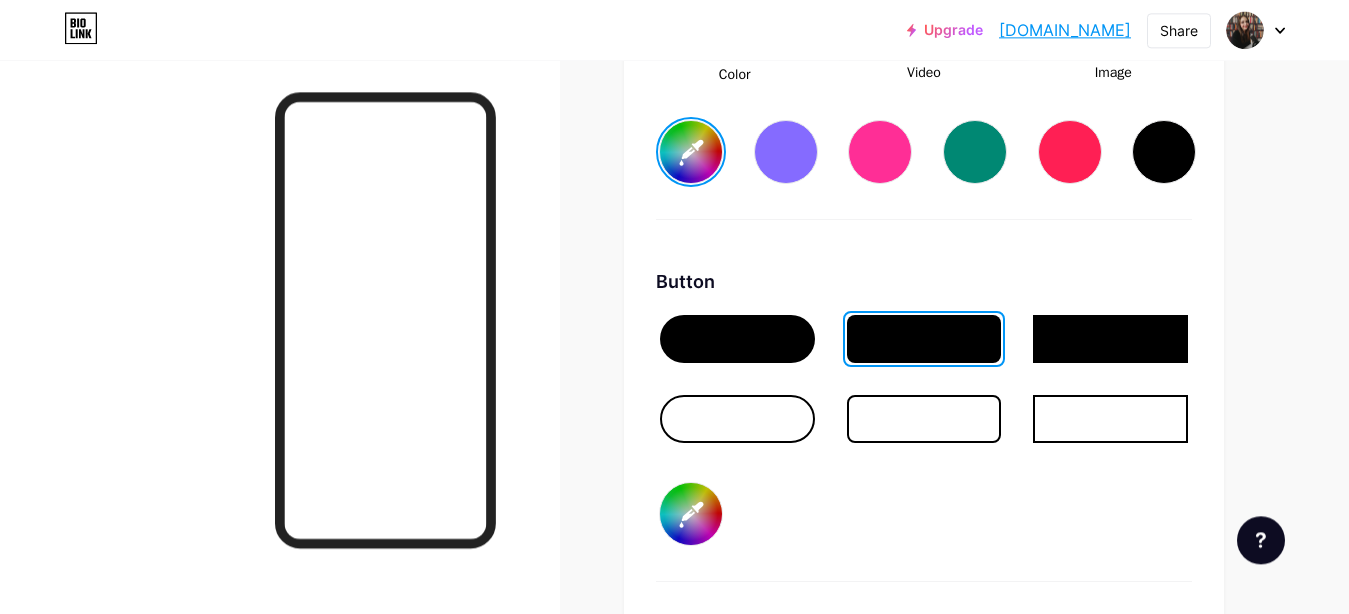 type on "#1d2ec9" 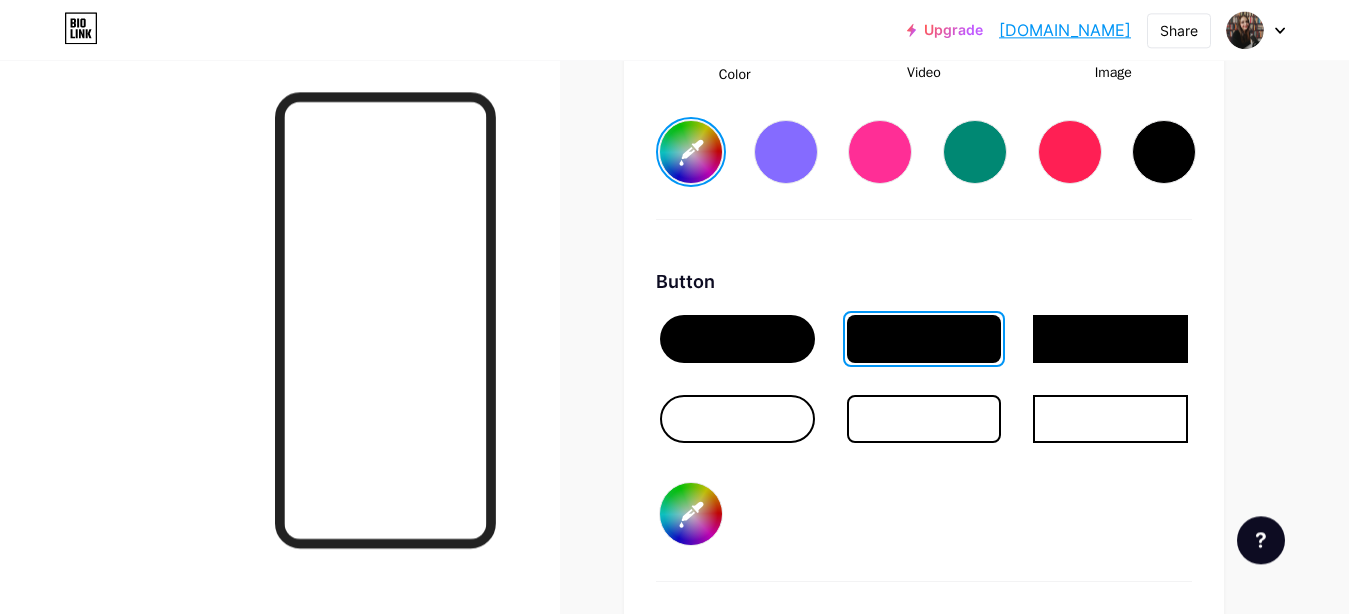 type on "#ffffff" 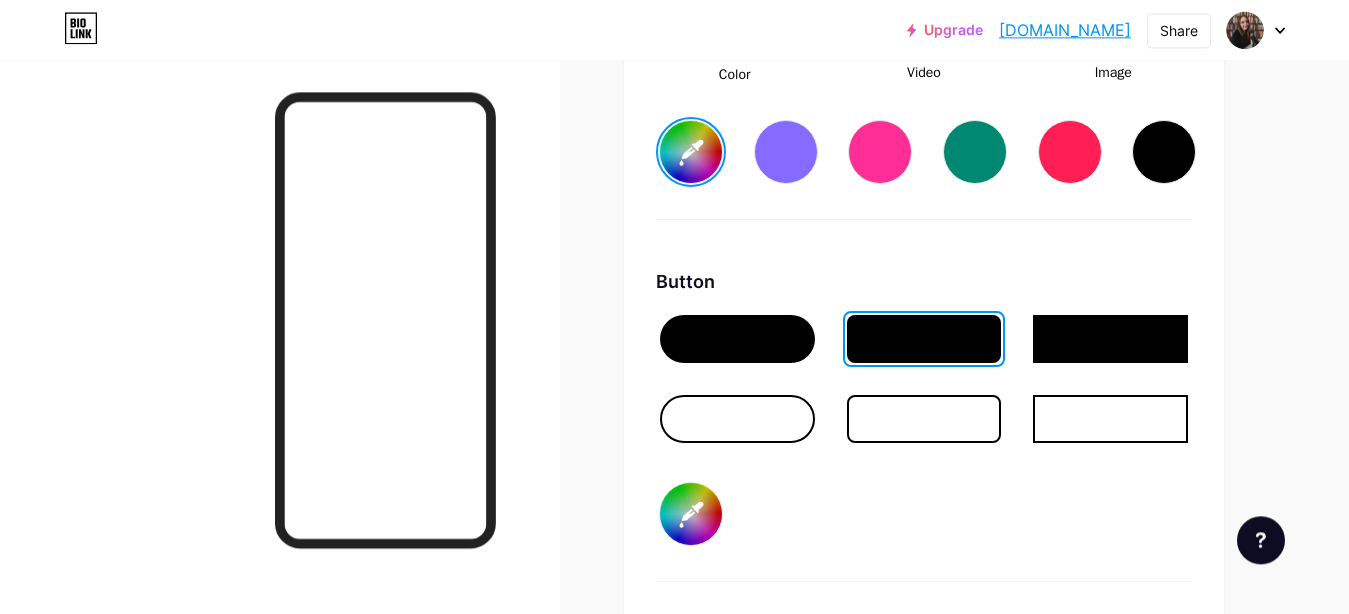 type on "#ffffff" 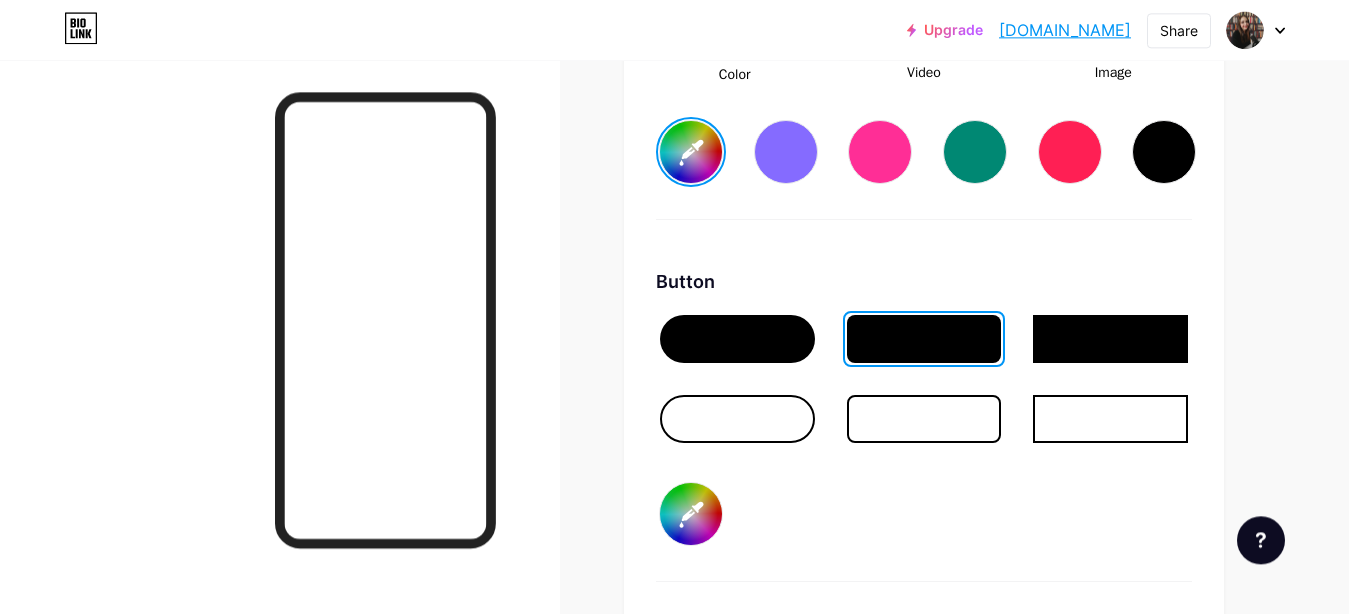 type on "#ffffff" 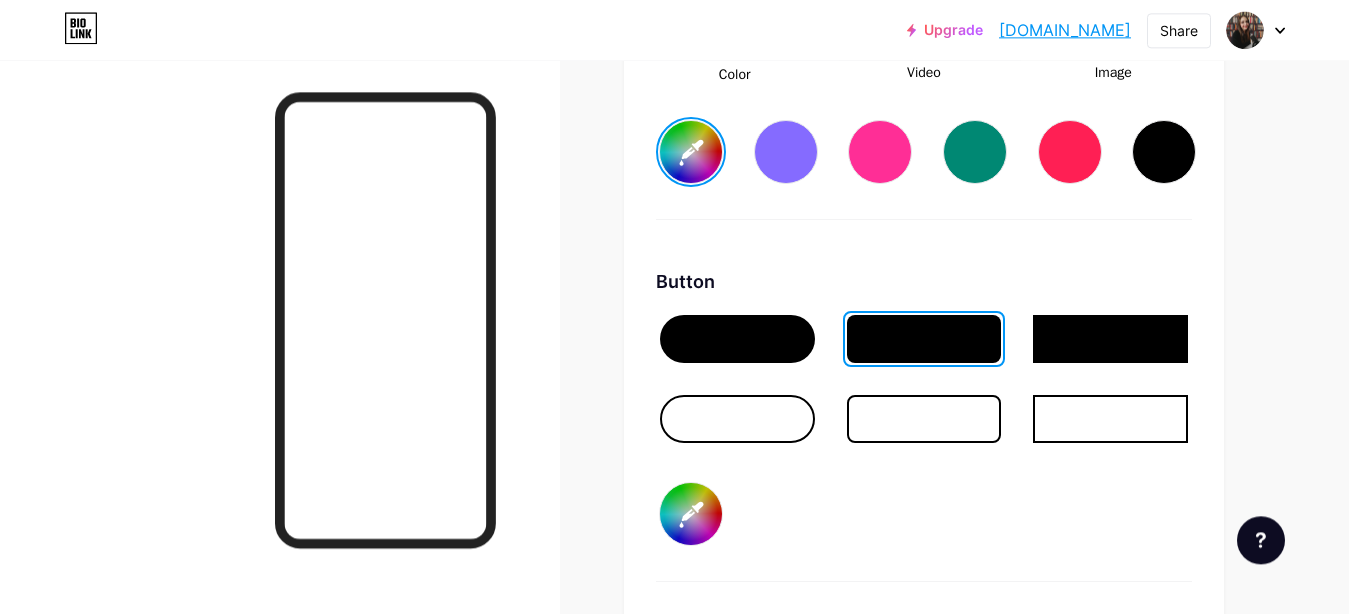 type on "#ffffff" 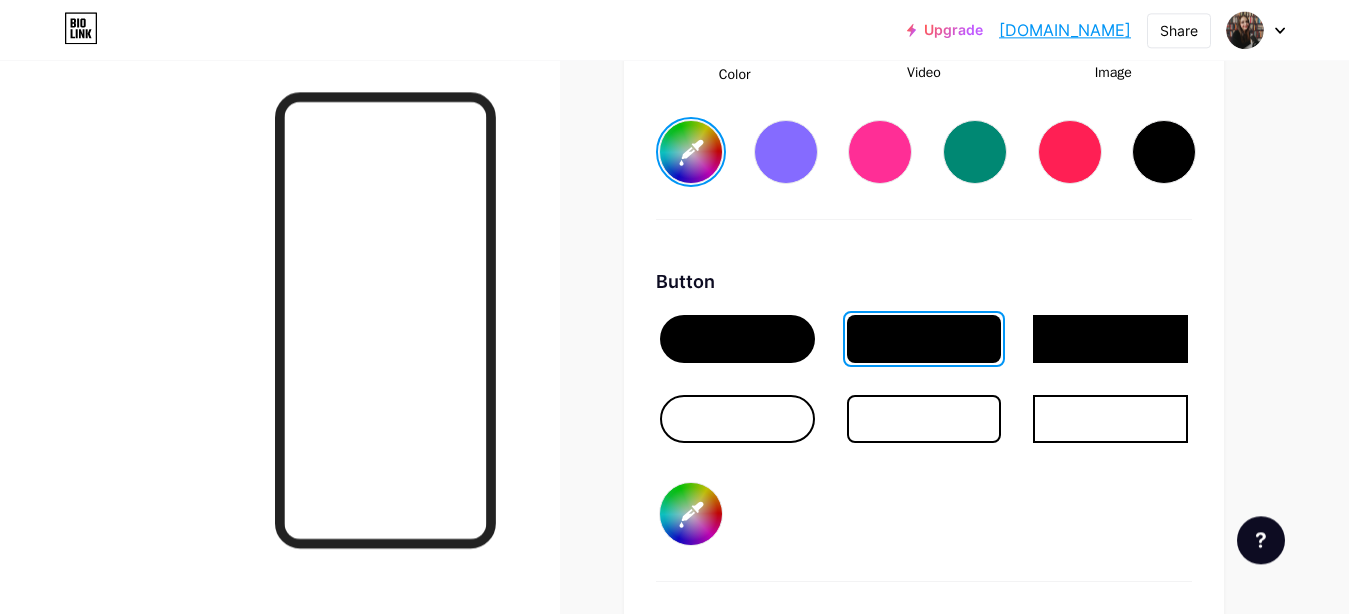 type on "#1b2bba" 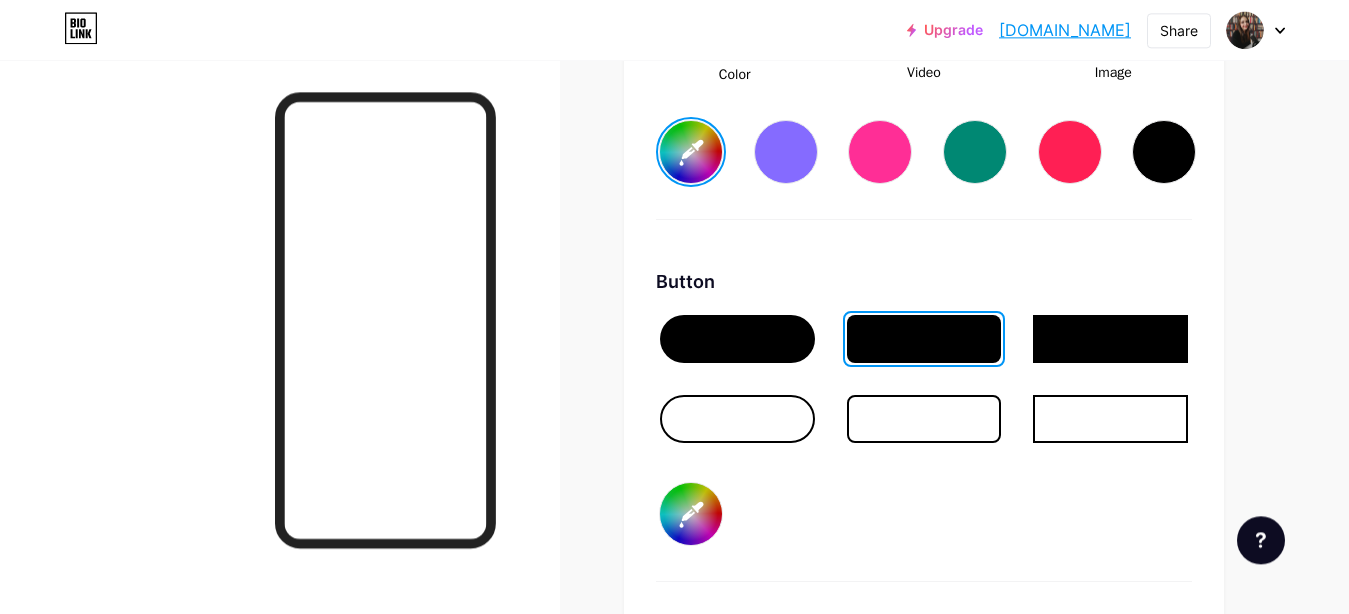 type on "#1b29b4" 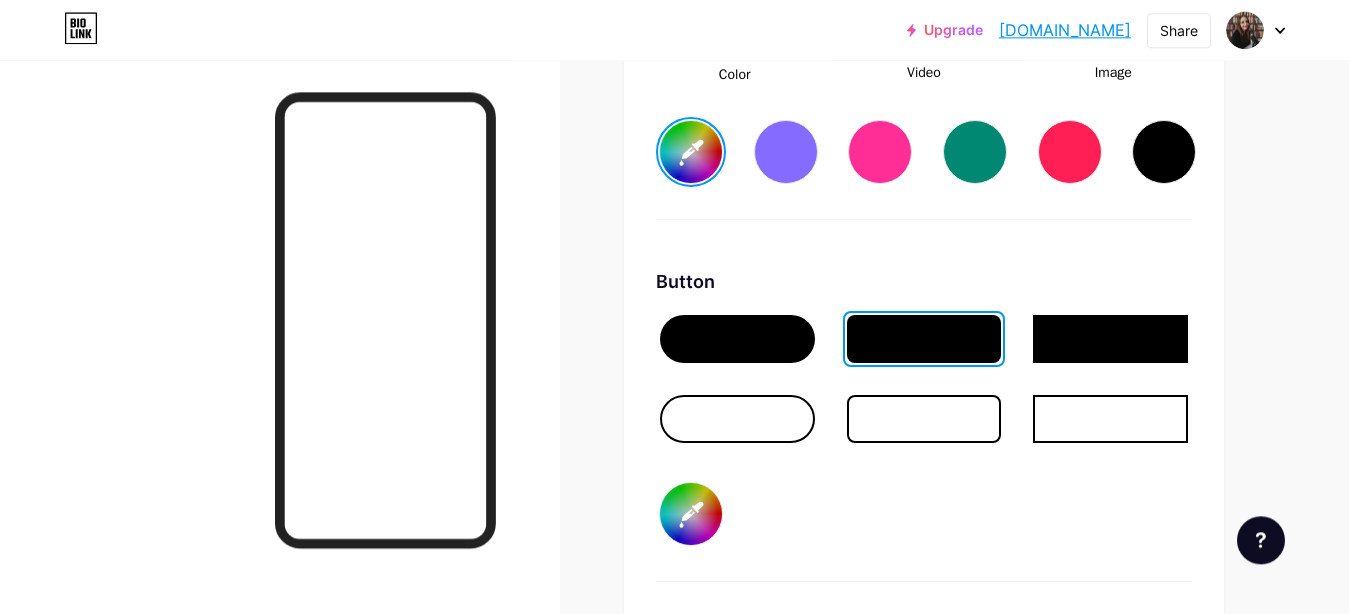 type on "#ffffff" 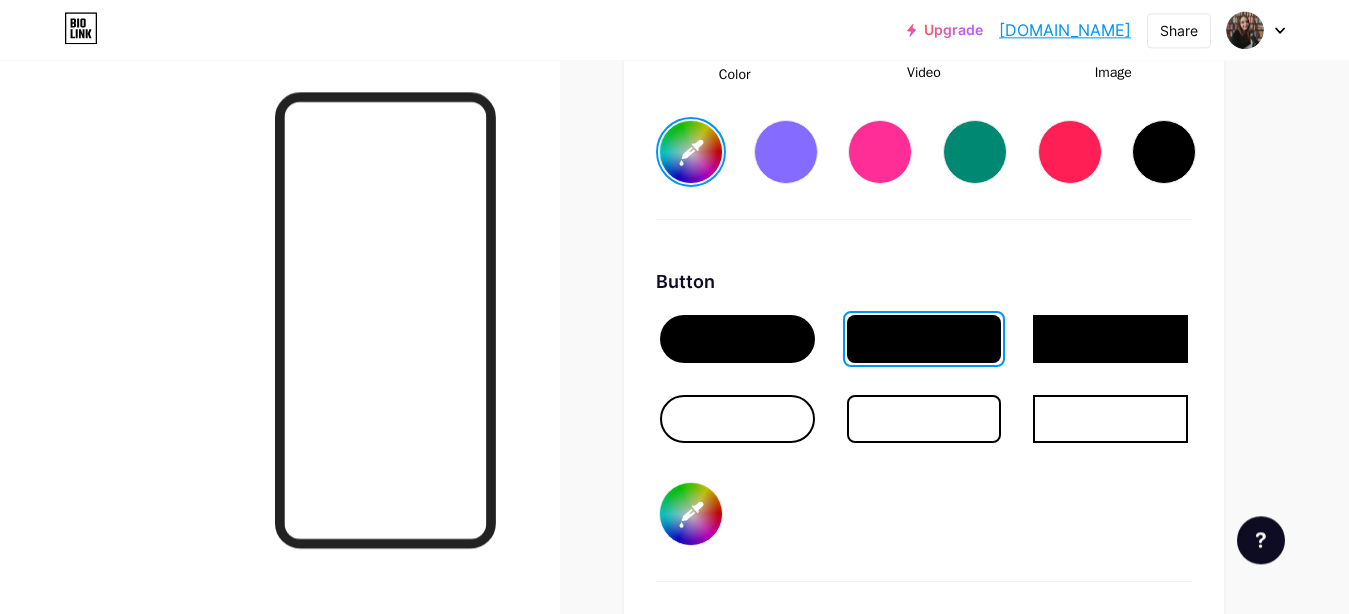 type on "#1a28b0" 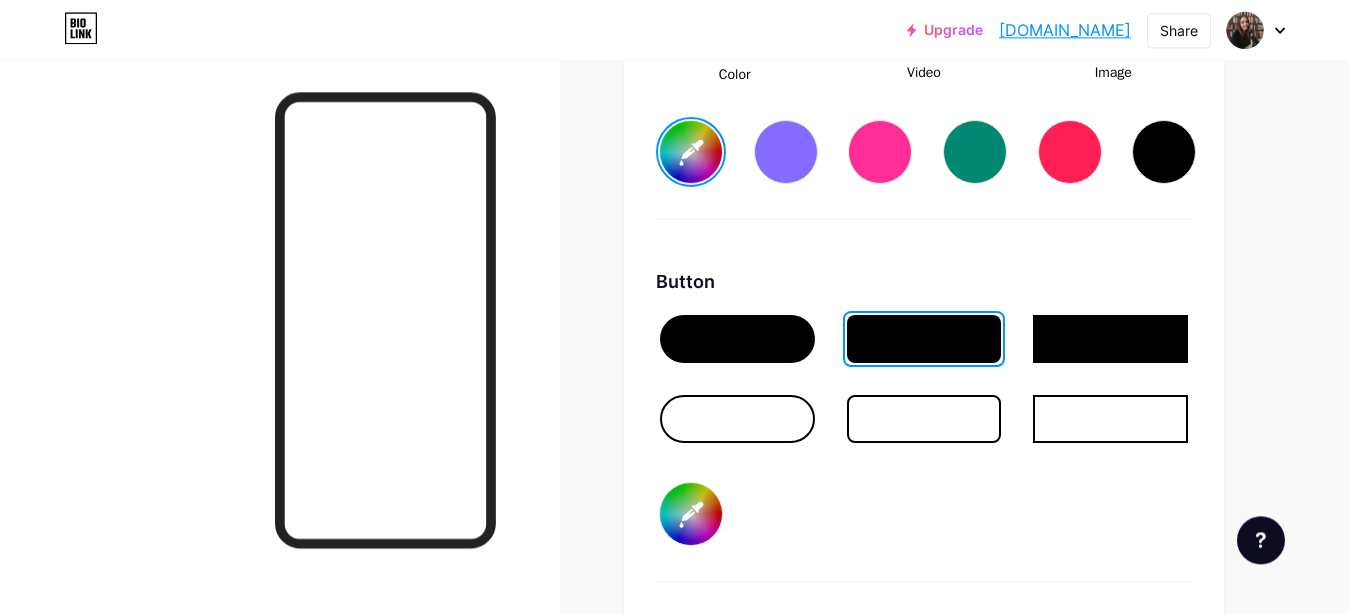 type on "#ffffff" 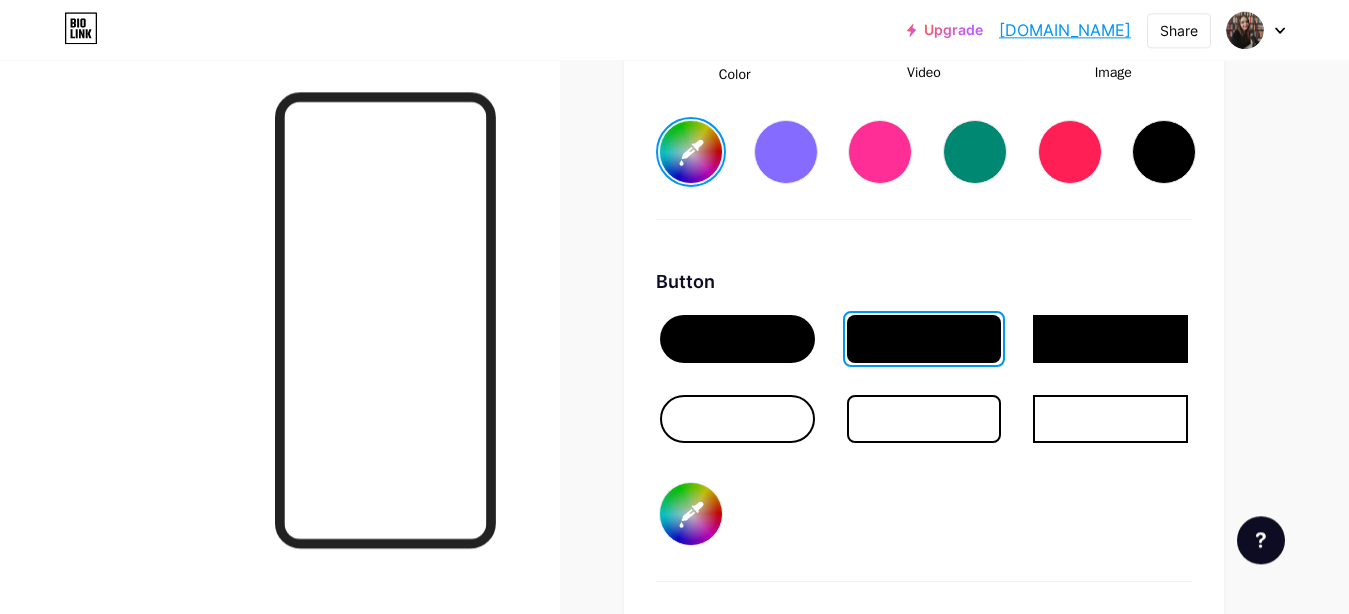 type on "#1826a7" 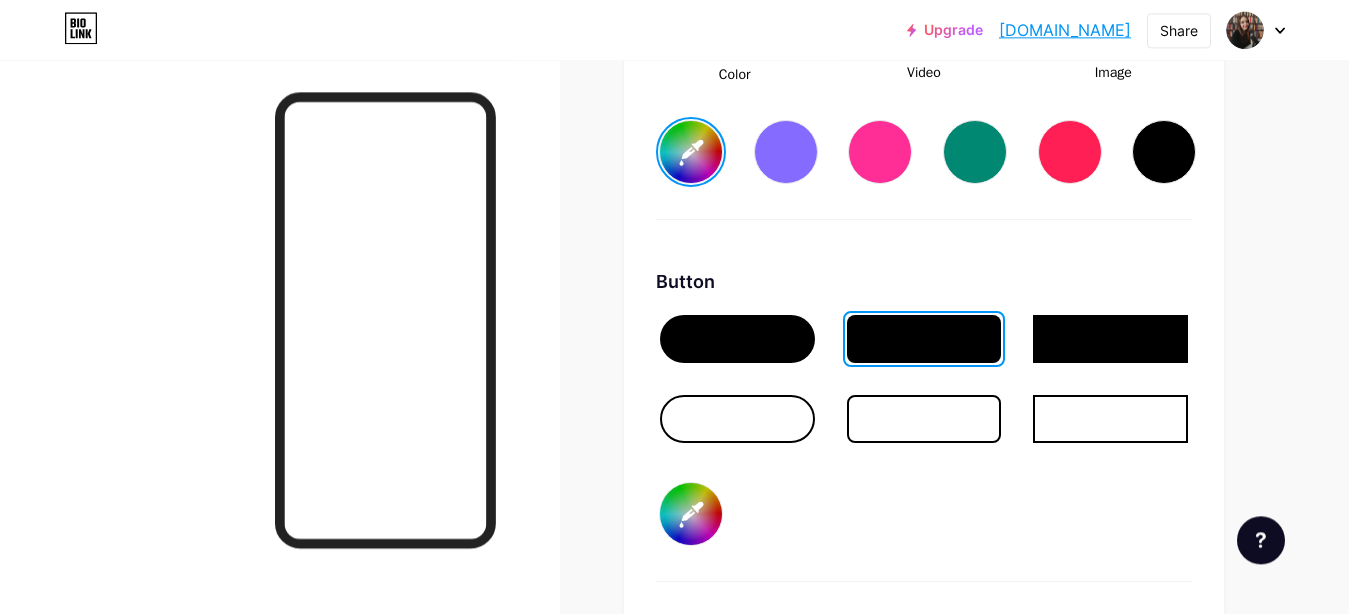 type on "#ffffff" 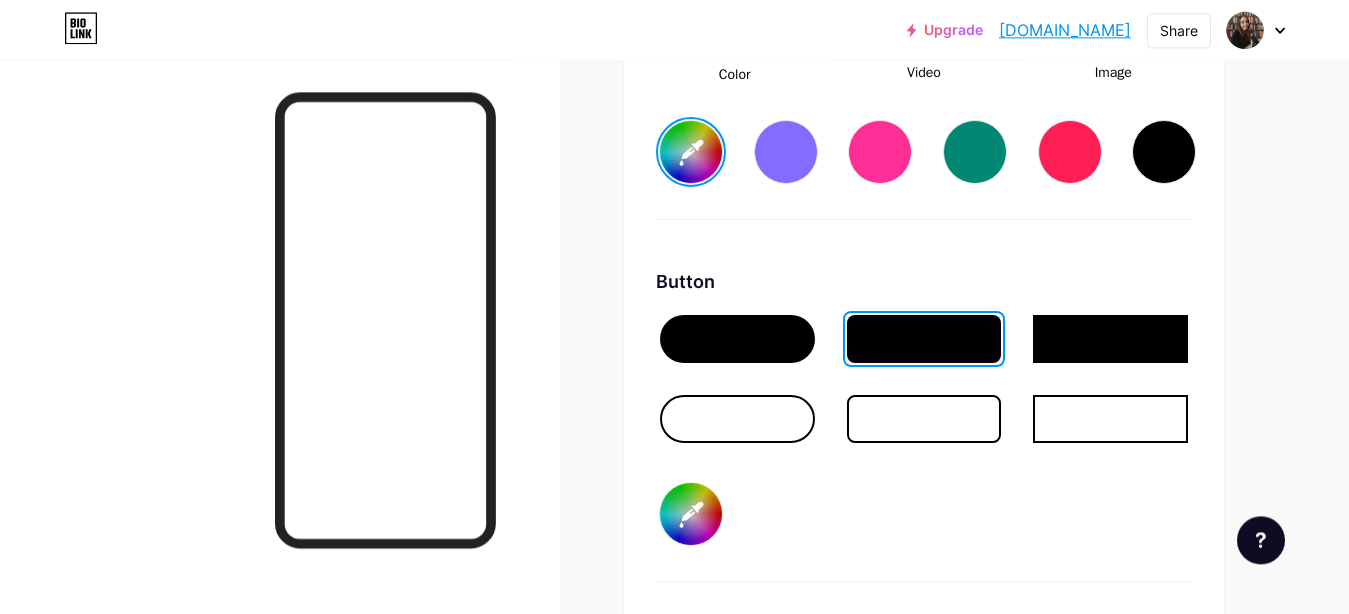 type on "#ffffff" 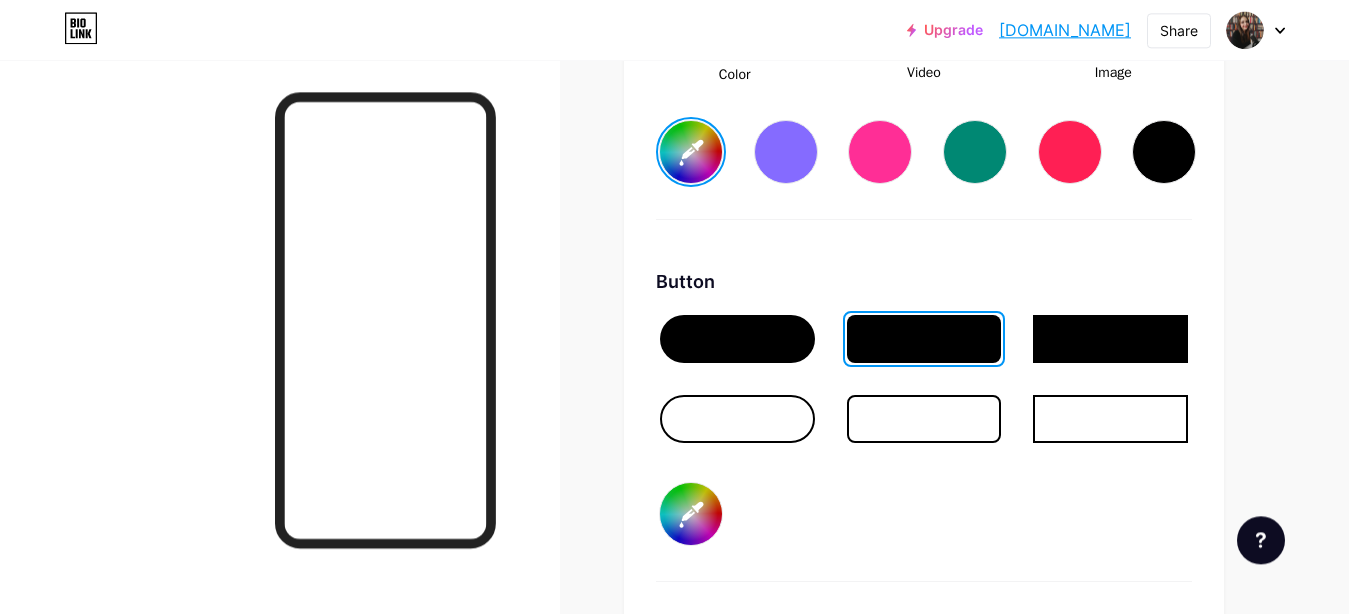 type on "#1725a2" 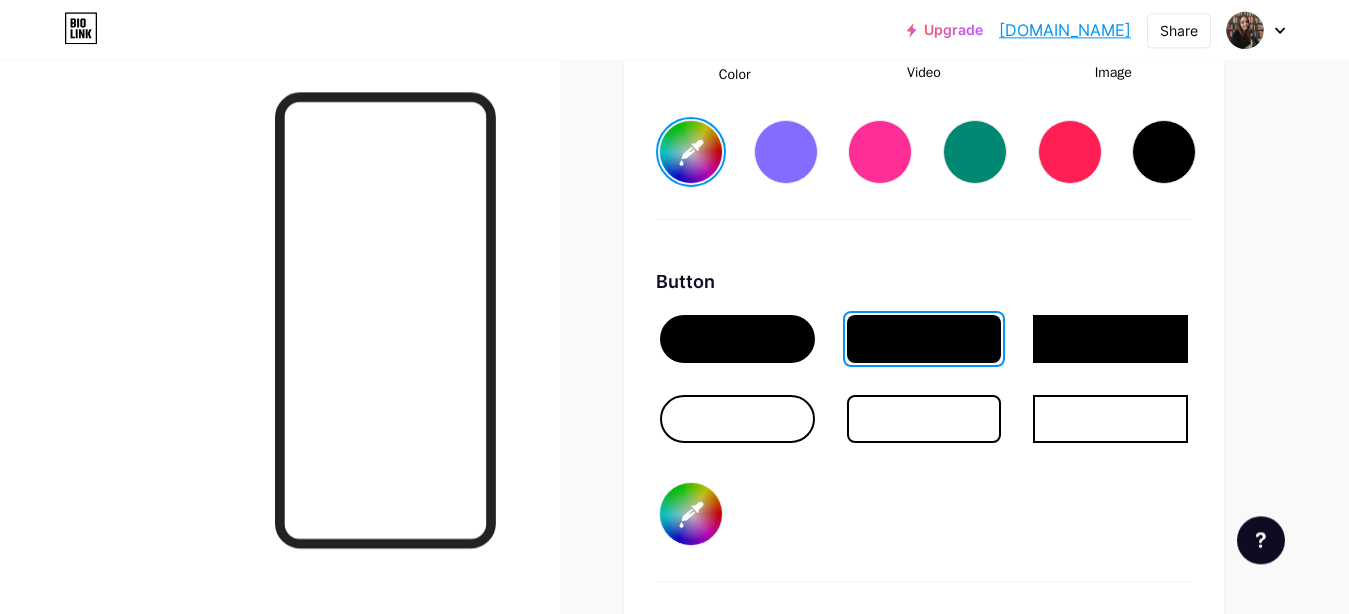 type on "#ffffff" 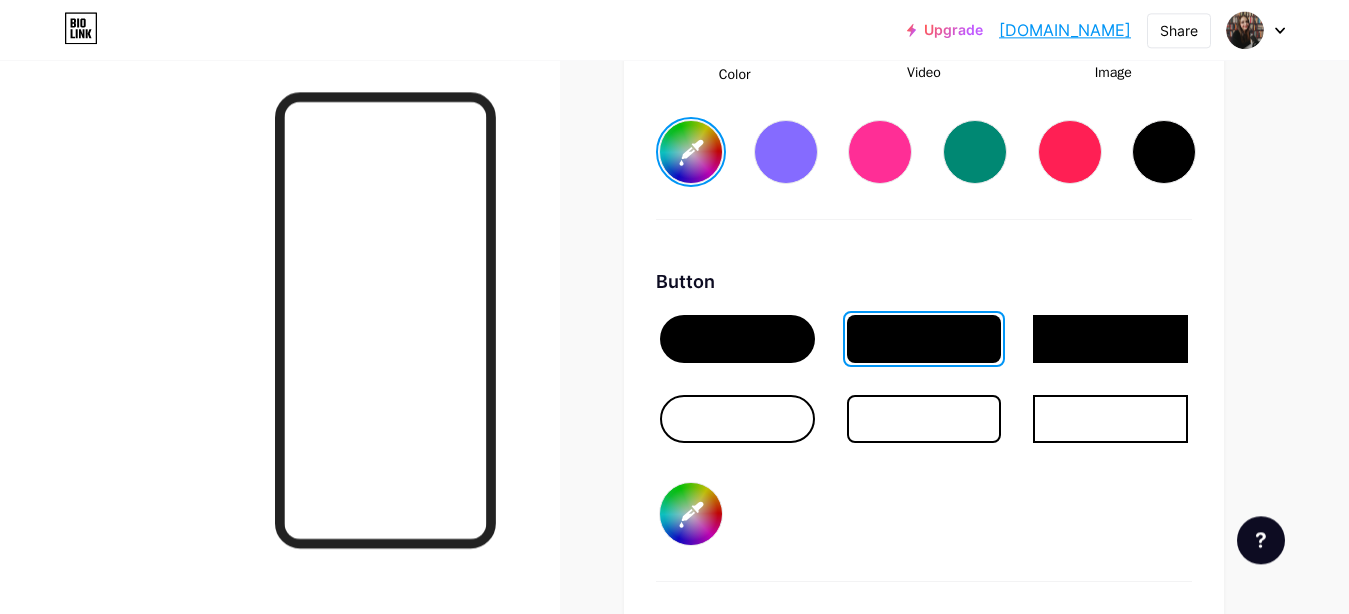 type on "#ffffff" 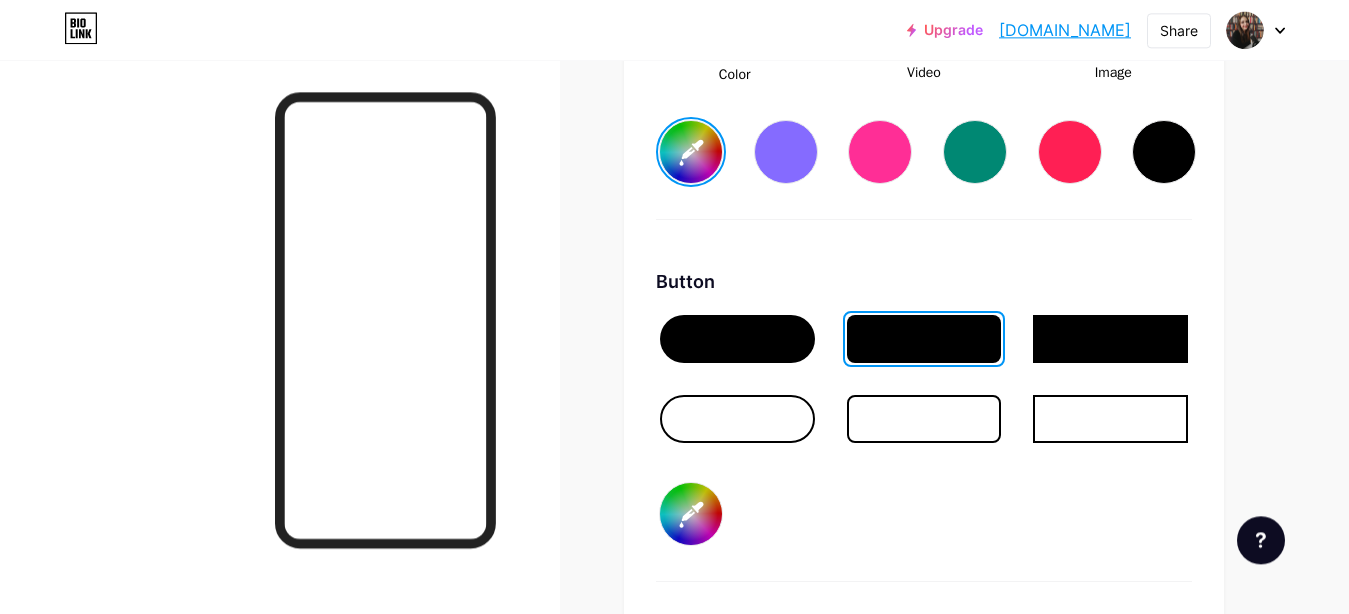 type on "#162398" 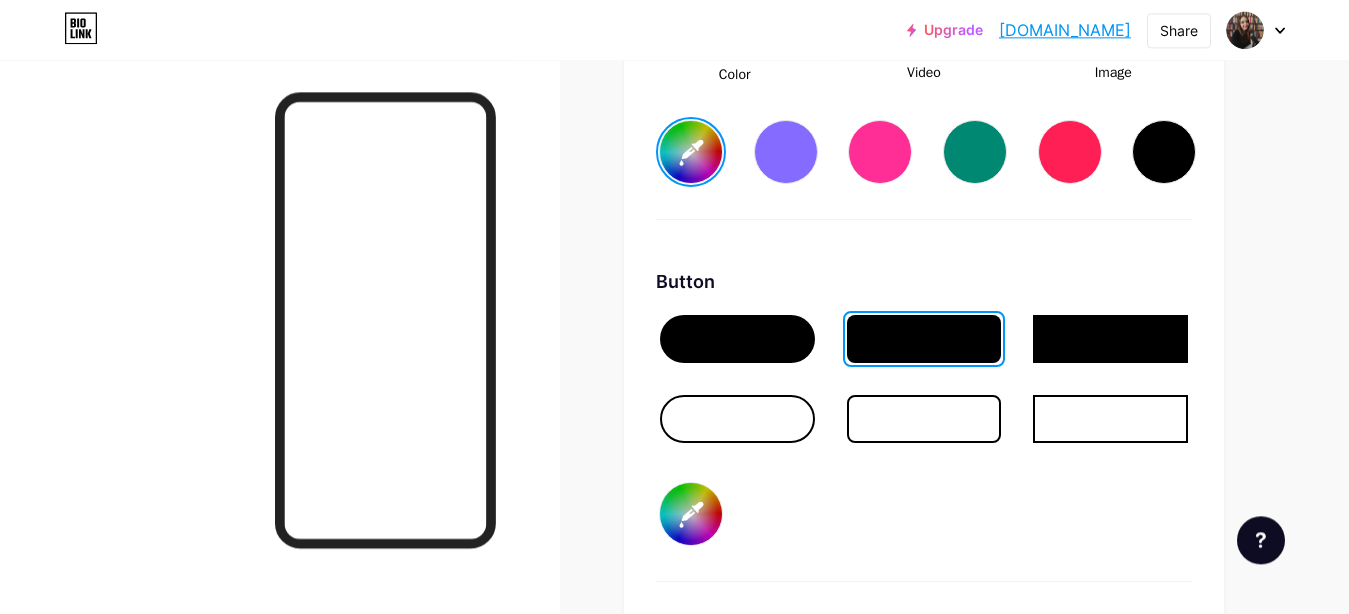 type on "#ffffff" 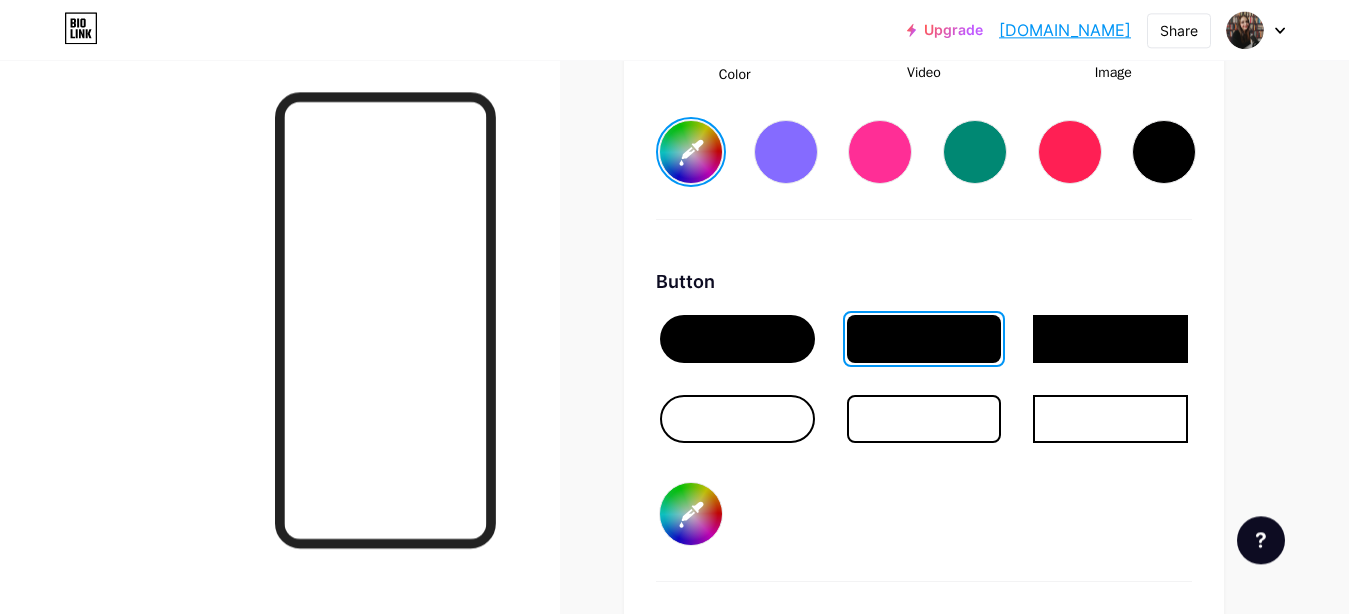 type on "#ffffff" 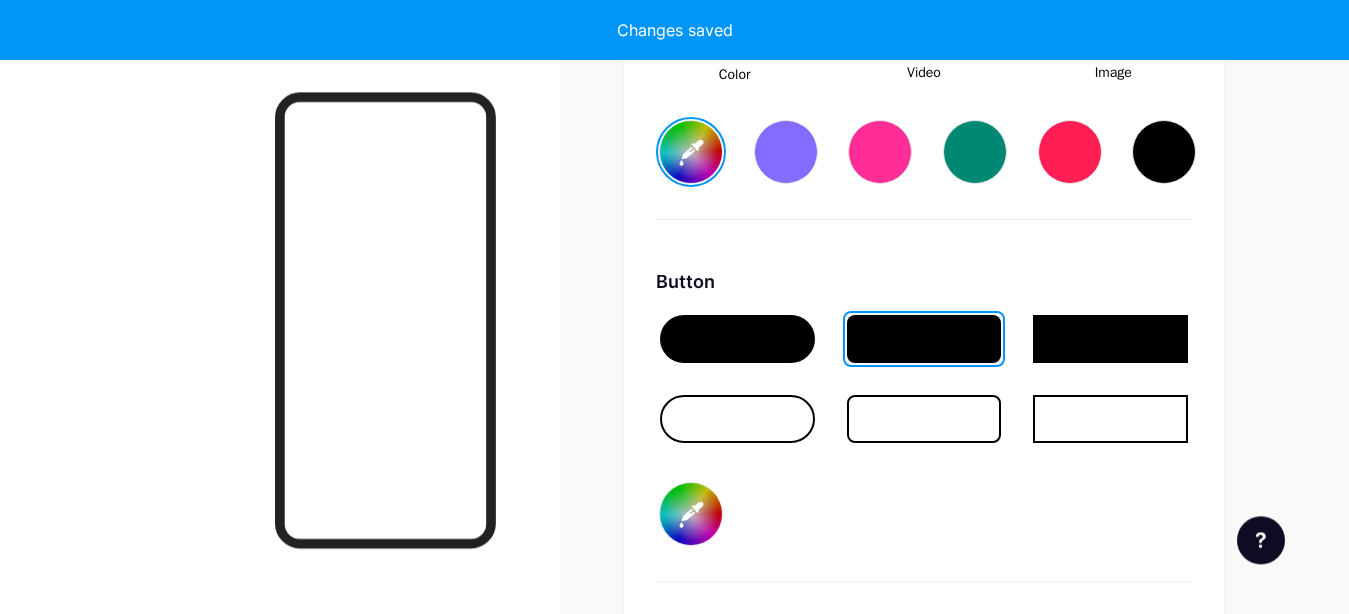 type on "#ffffff" 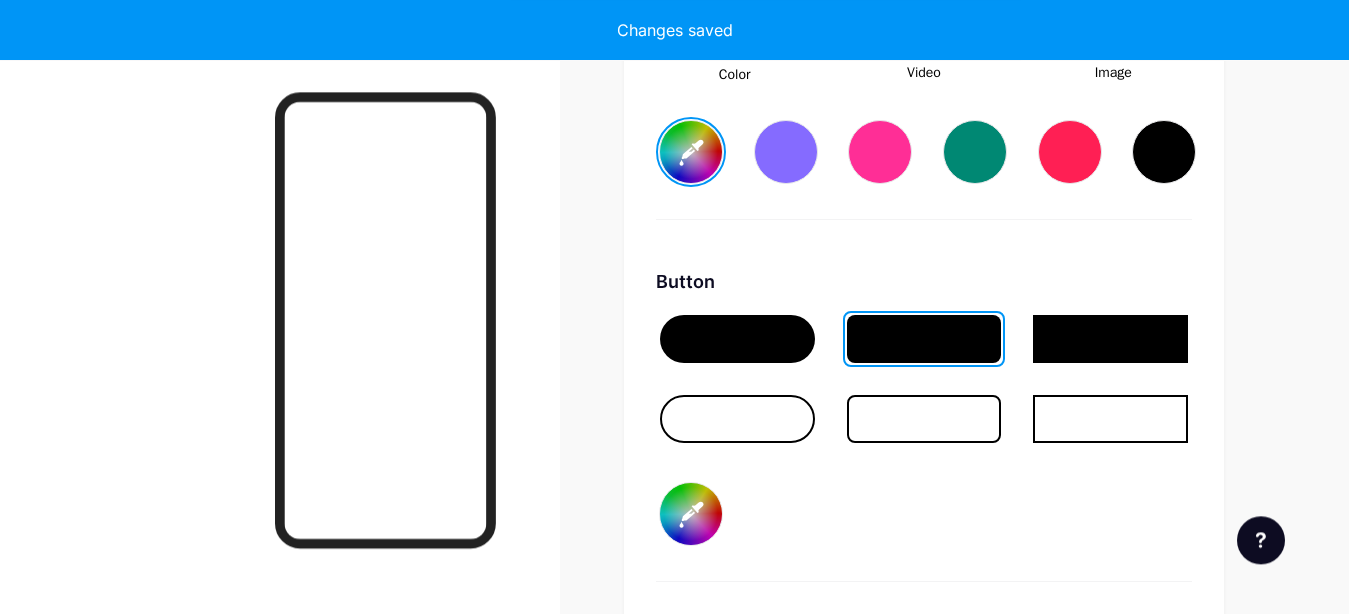 type on "#14208b" 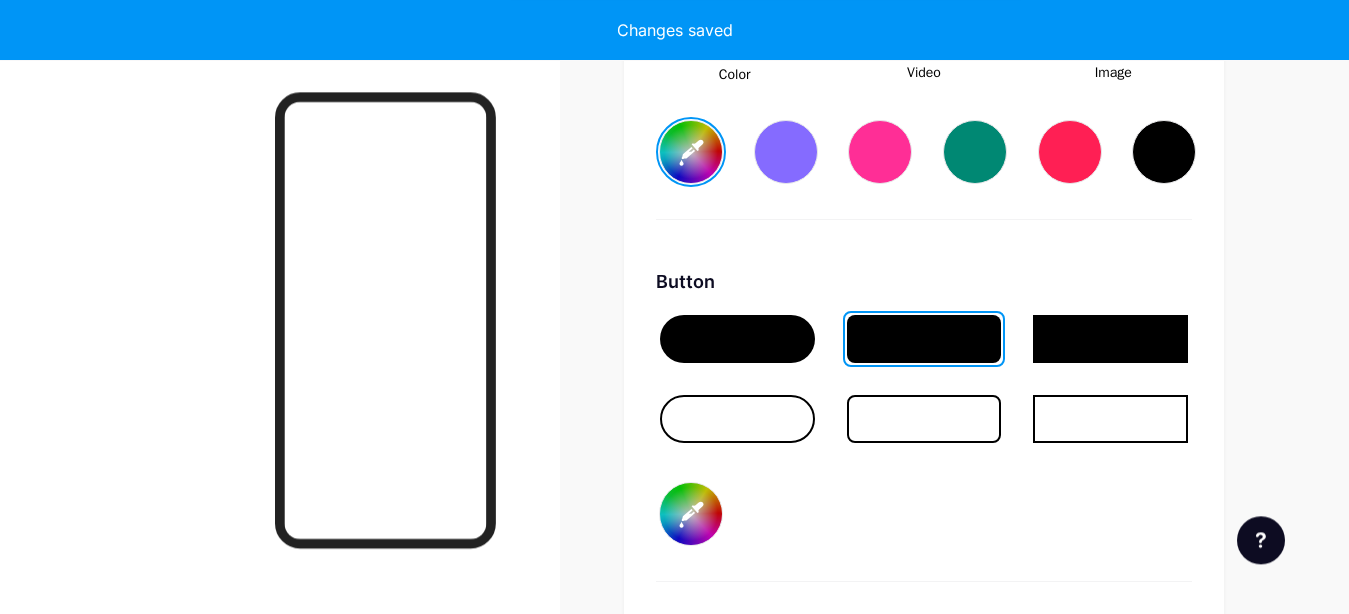 type on "#ffffff" 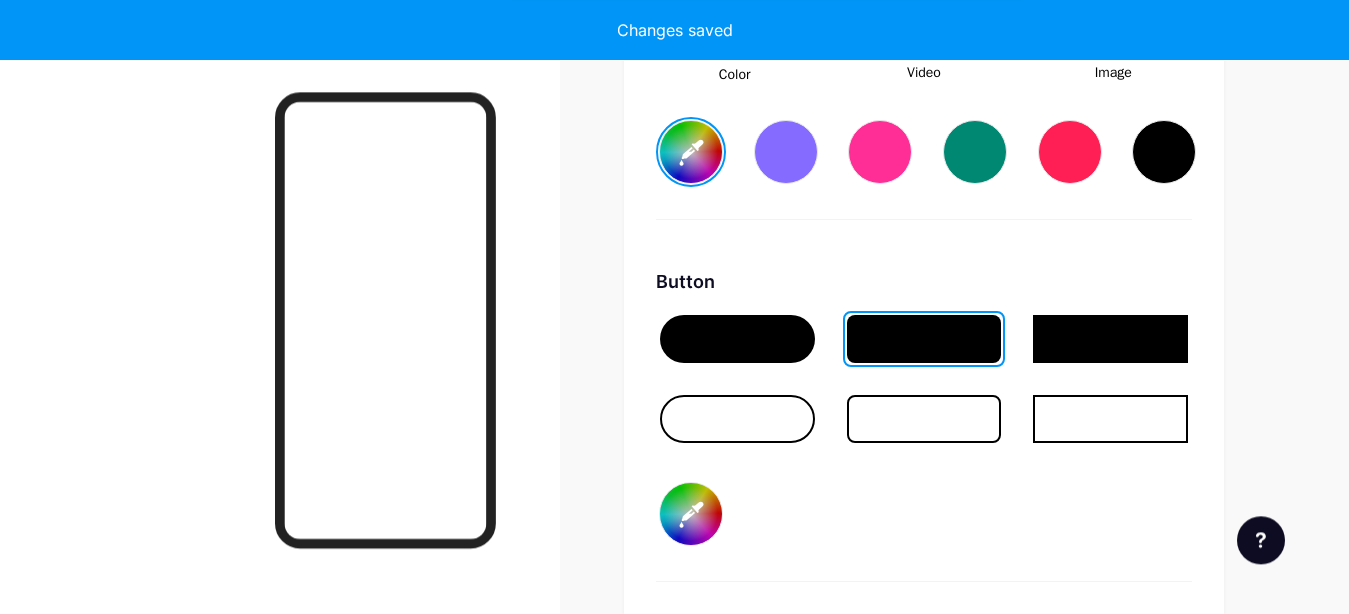 type on "#142087" 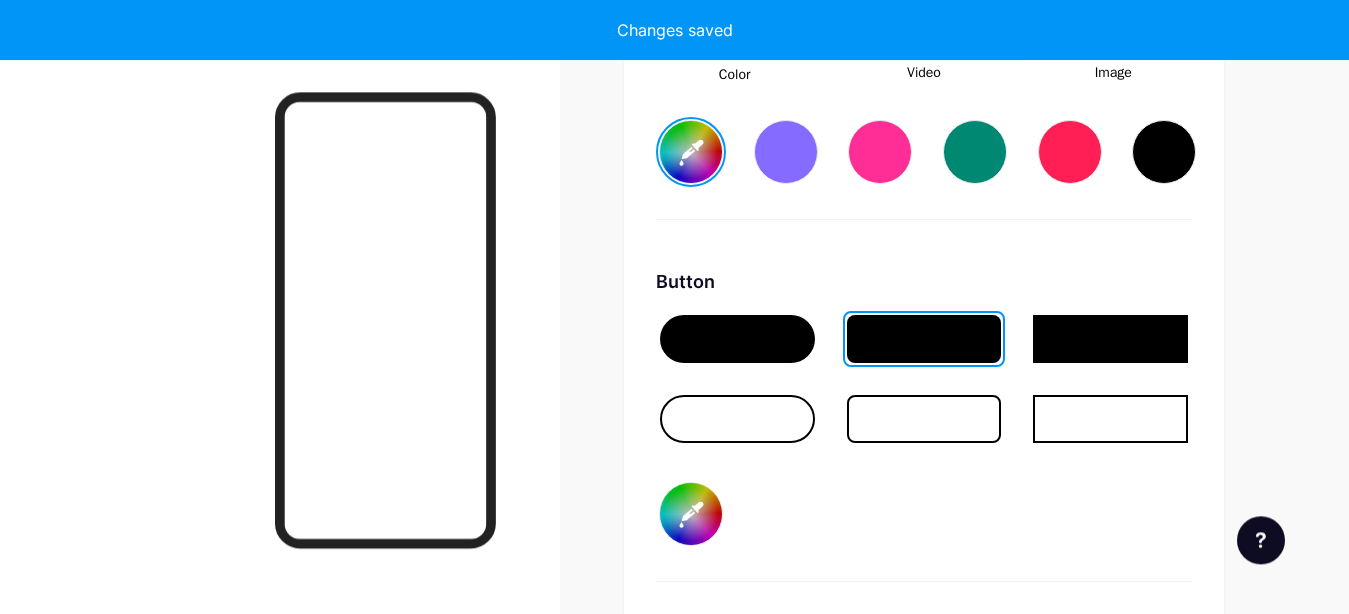 type on "#ffffff" 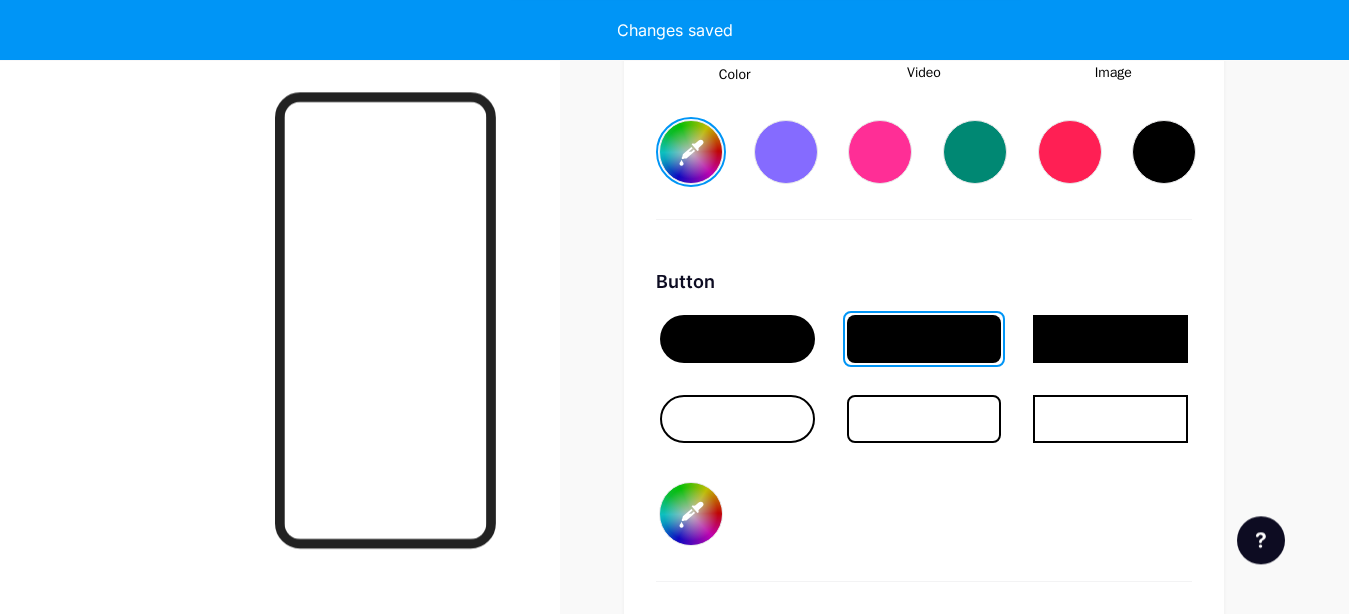 type on "#121d7e" 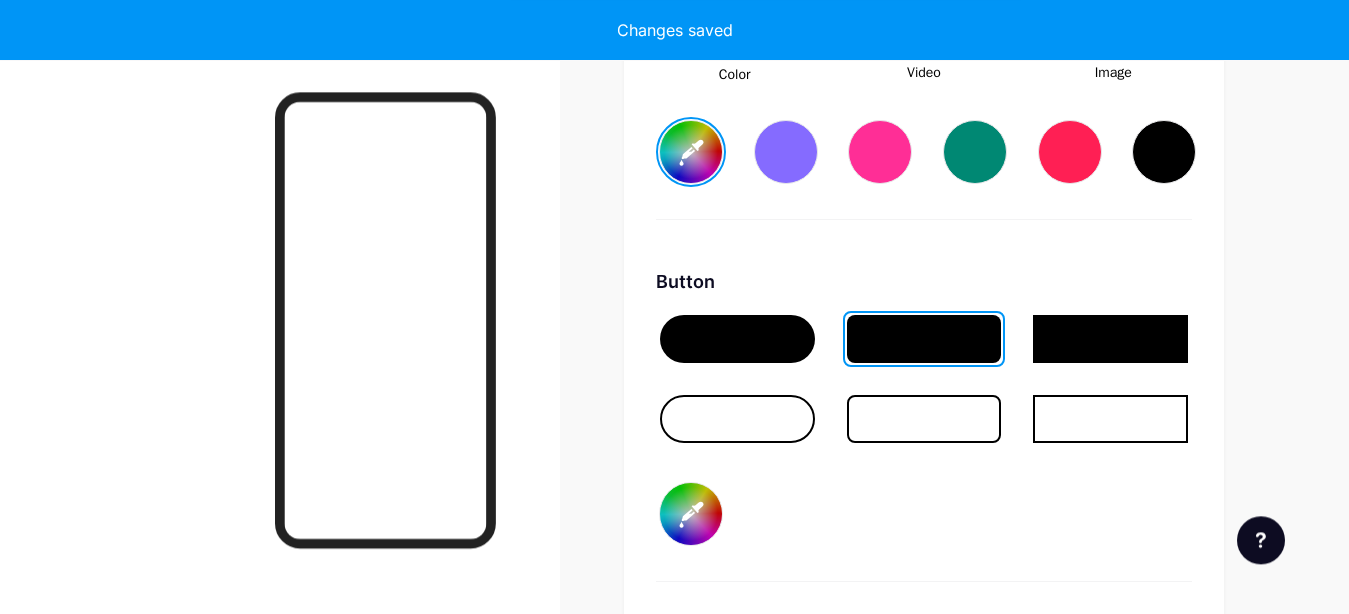 type on "#121d7a" 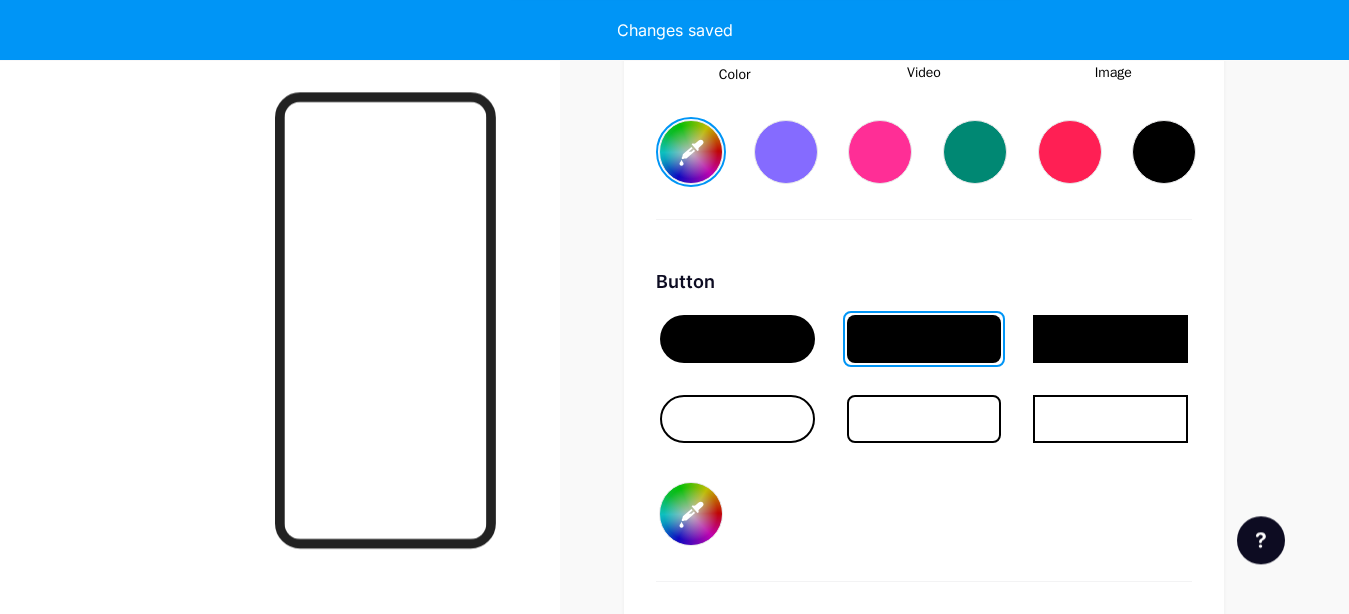 type on "#111b71" 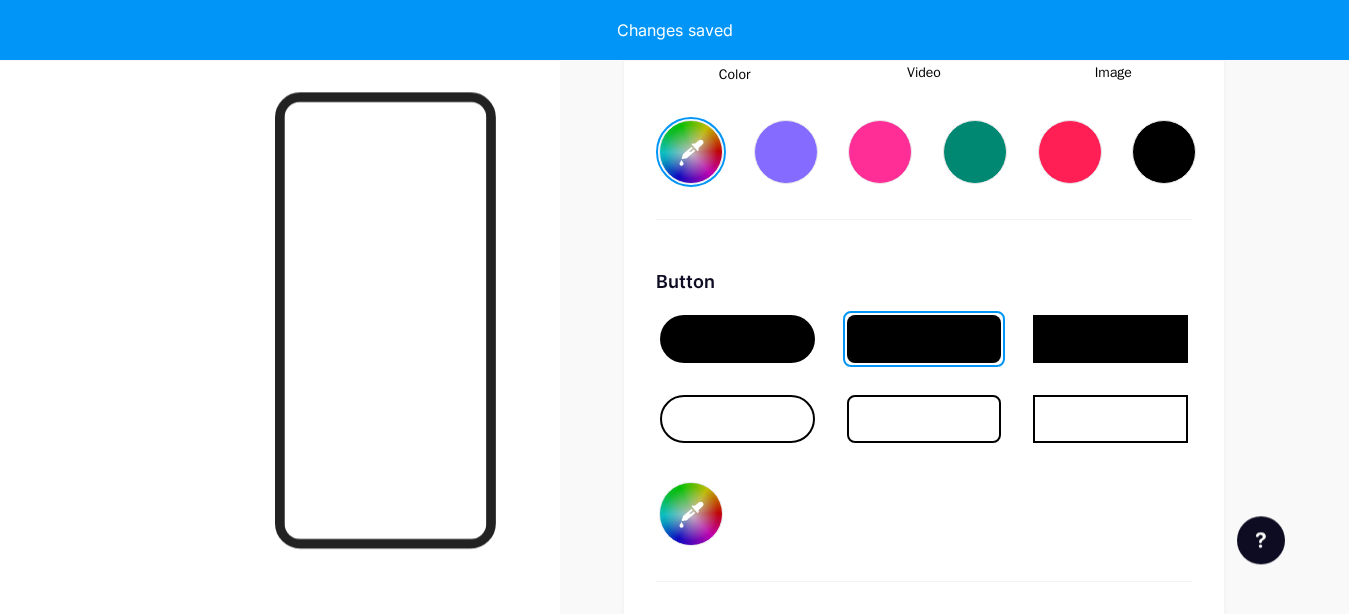 type on "#ffffff" 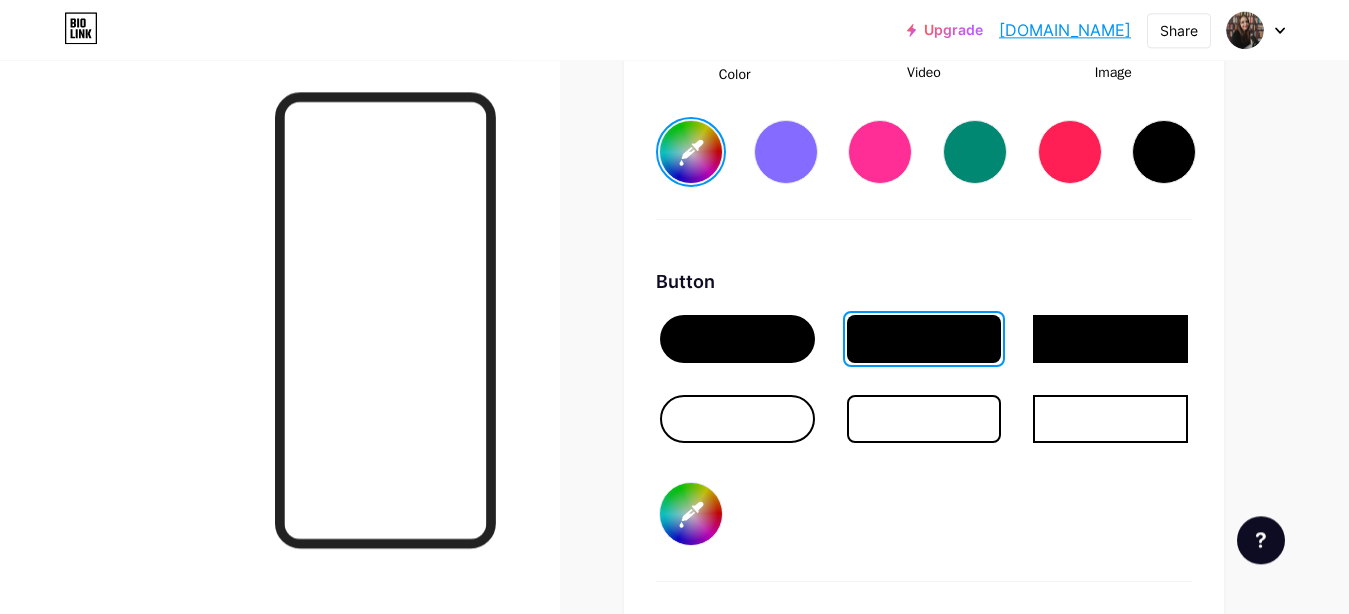 type on "#ffffff" 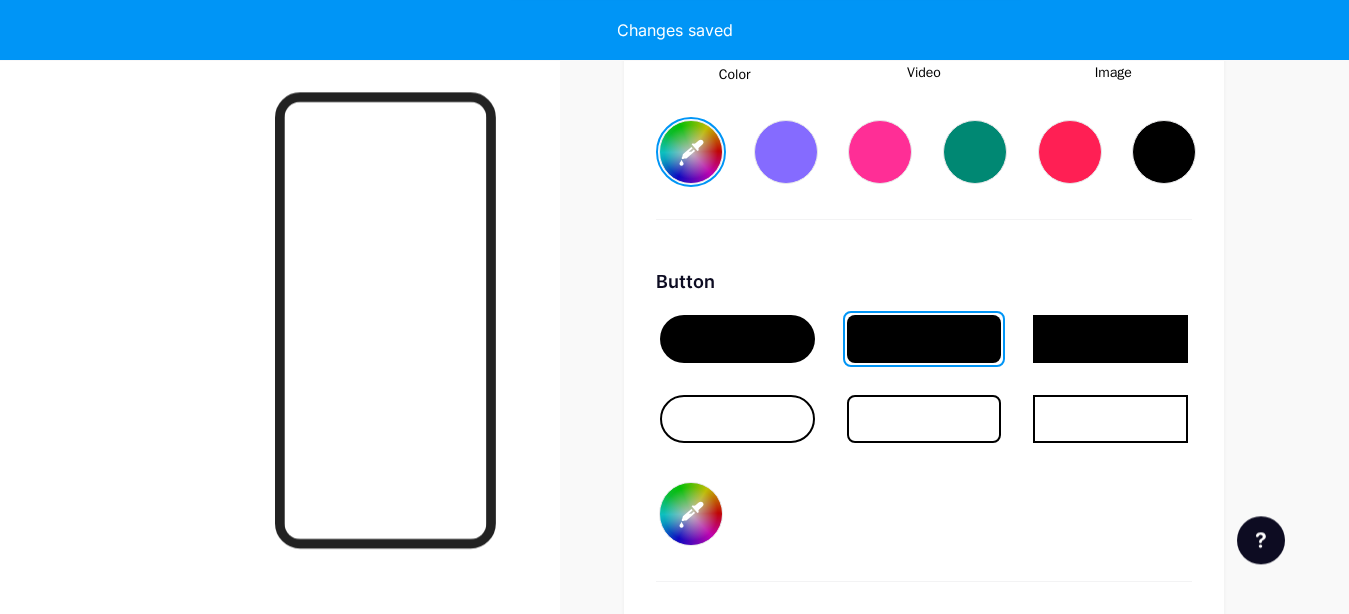 type on "#ffffff" 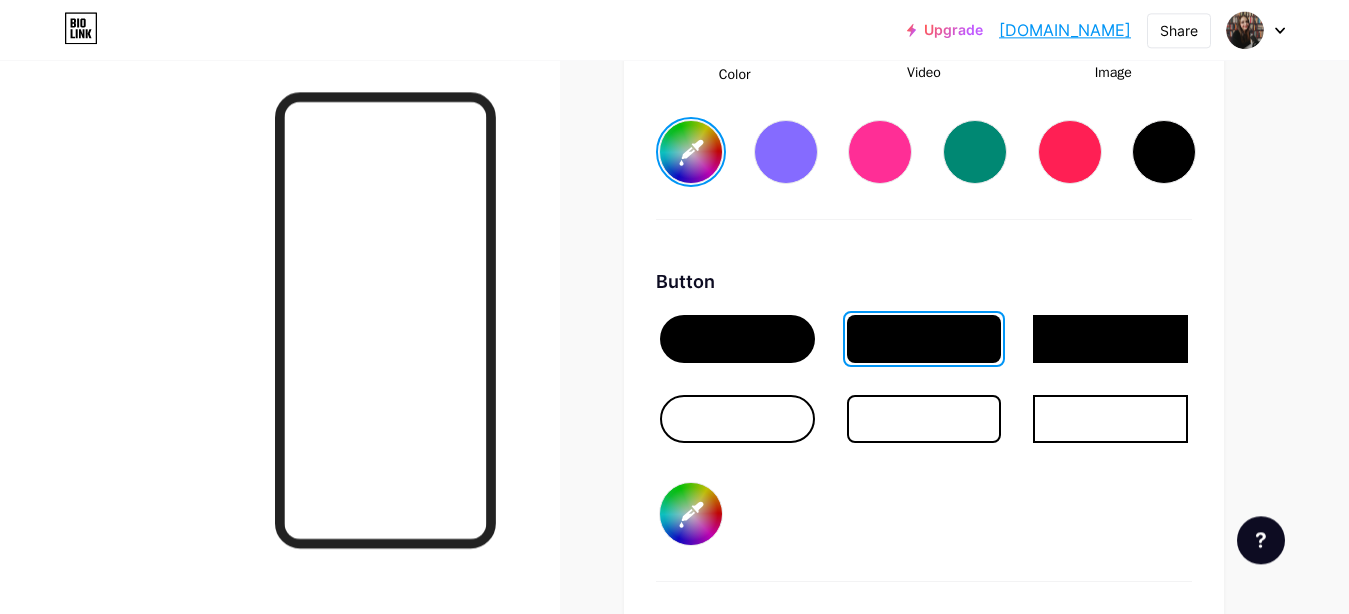 type on "#ffffff" 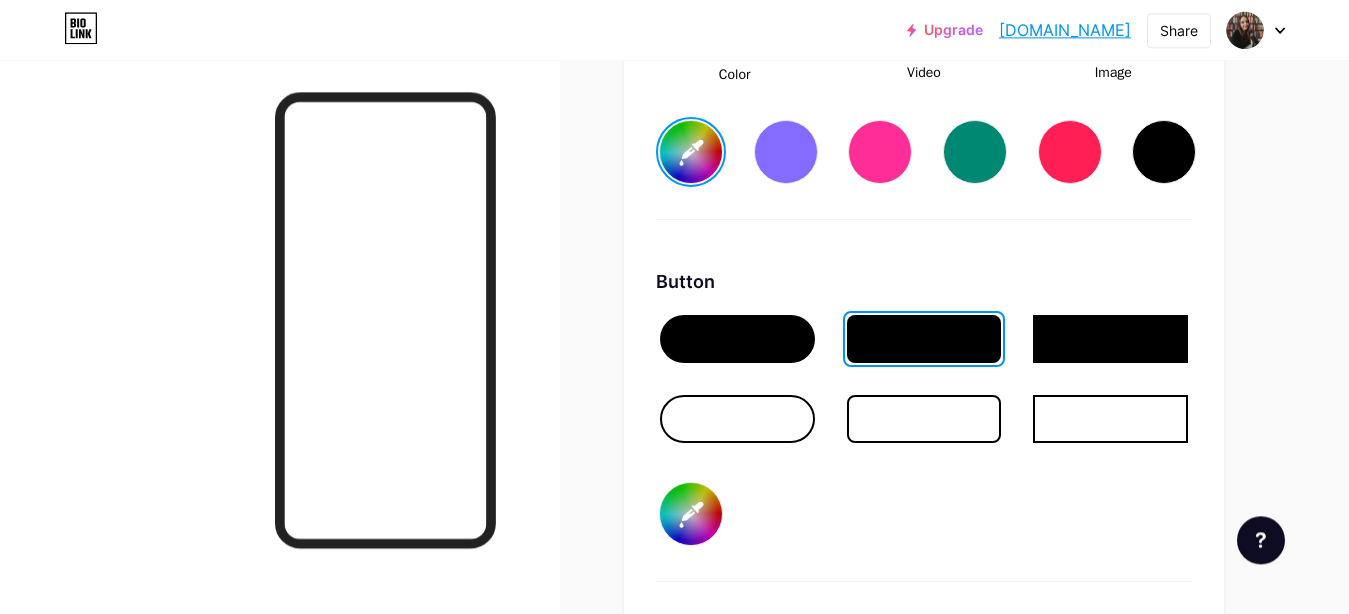 type on "#0a0f3f" 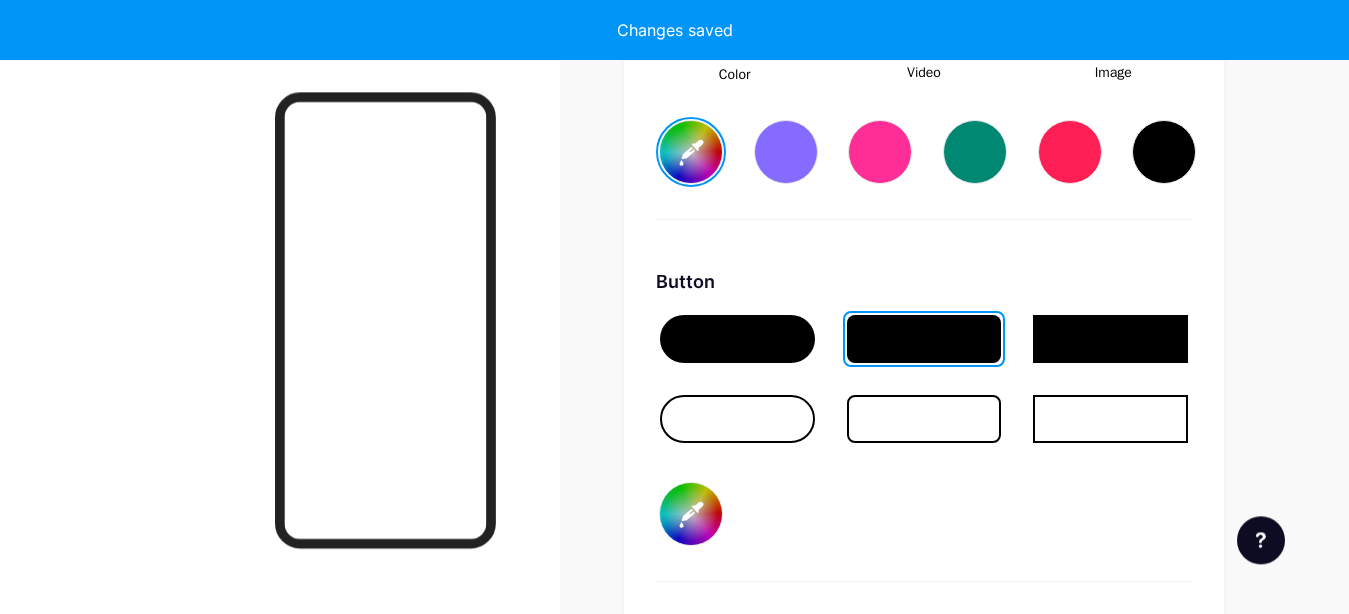 type on "#ffffff" 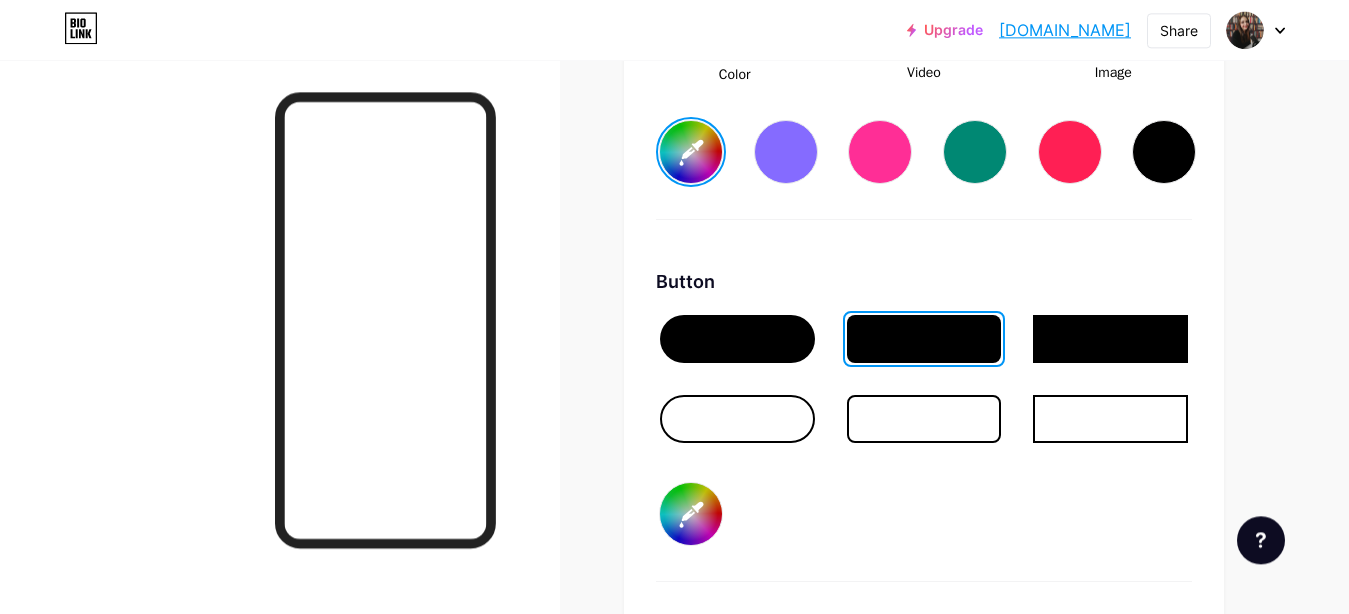 type on "#ffffff" 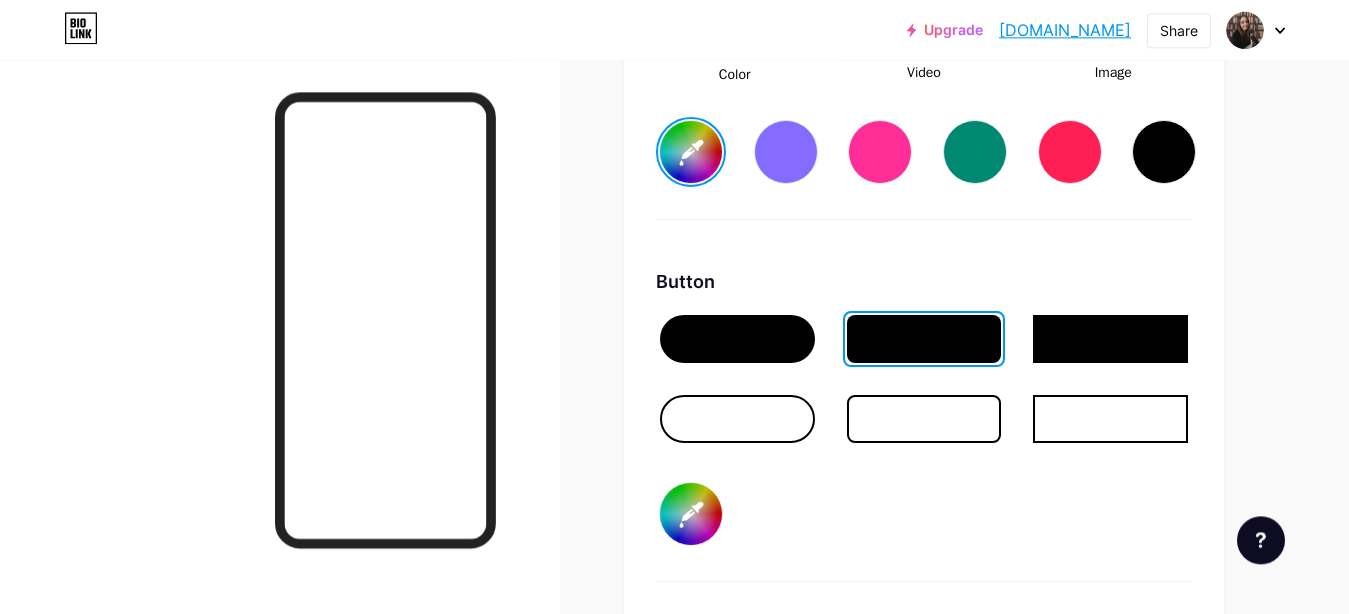 type on "#050925" 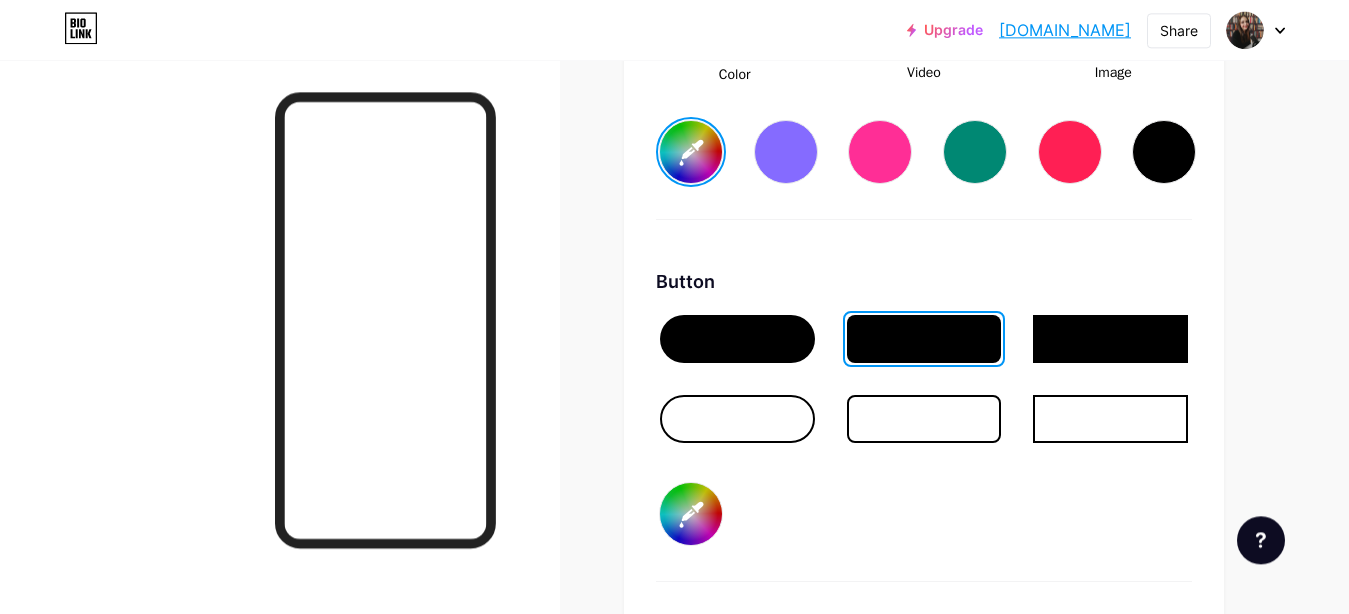 type on "#ffffff" 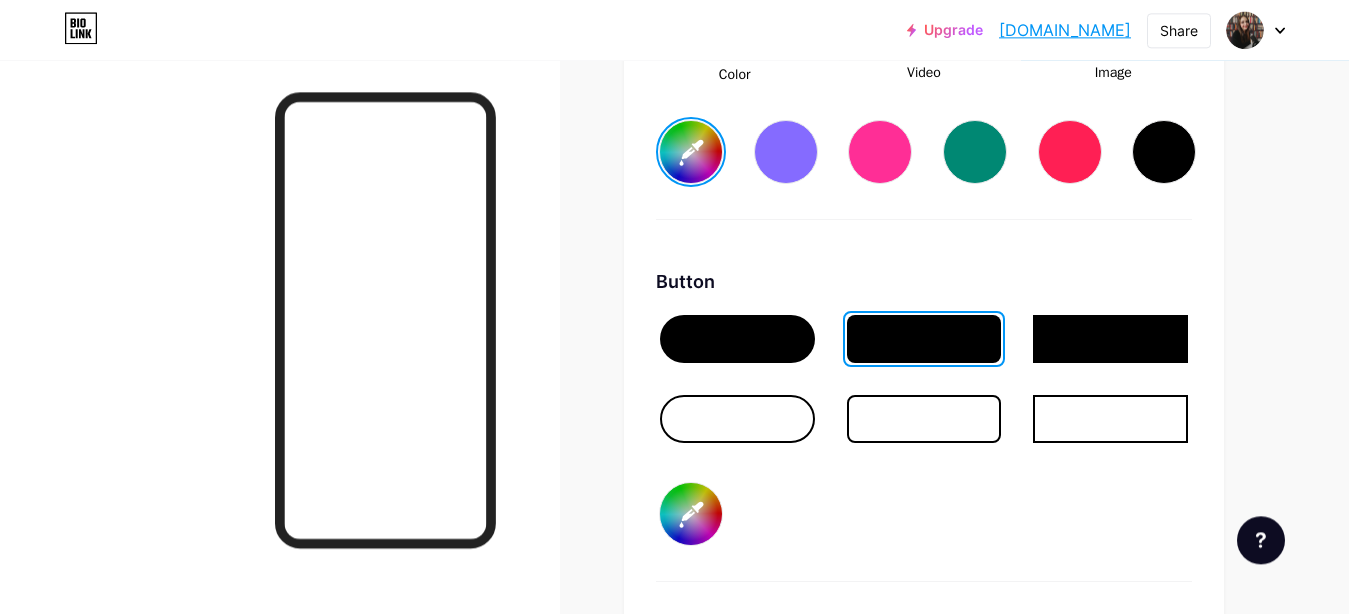 type on "#040720" 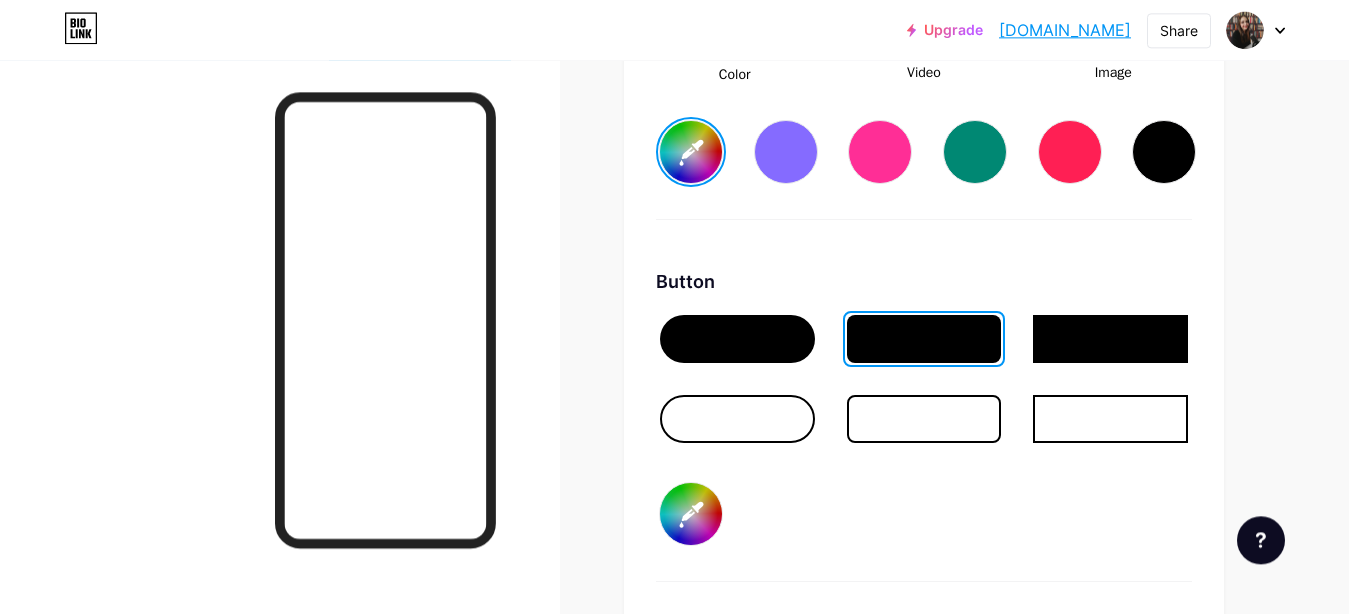 type on "#ffffff" 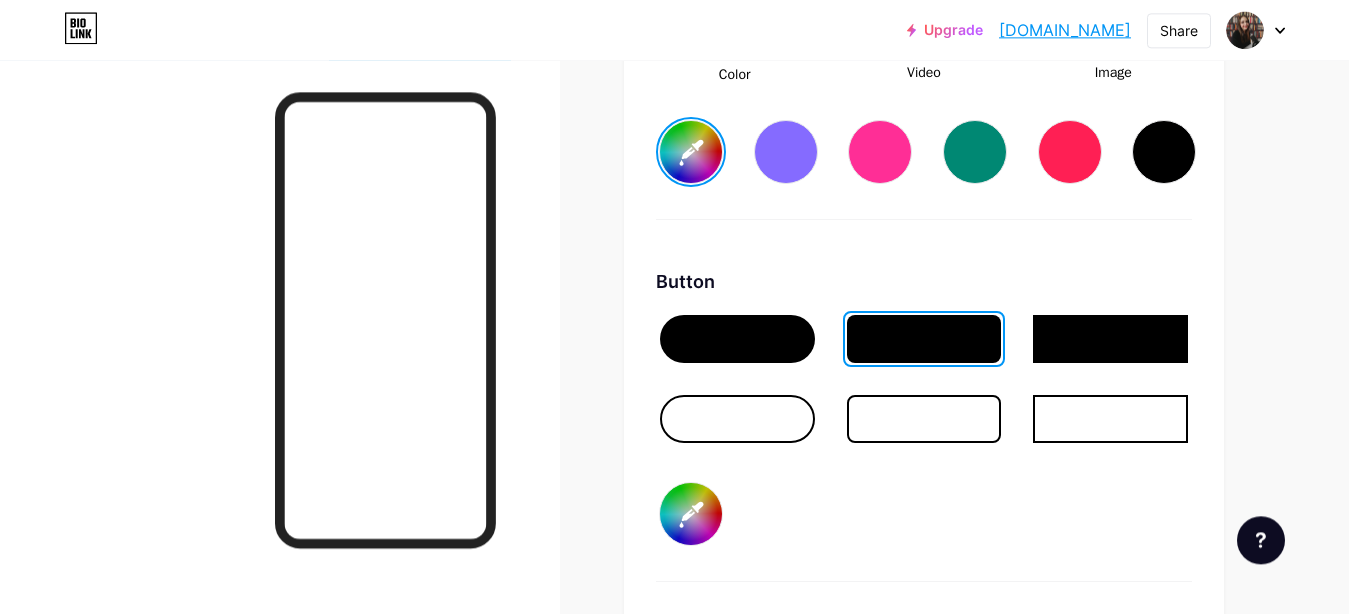 type on "#050923" 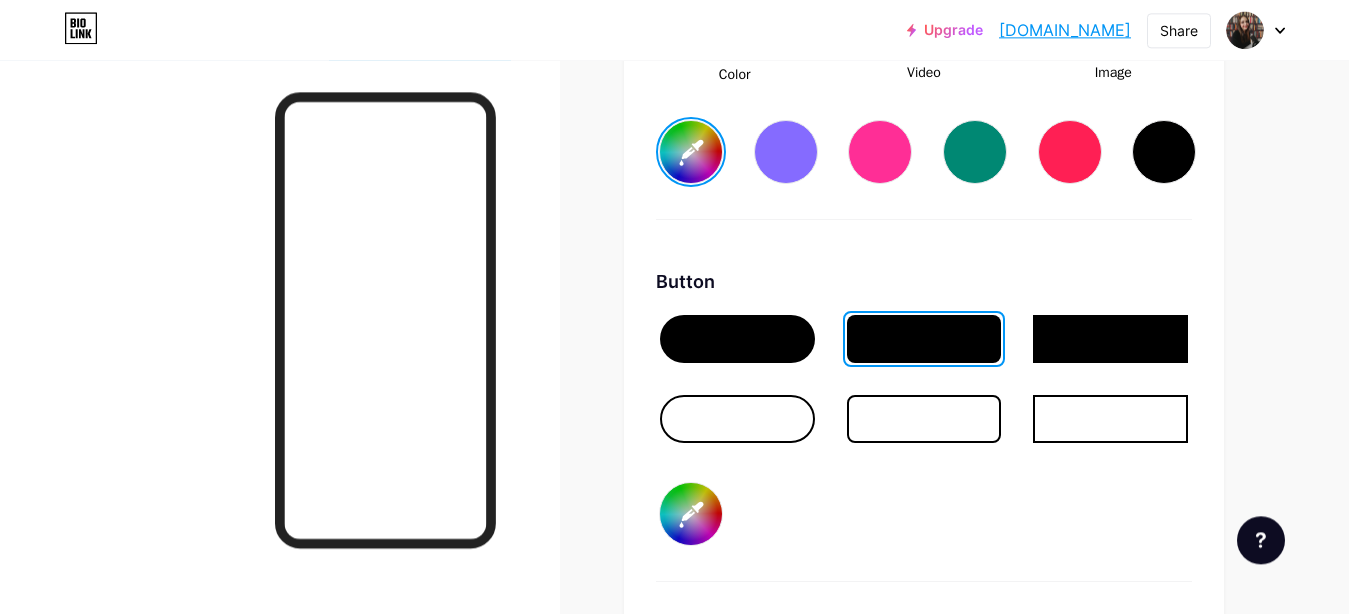 type on "#ffffff" 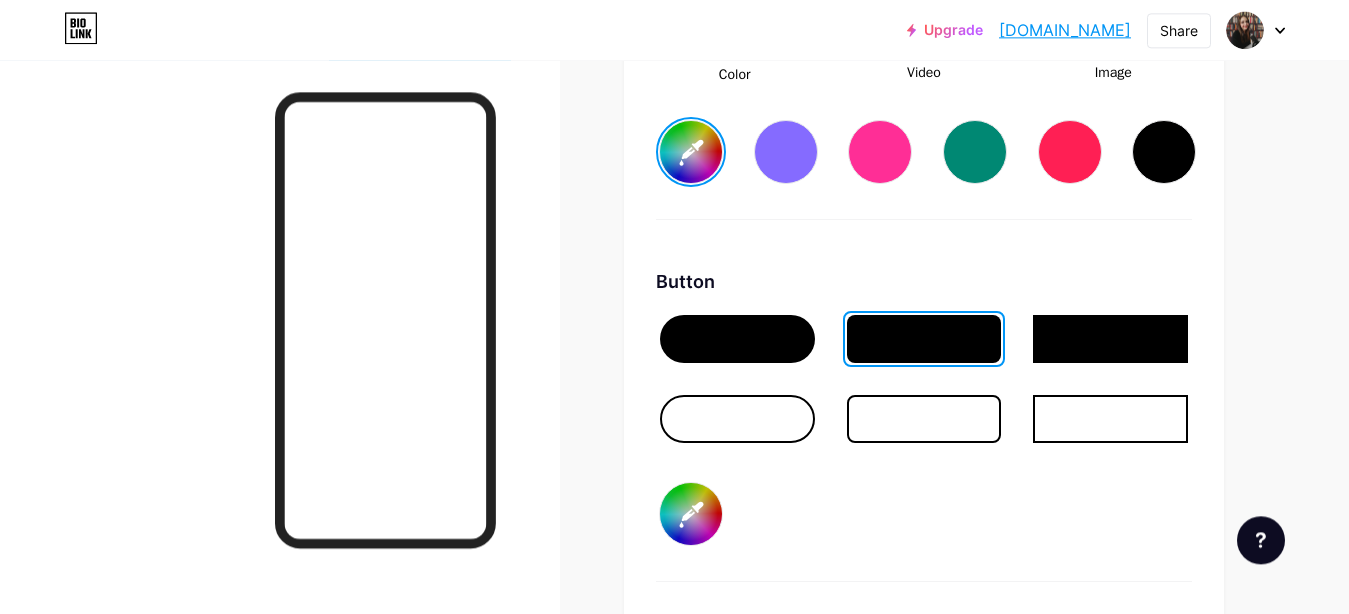 type on "#ffffff" 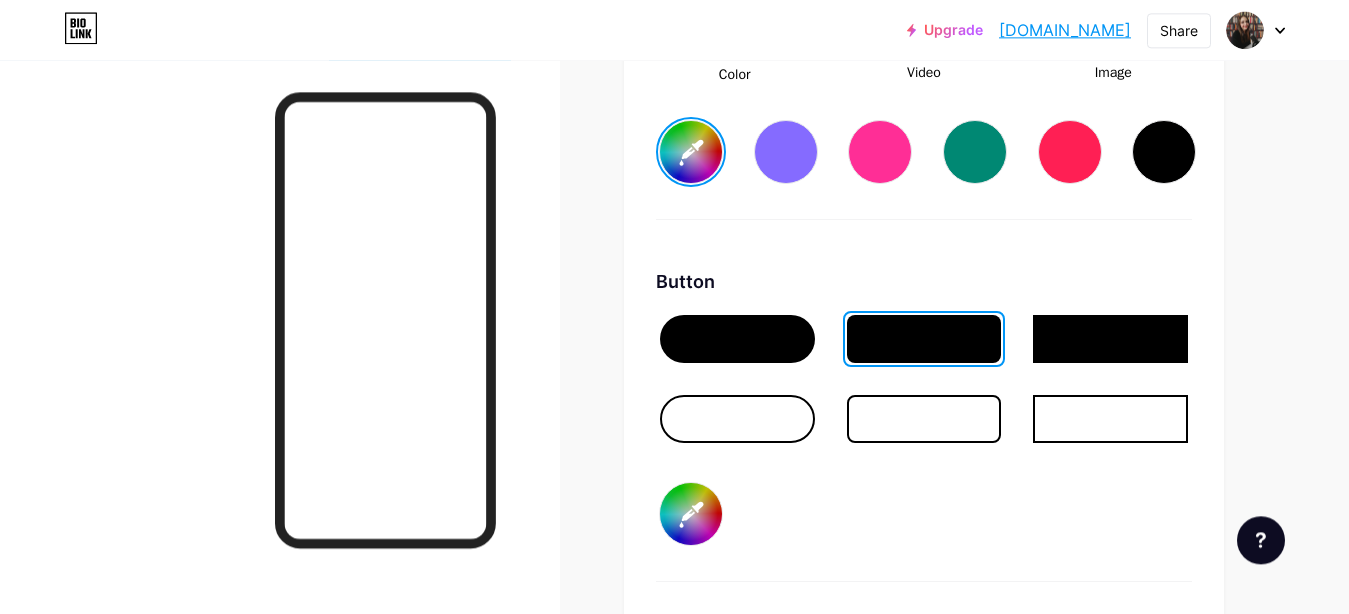 type on "#050927" 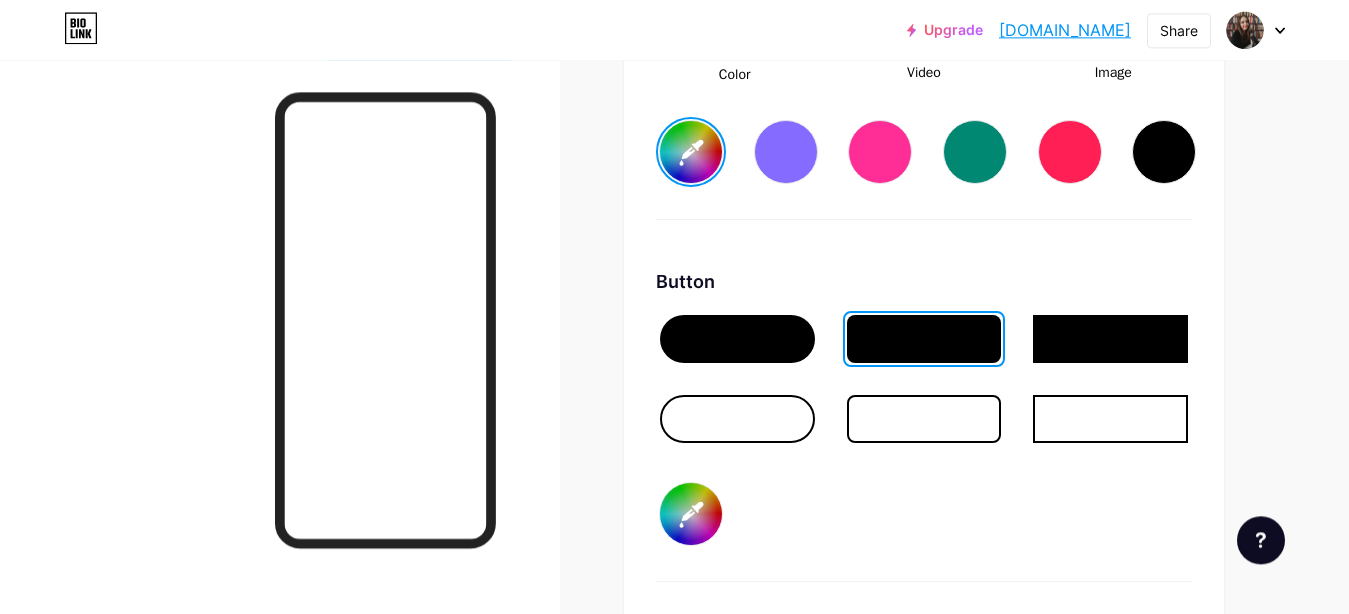 type on "#ffffff" 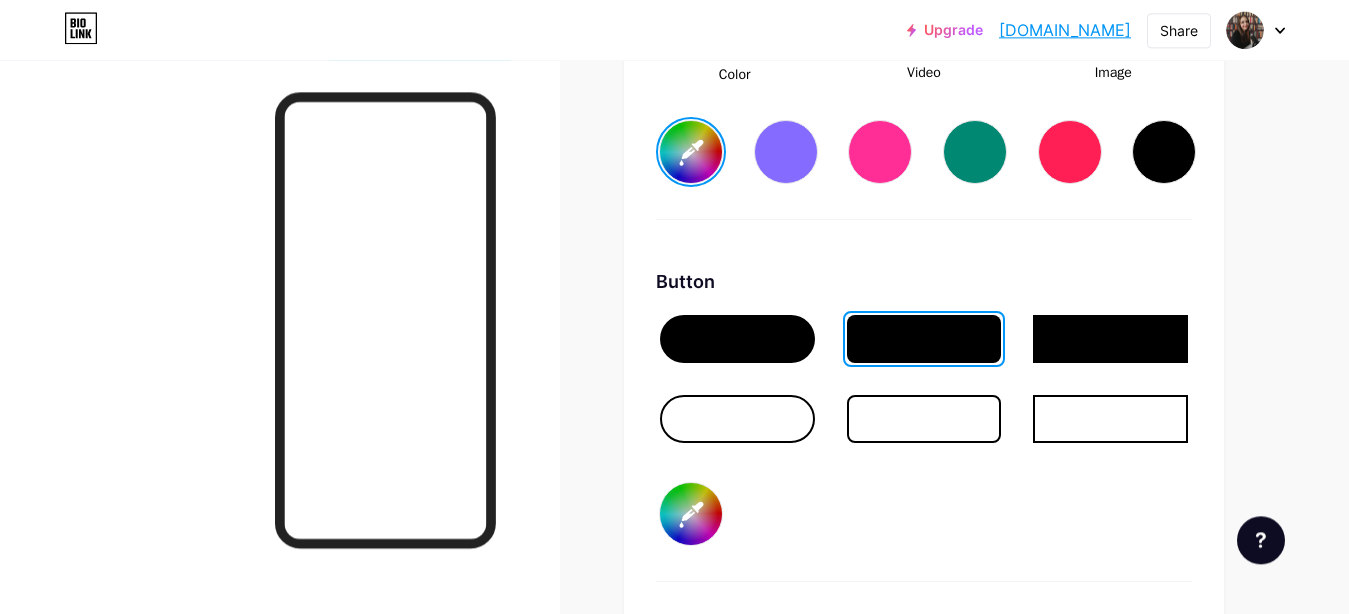 type on "#060a28" 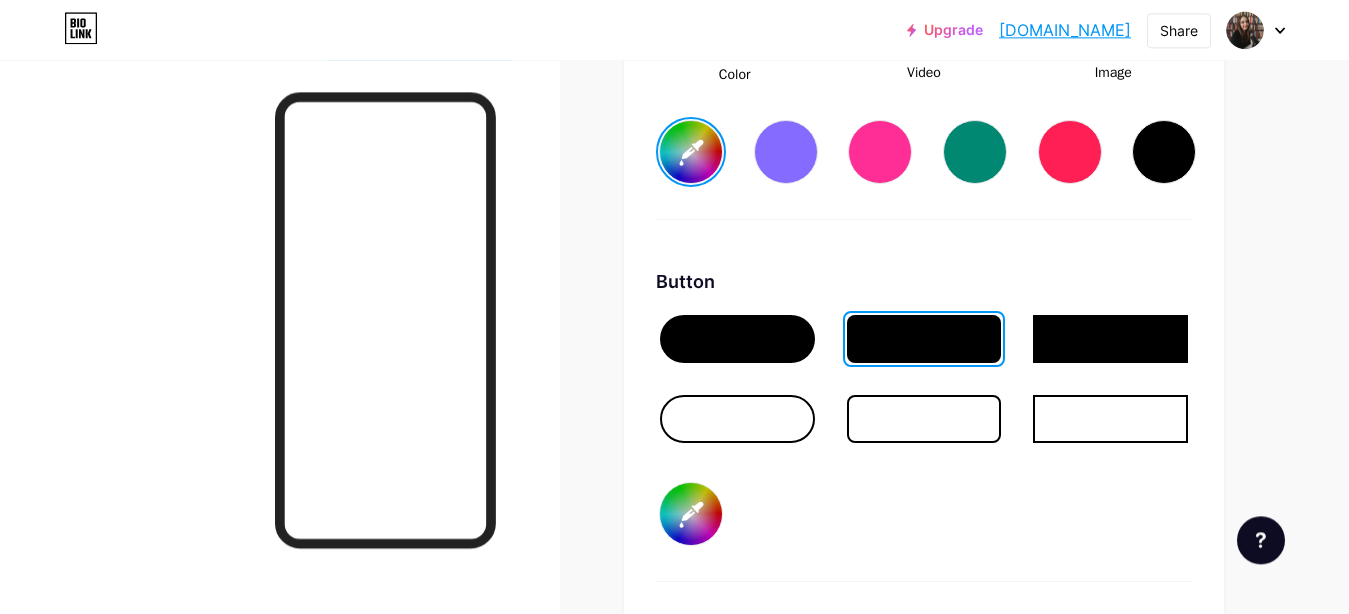 type on "#ffffff" 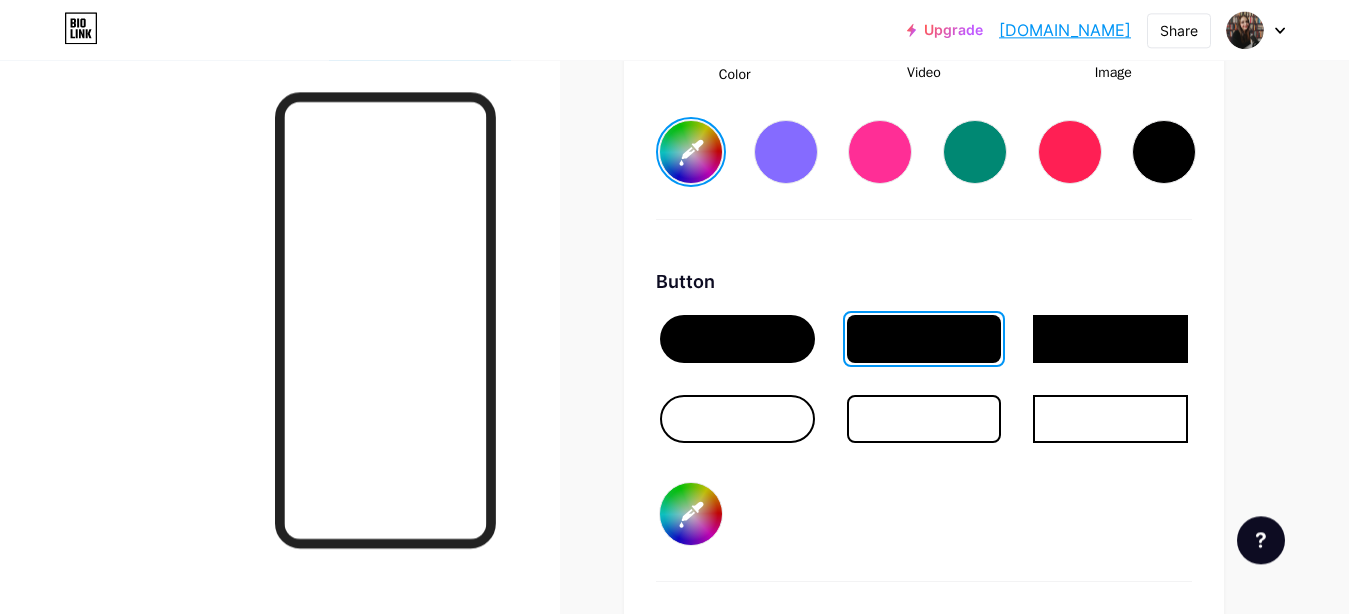 type on "#060b2d" 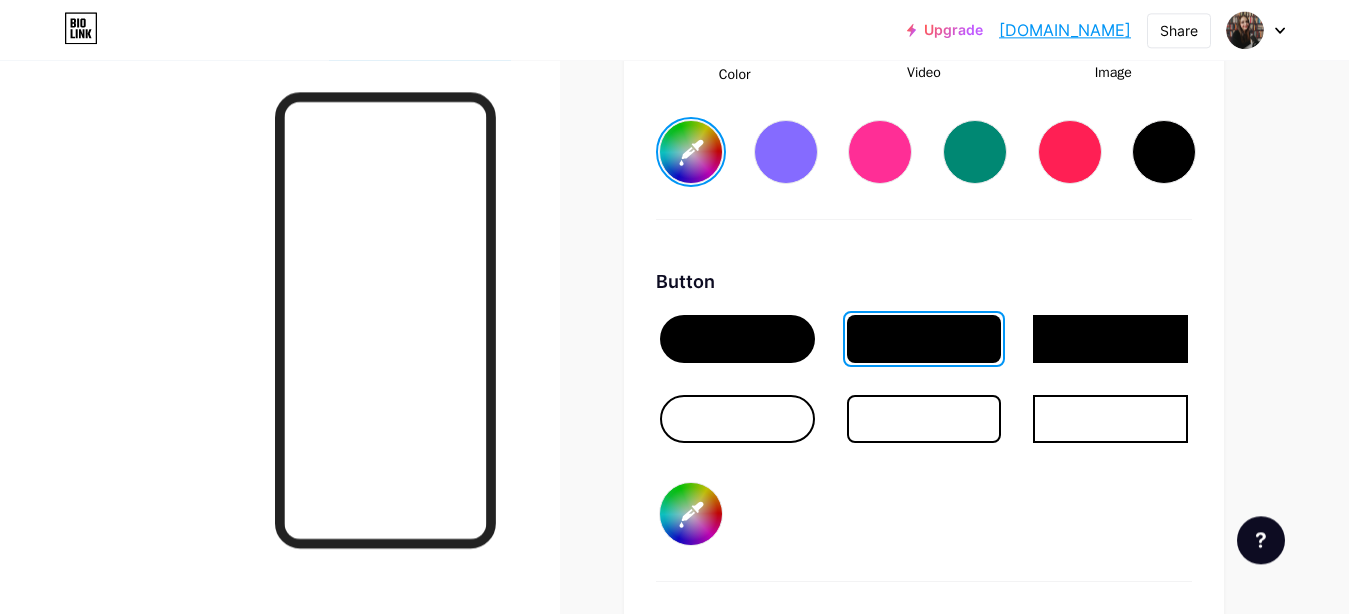 type on "#ffffff" 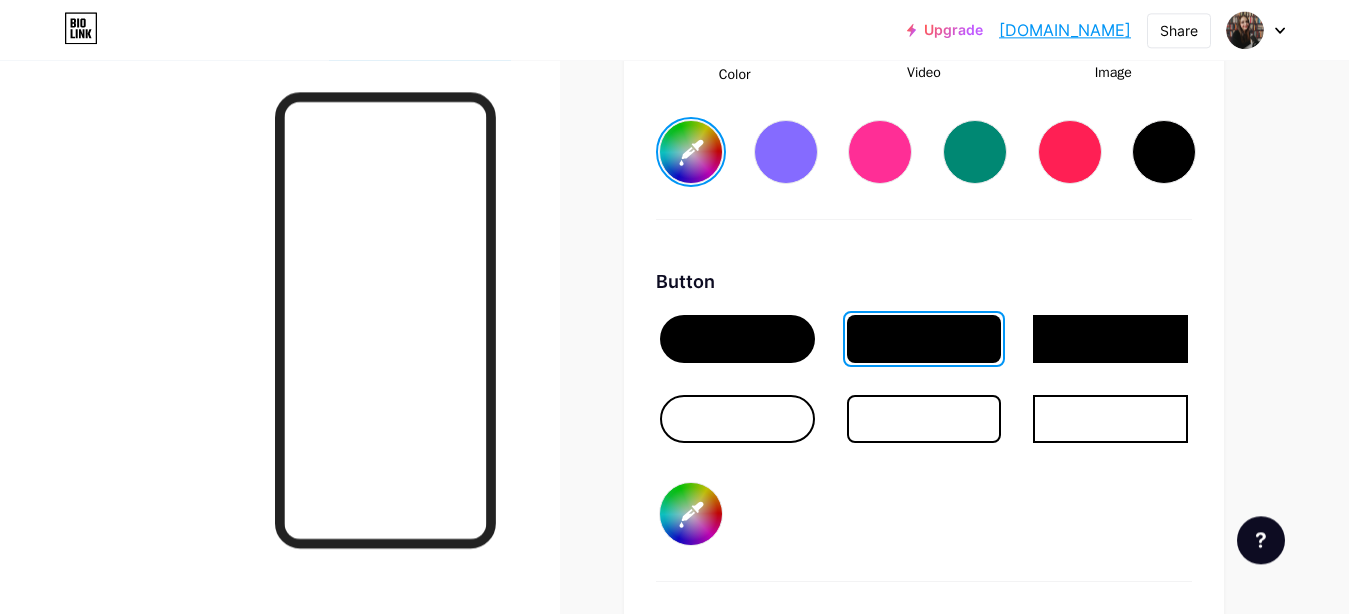 type on "#060b2f" 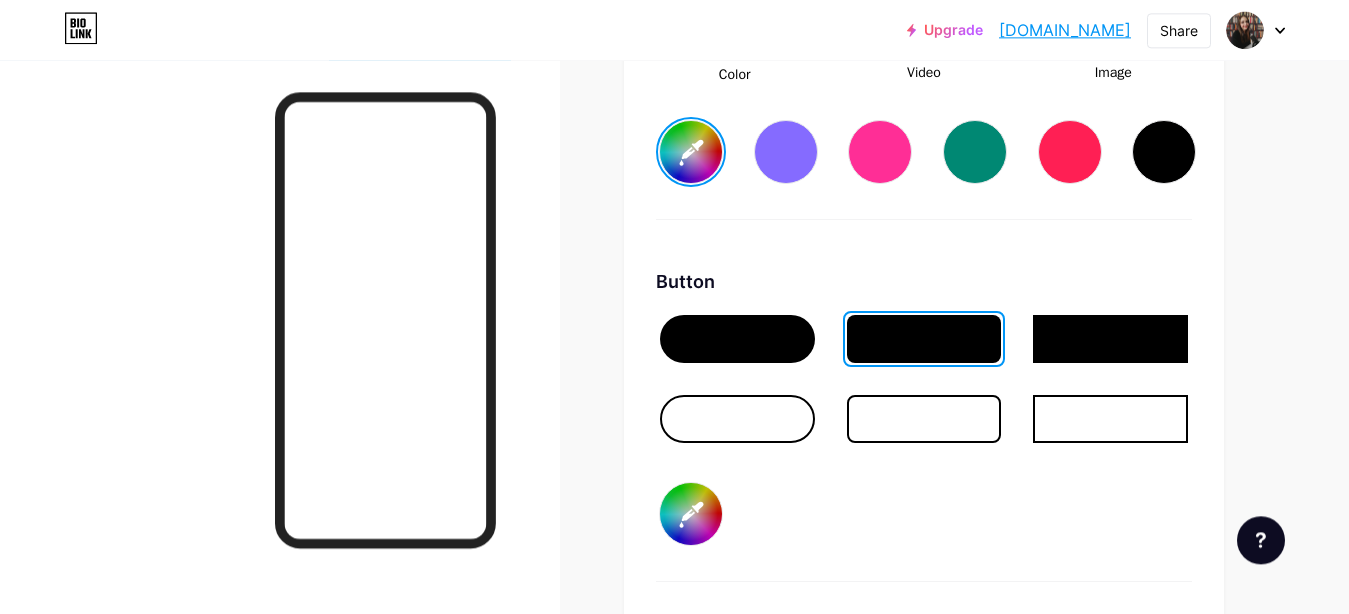 type on "#070c30" 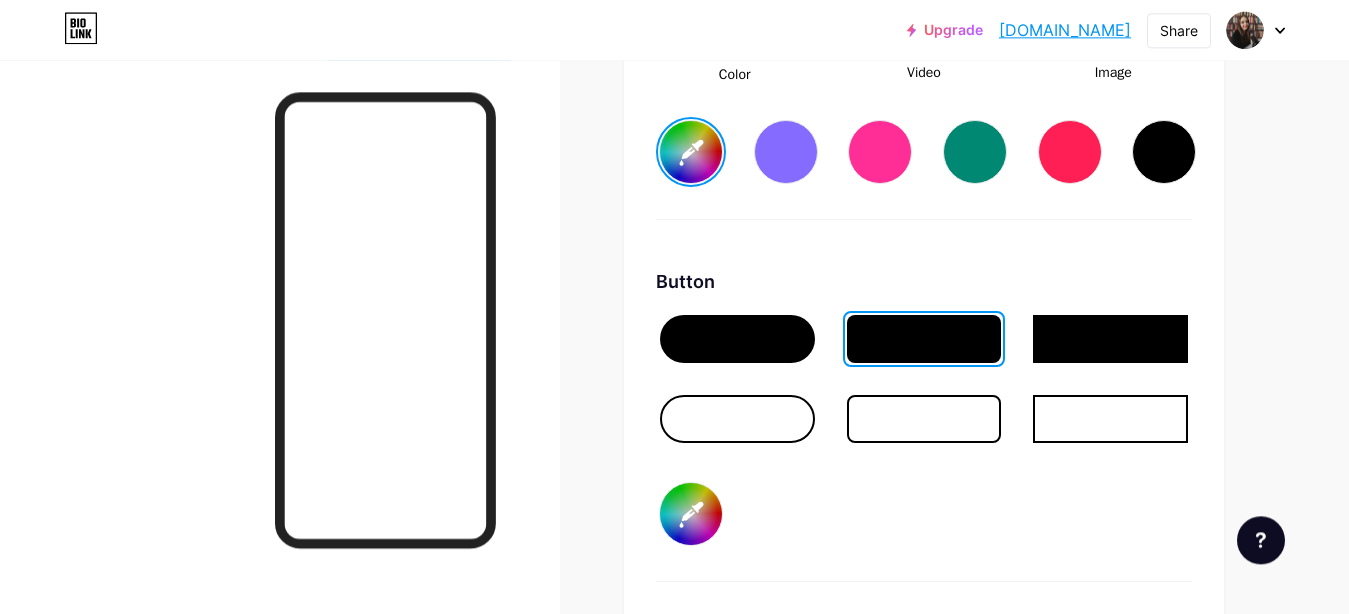 type on "#ffffff" 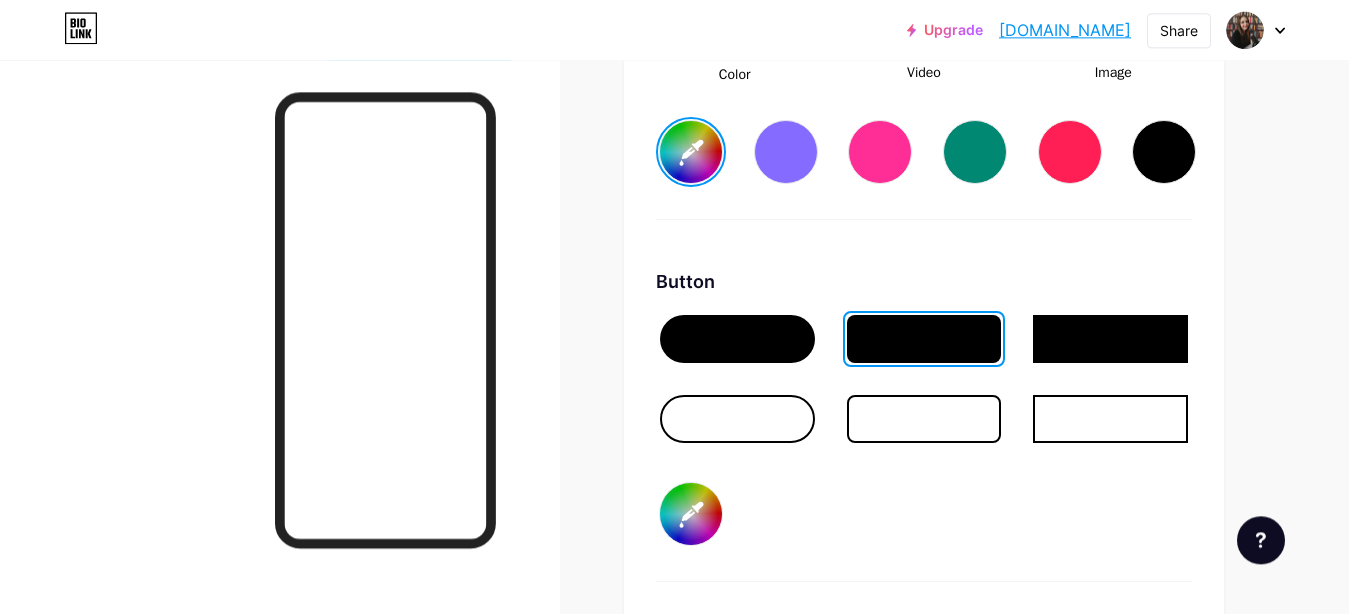 type on "#ffffff" 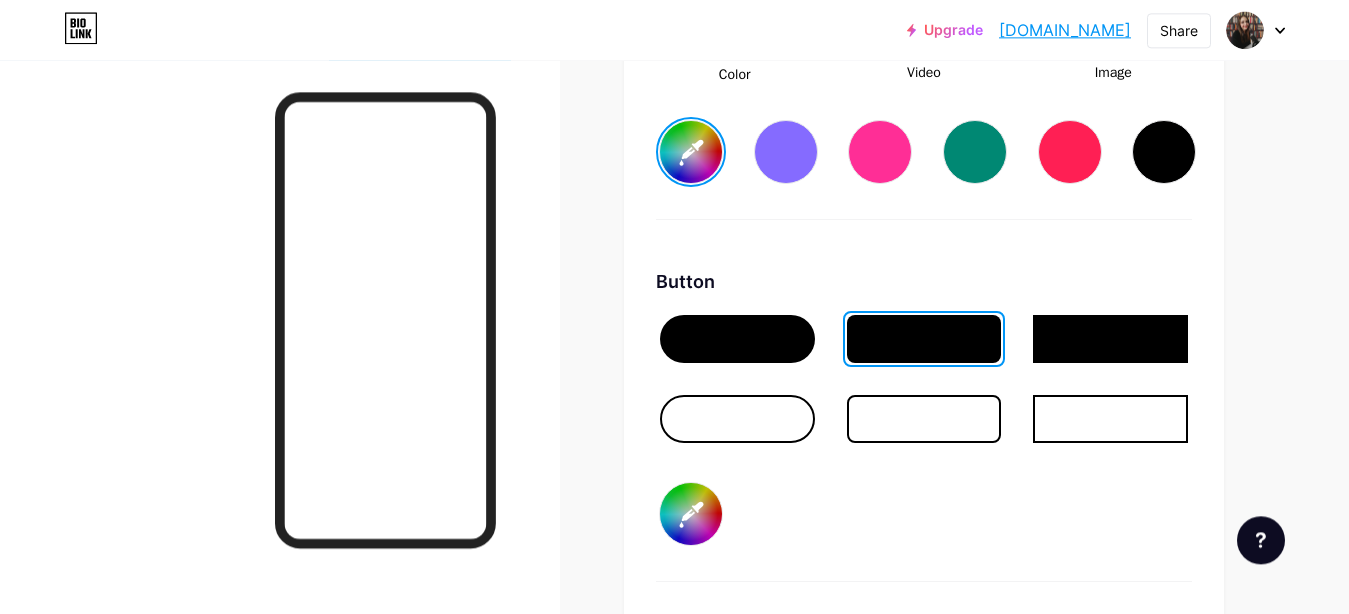 type on "#070c36" 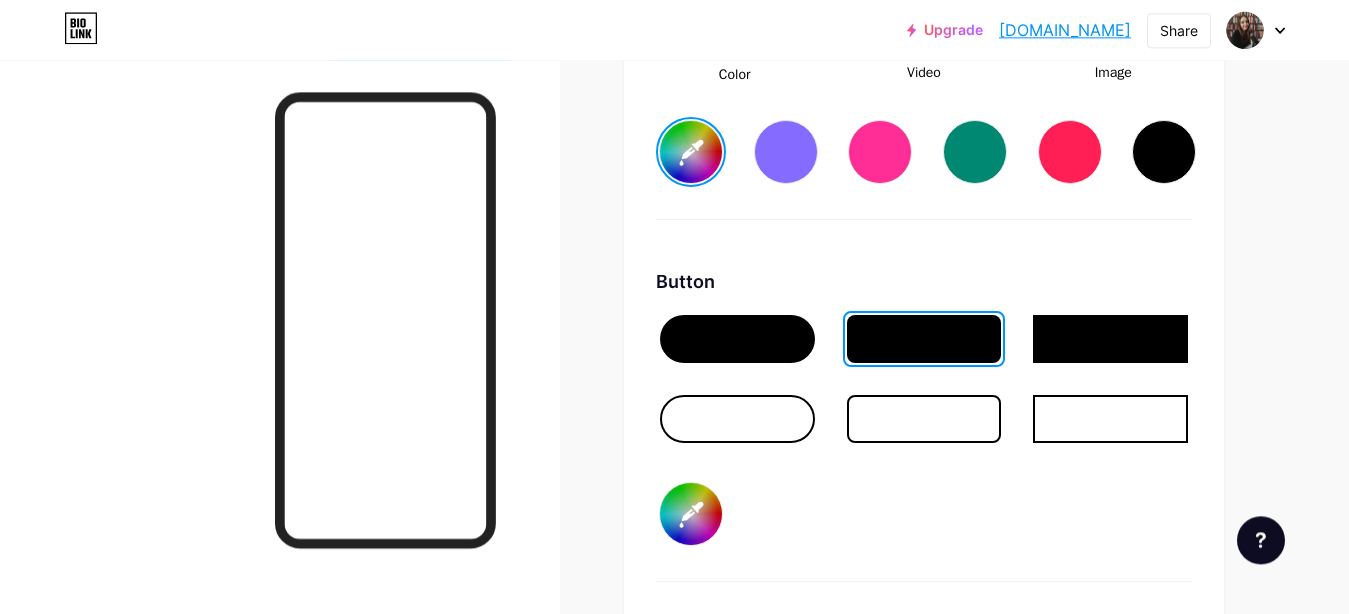 type on "#ffffff" 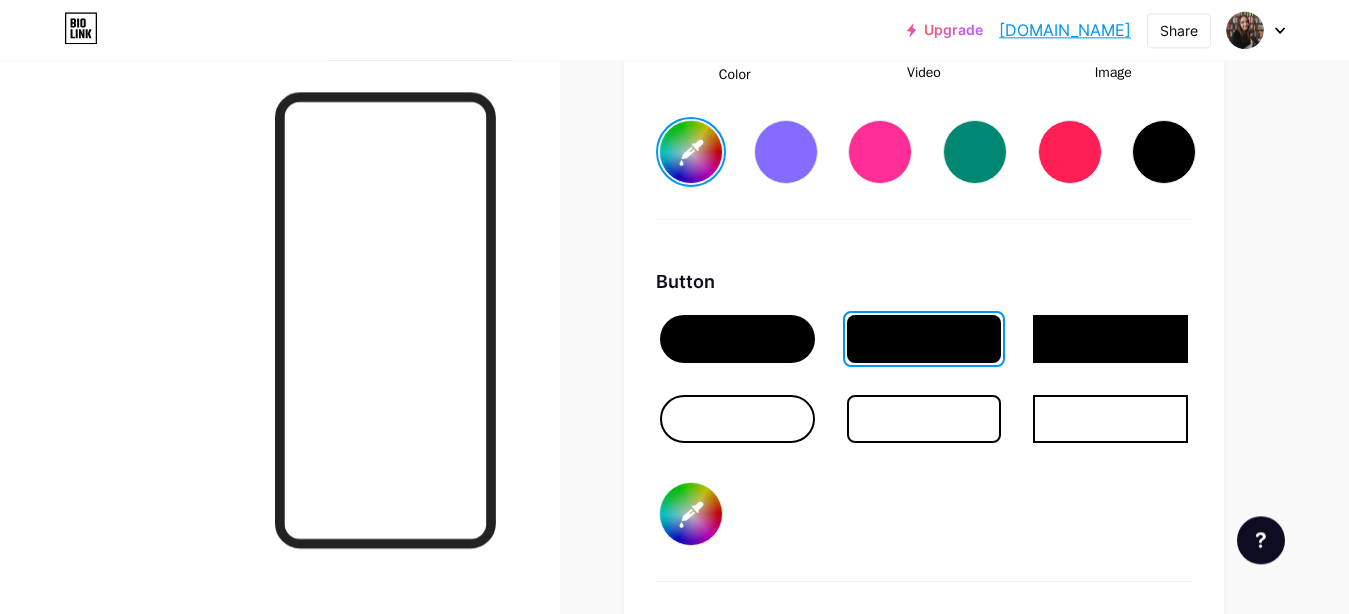type on "#090d37" 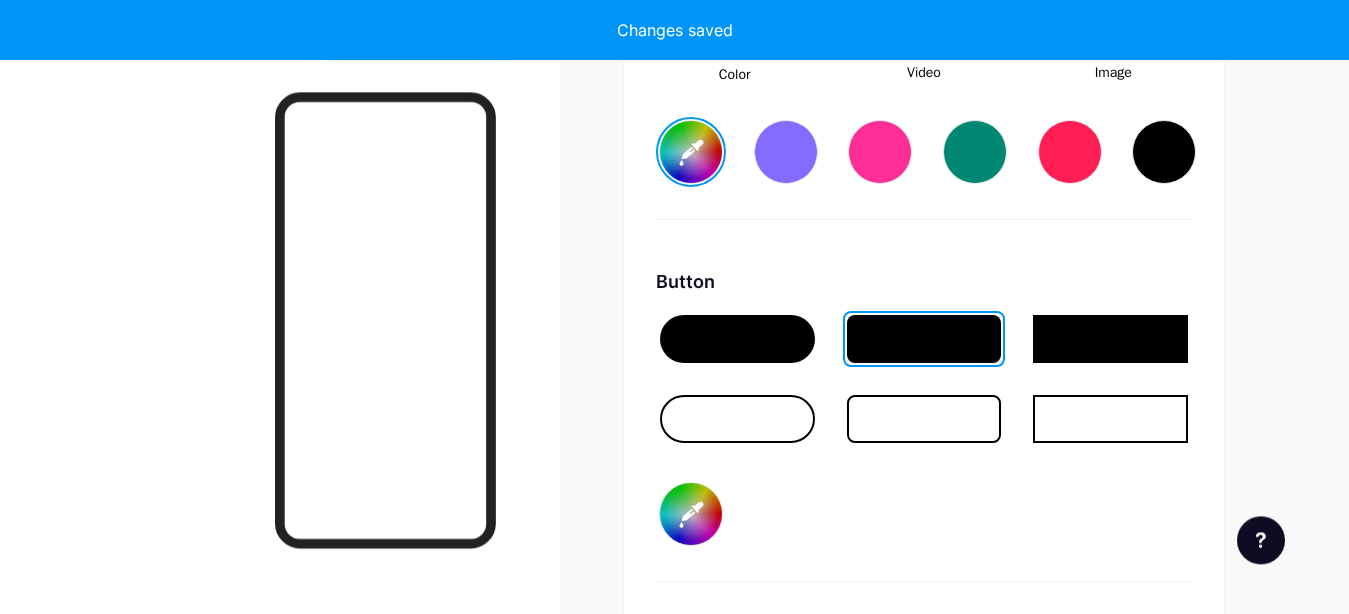 type on "#ffffff" 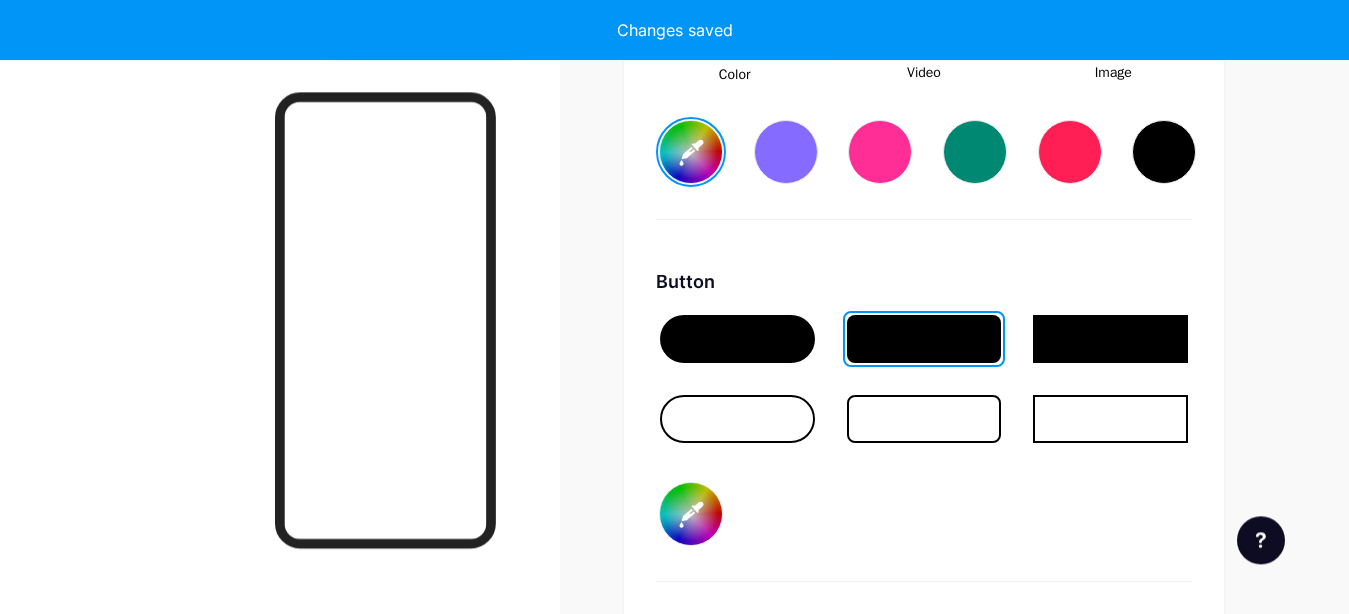 type on "#090e3e" 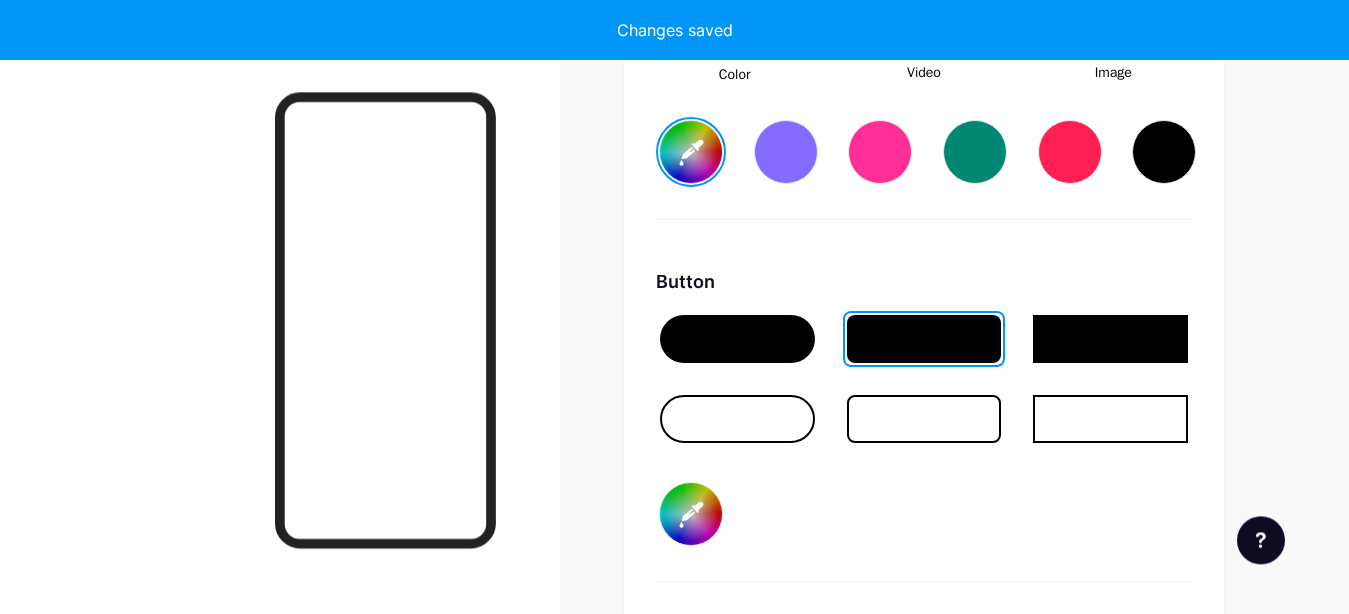 type on "#ffffff" 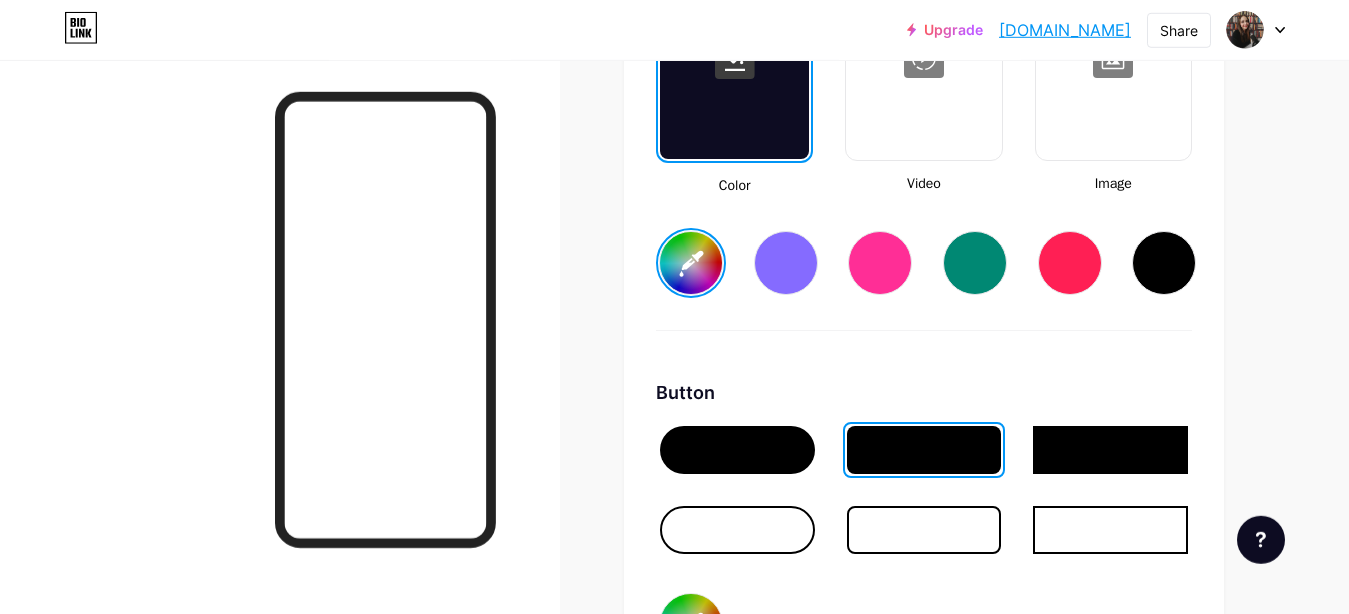 scroll, scrollTop: 2794, scrollLeft: 0, axis: vertical 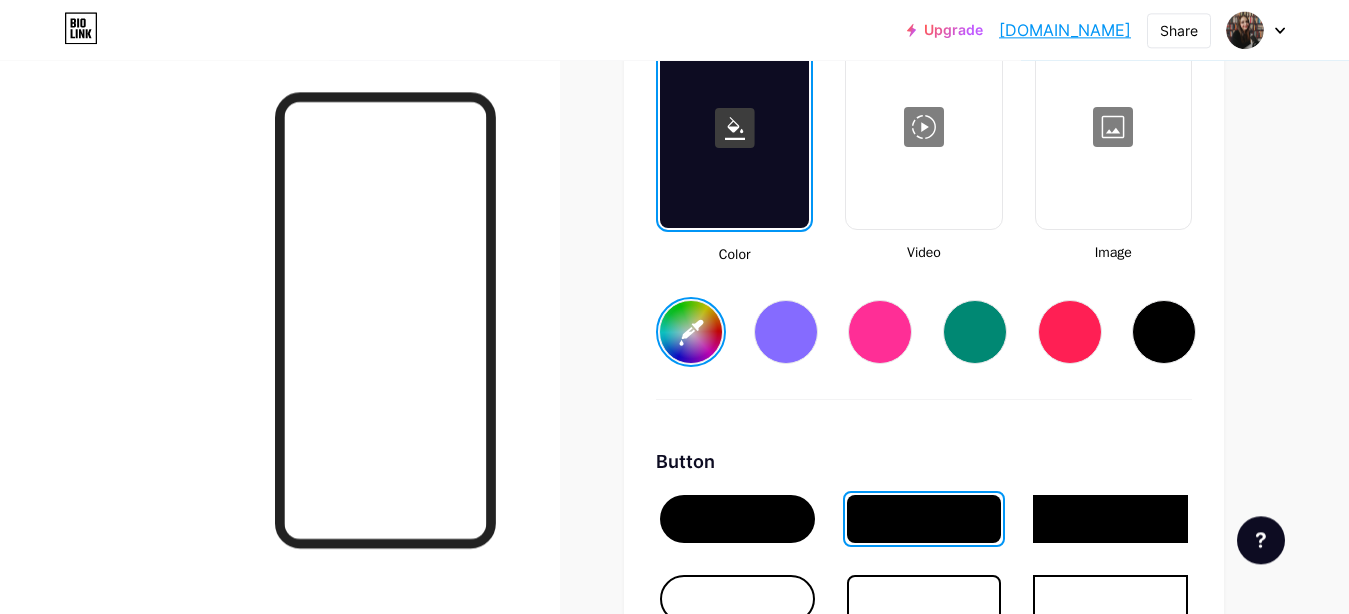 type on "#0a0f3f" 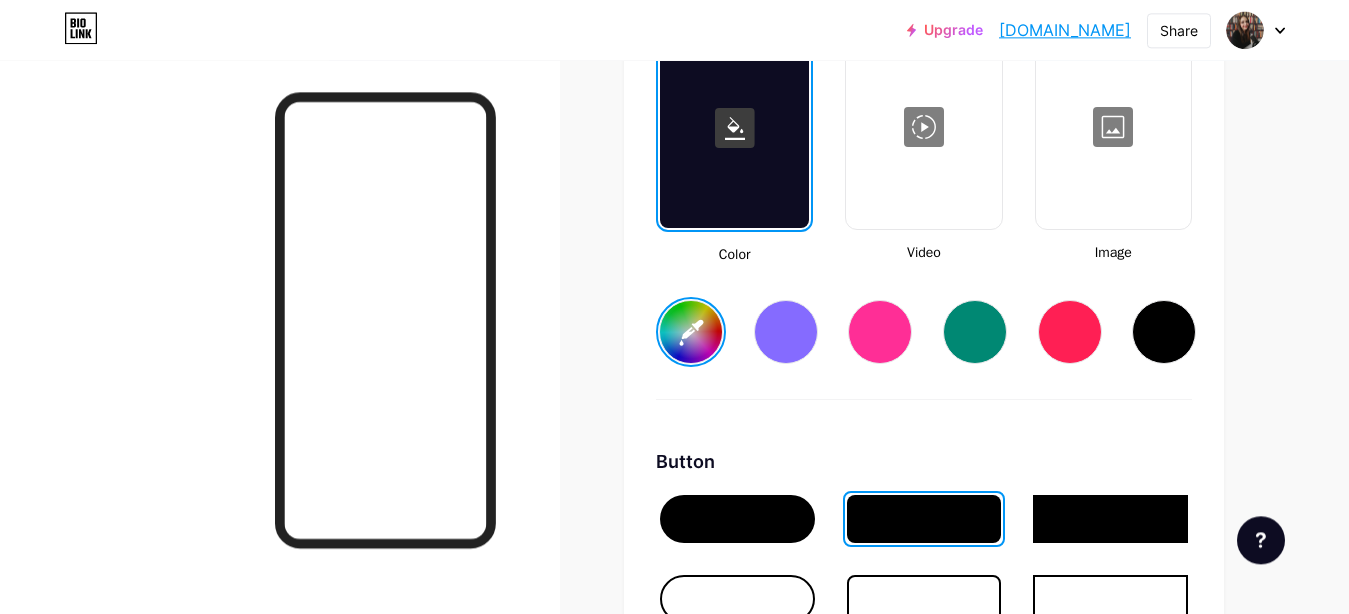 click on "#ffffff" at bounding box center (691, 332) 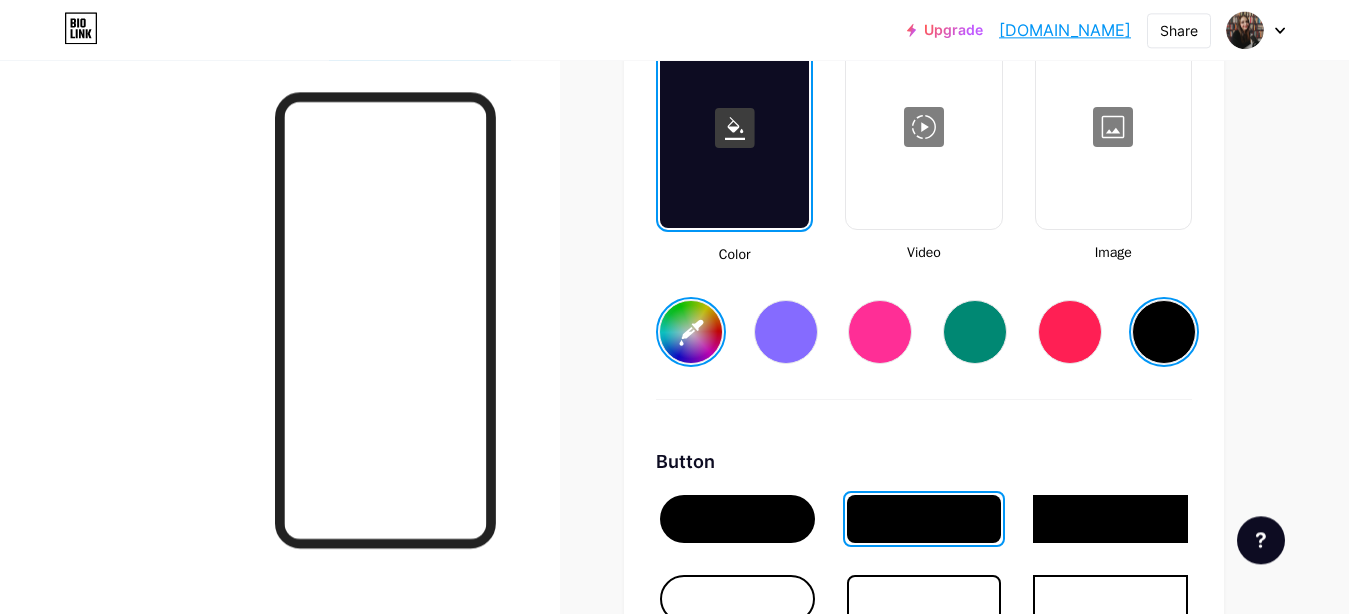 type on "#000000" 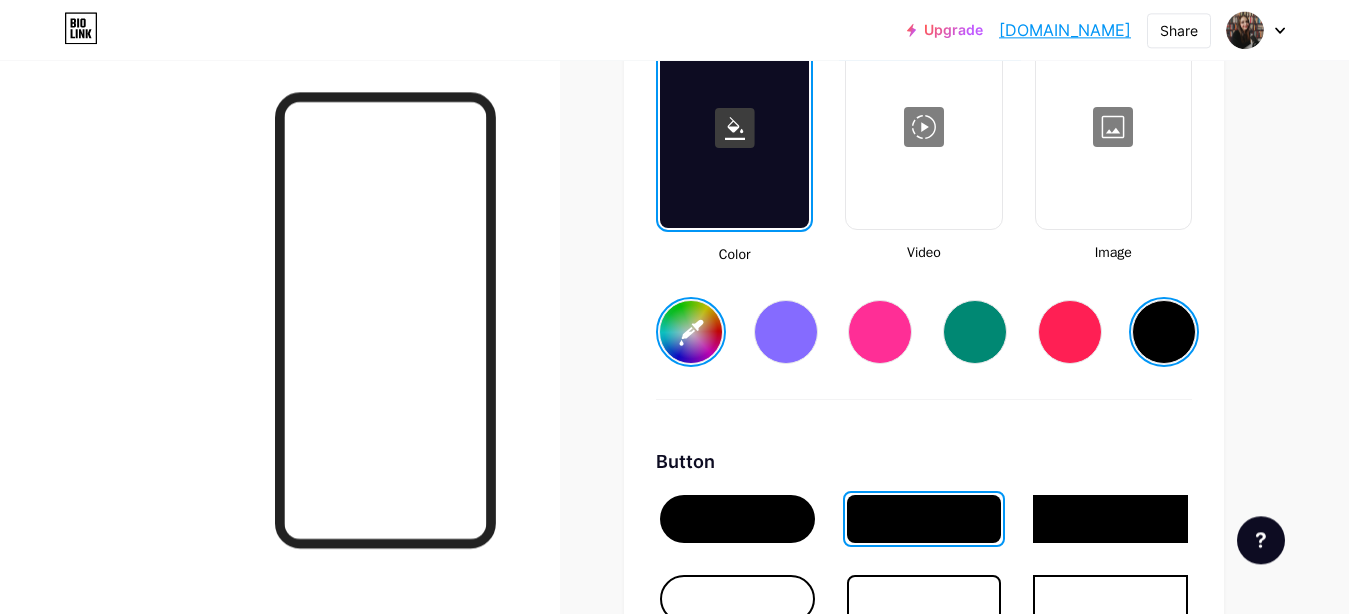 click at bounding box center (737, 519) 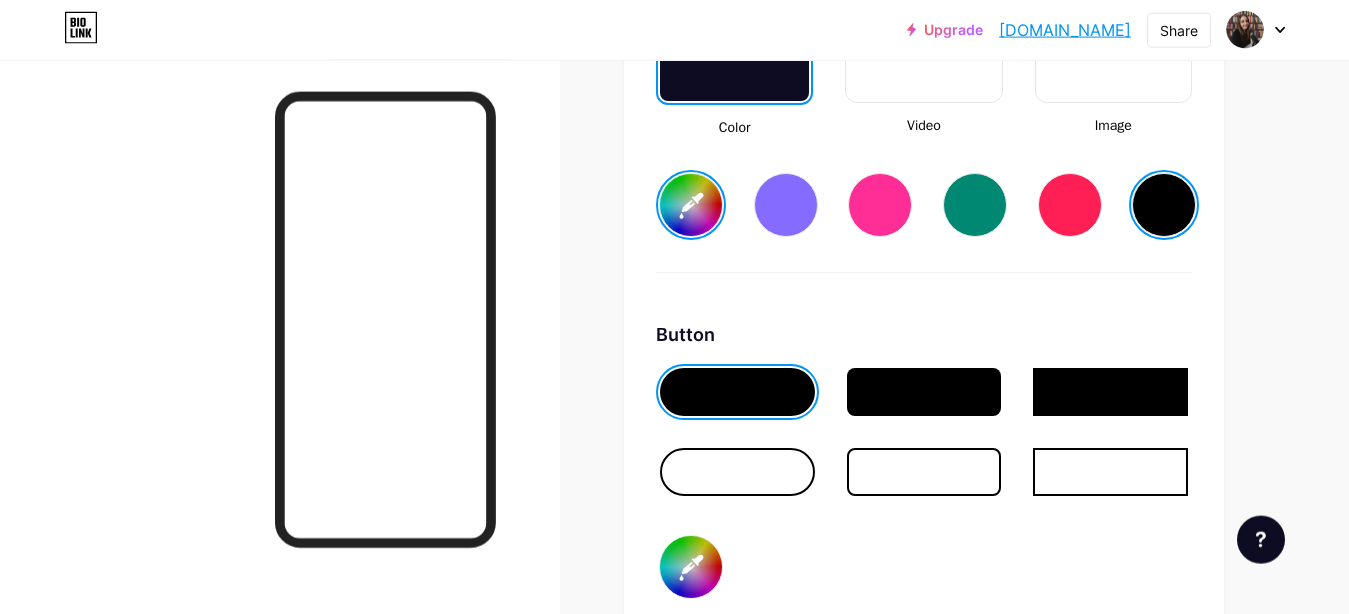 scroll, scrollTop: 2974, scrollLeft: 0, axis: vertical 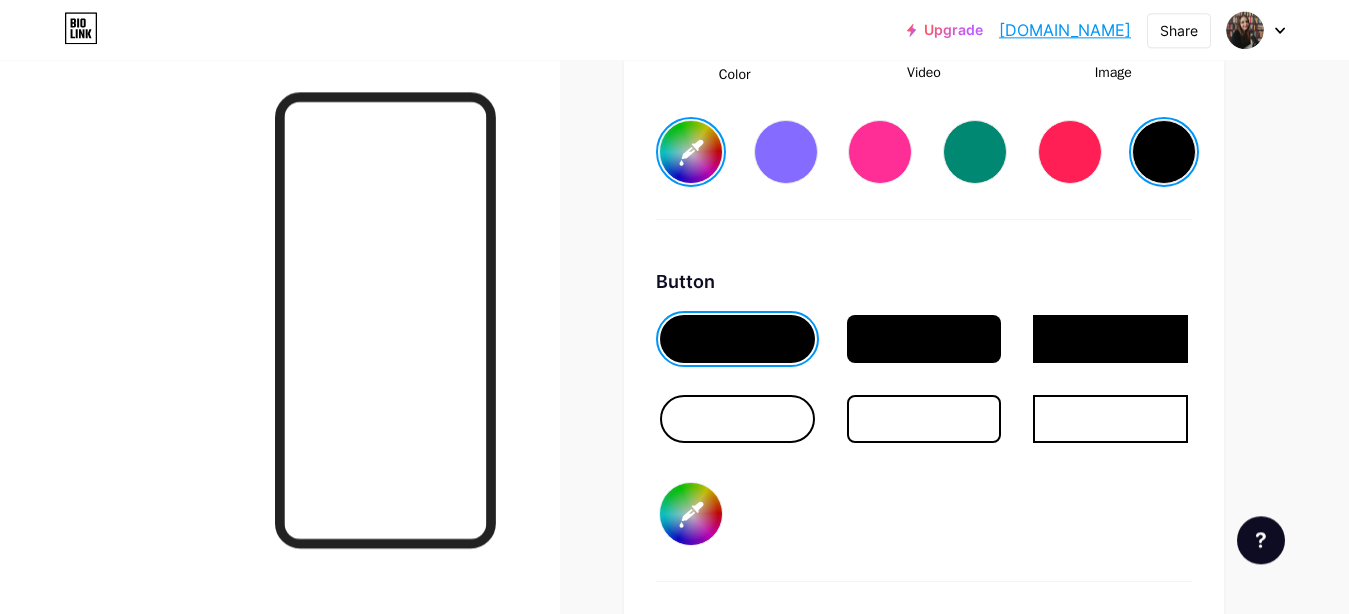 click on "#0a0f3f" at bounding box center [691, 514] 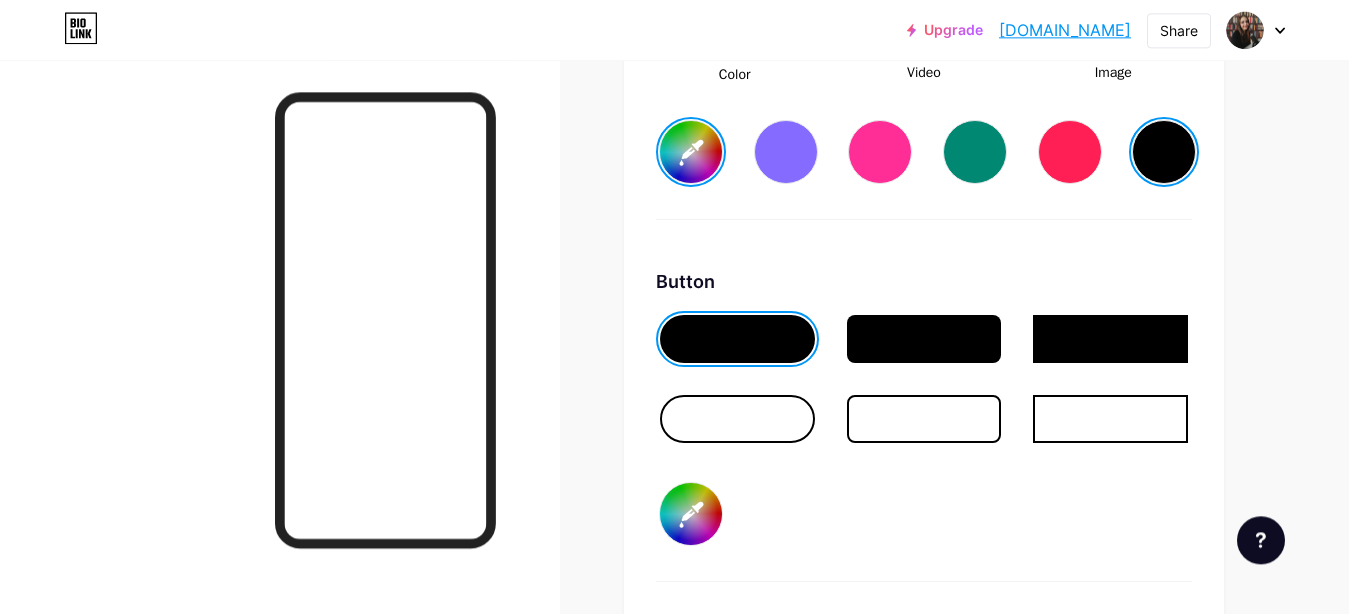 type on "#5c3012" 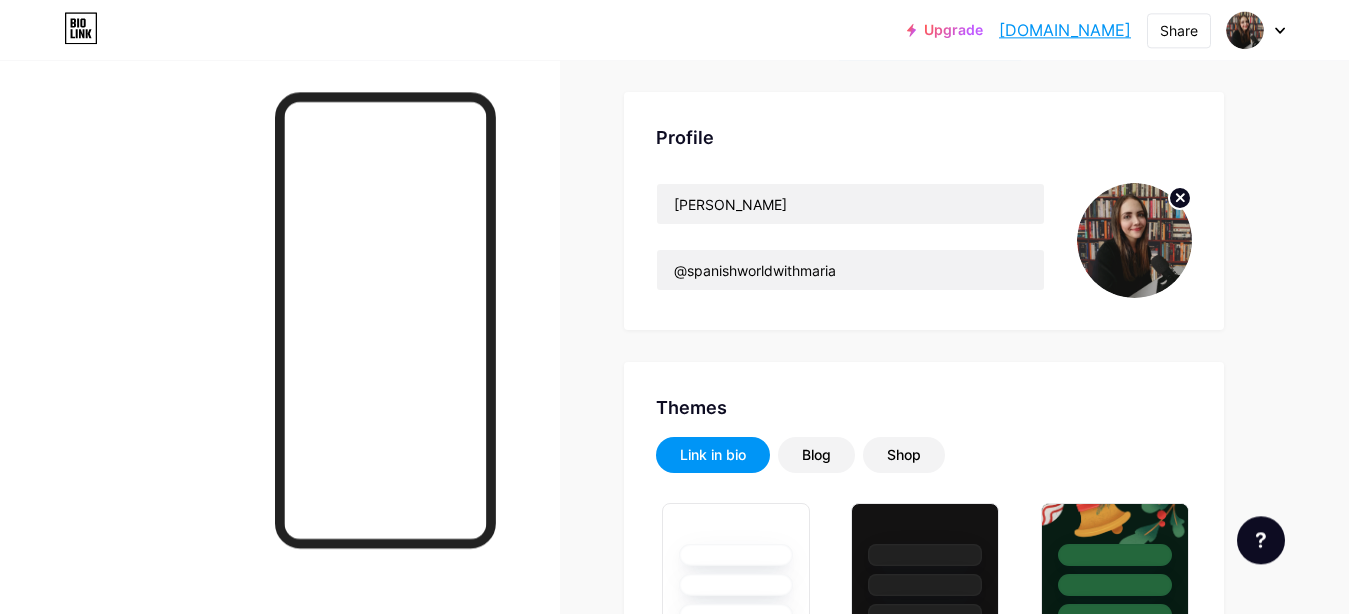 scroll, scrollTop: 0, scrollLeft: 0, axis: both 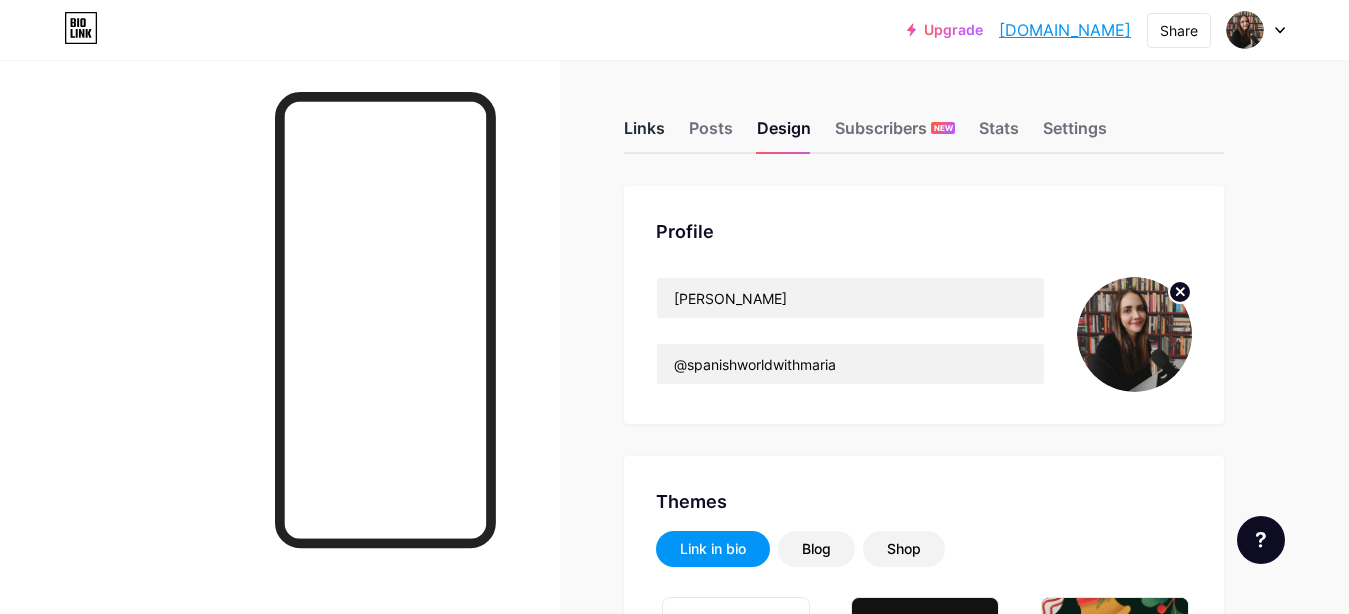 click on "Links" at bounding box center [644, 134] 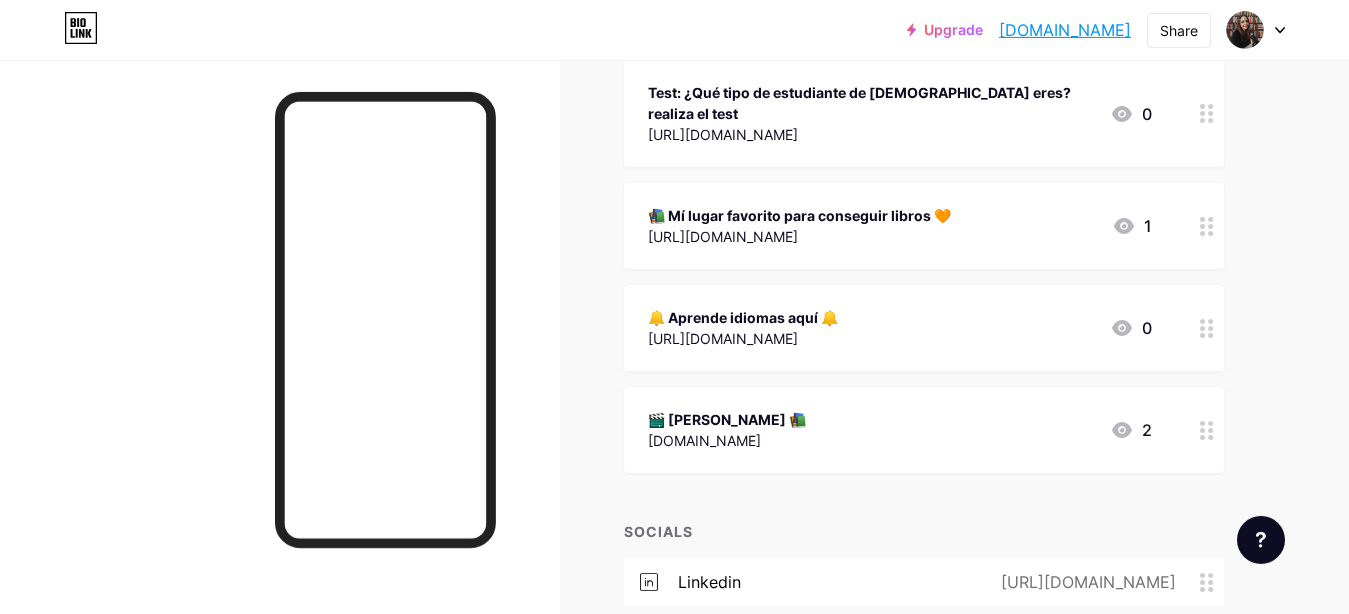 scroll, scrollTop: 990, scrollLeft: 0, axis: vertical 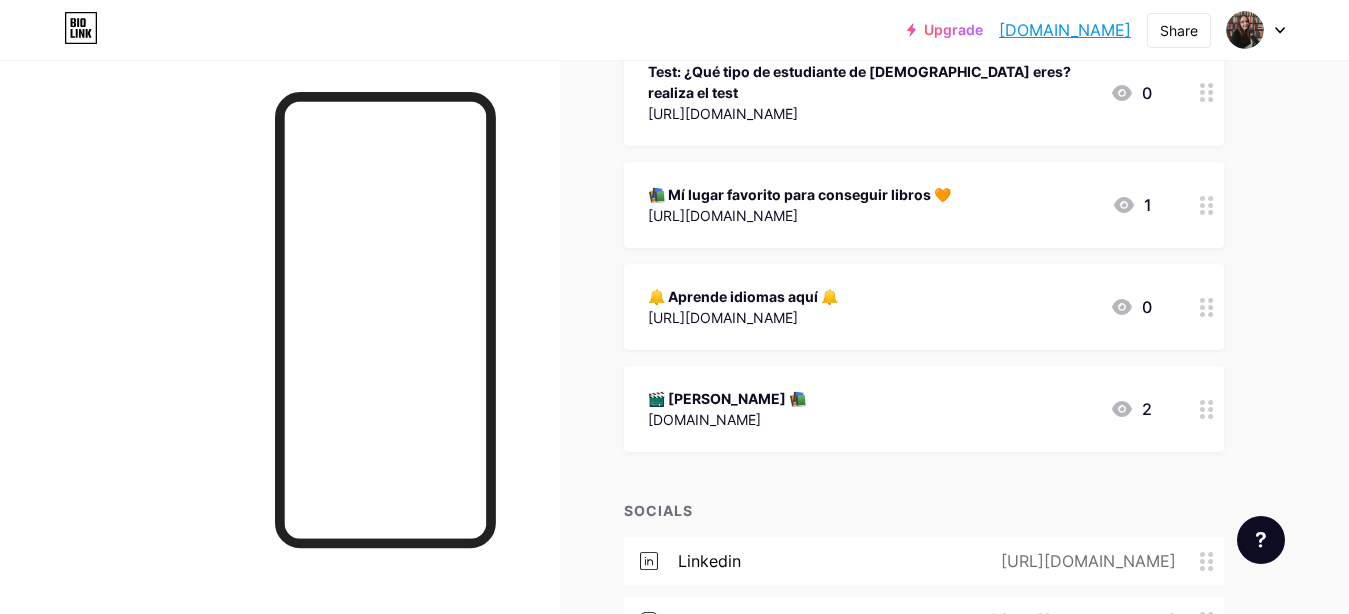 click on "[URL][DOMAIN_NAME]" at bounding box center [743, 317] 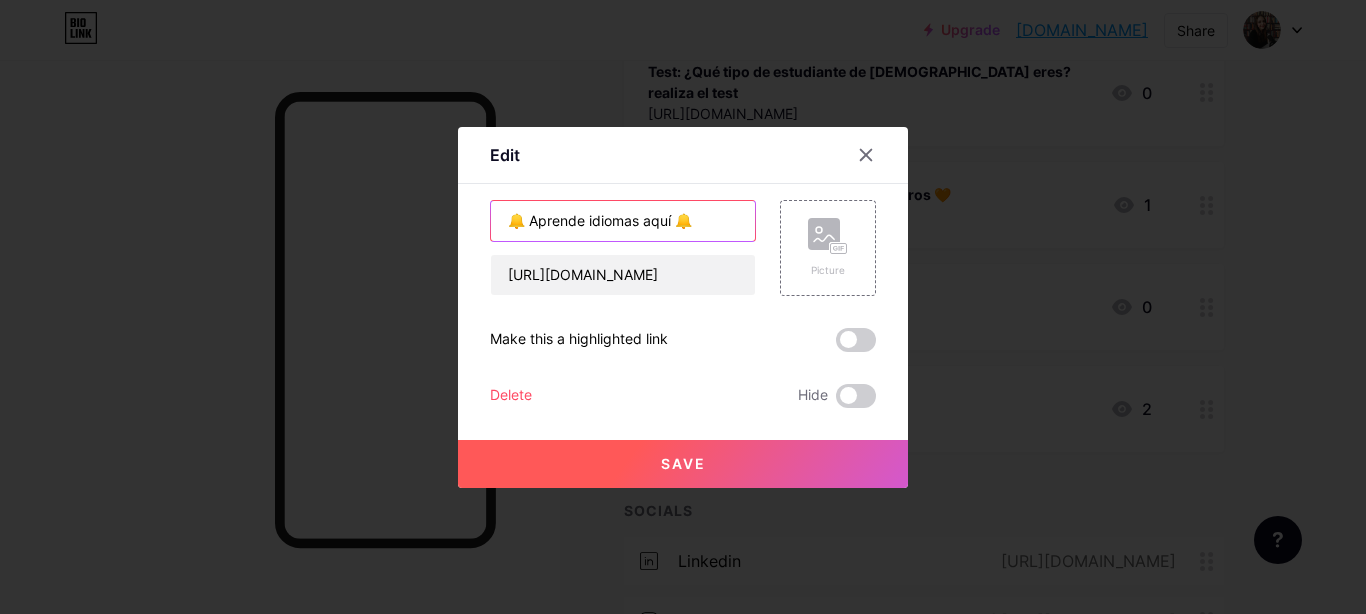 drag, startPoint x: 663, startPoint y: 223, endPoint x: 523, endPoint y: 215, distance: 140.22838 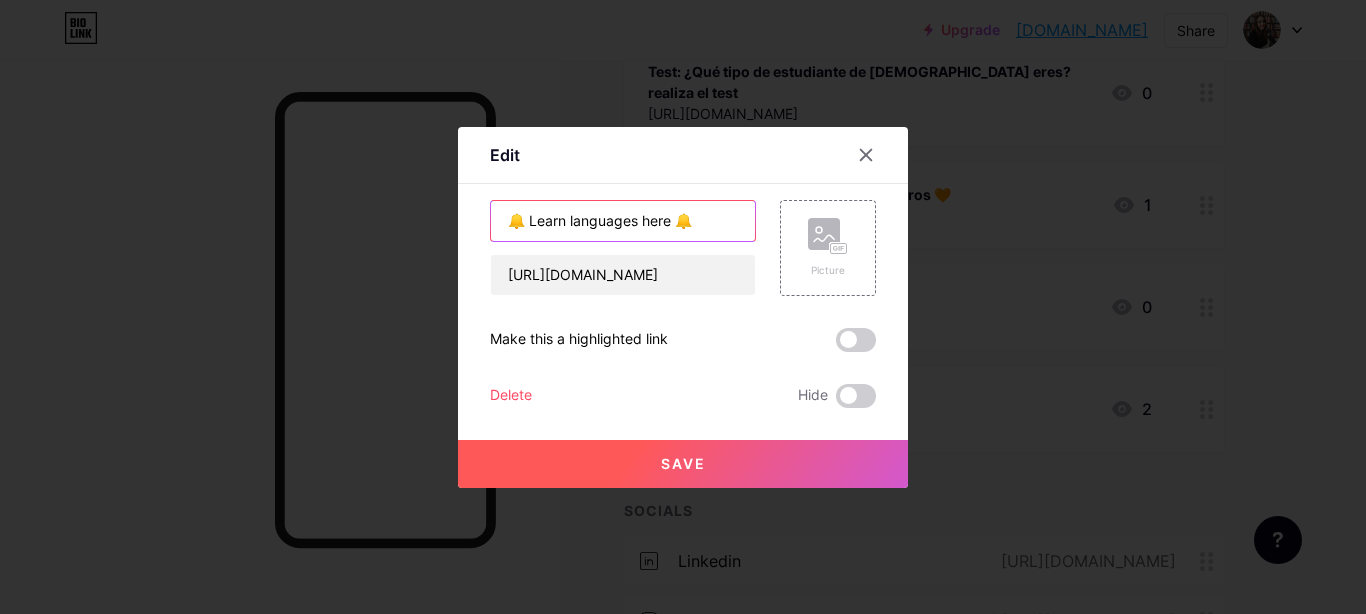 type on "🔔 Learn languages here 🔔" 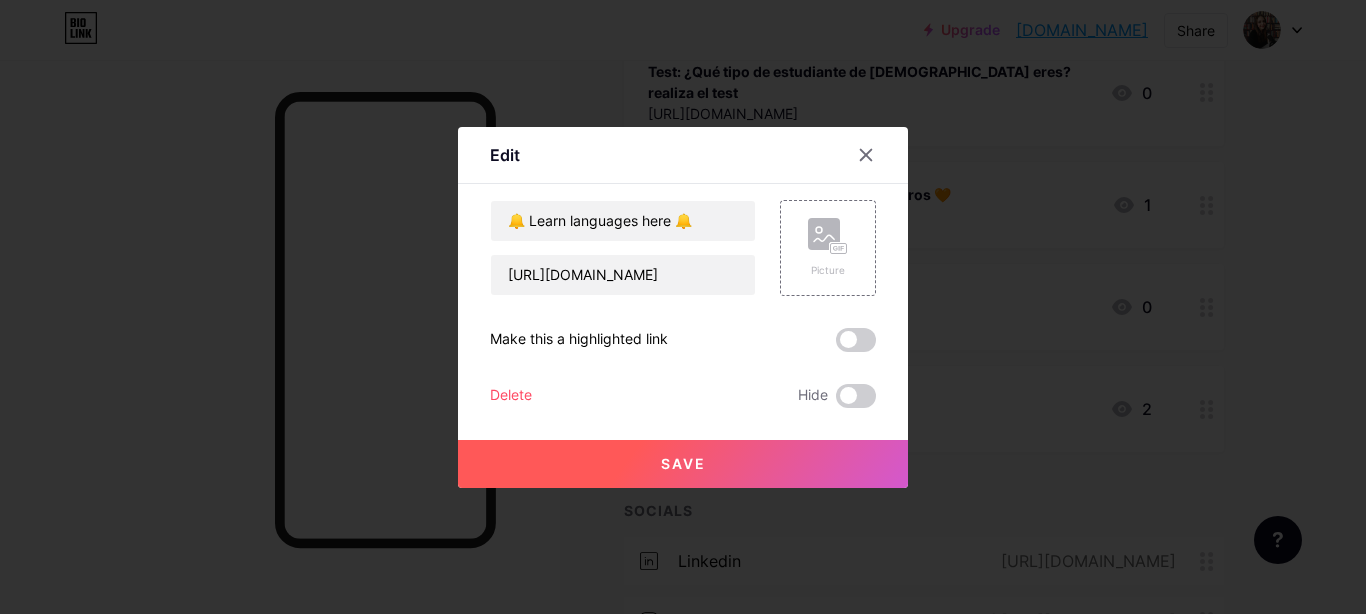 click on "Save" at bounding box center [683, 463] 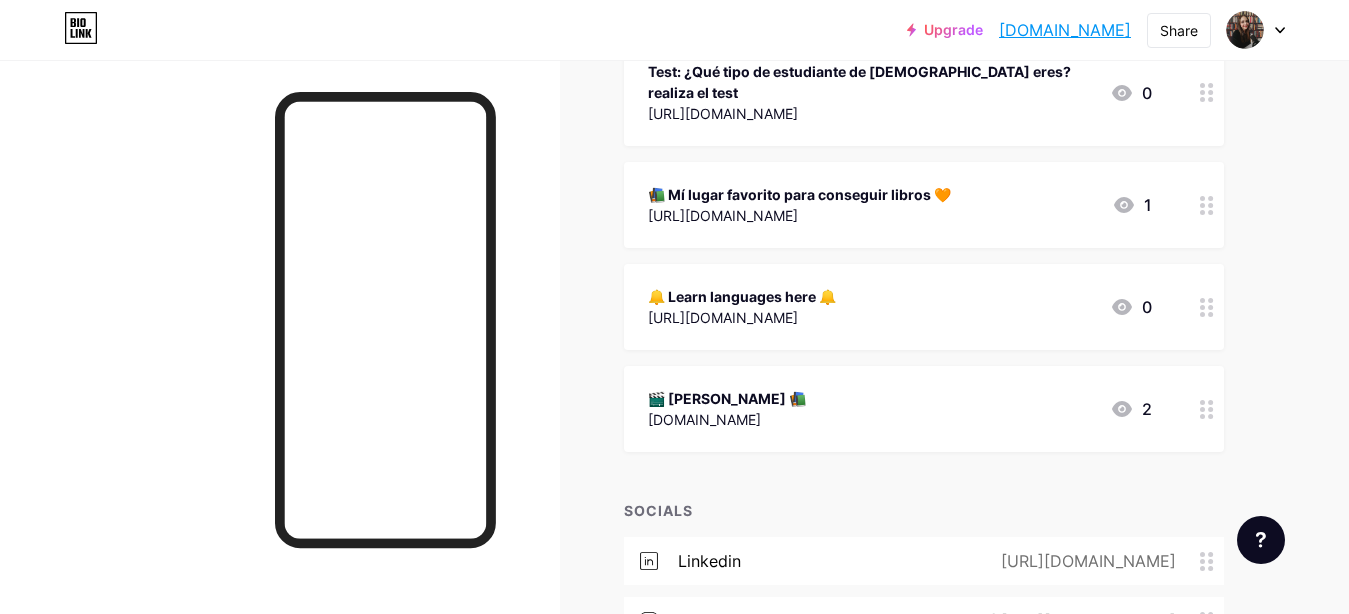 type 